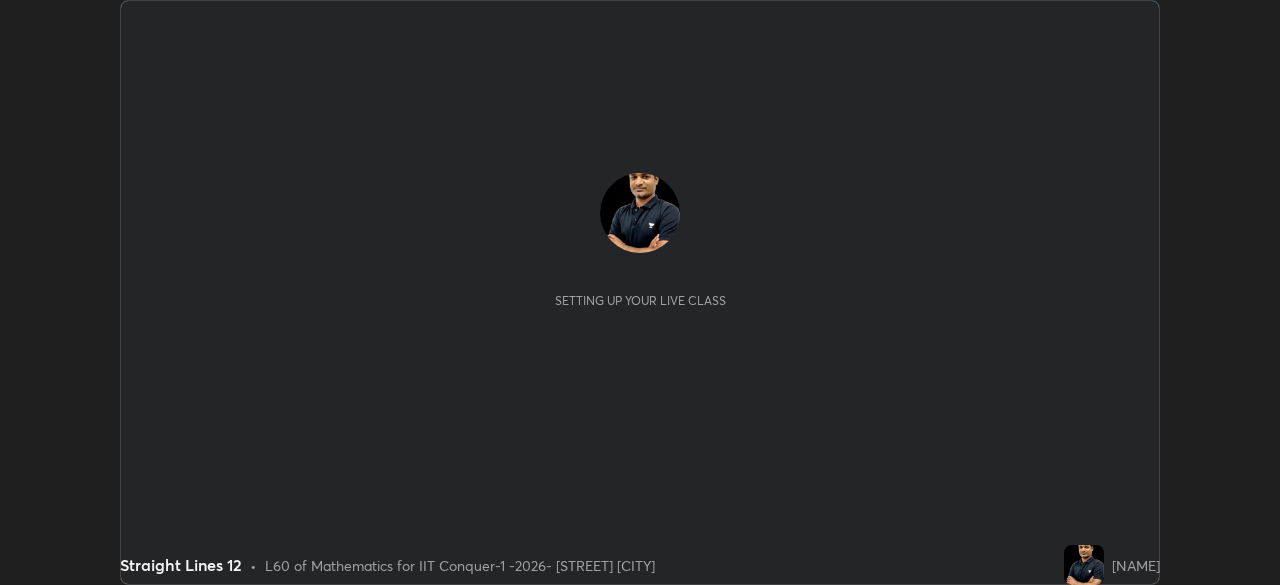 scroll, scrollTop: 0, scrollLeft: 0, axis: both 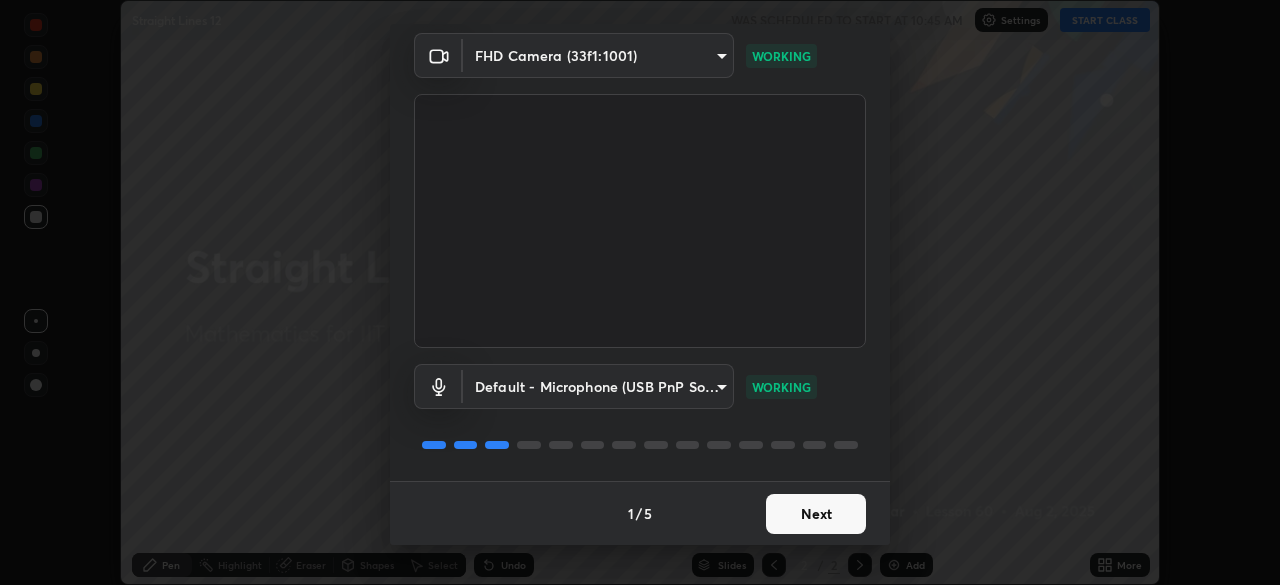 click on "Next" at bounding box center (816, 514) 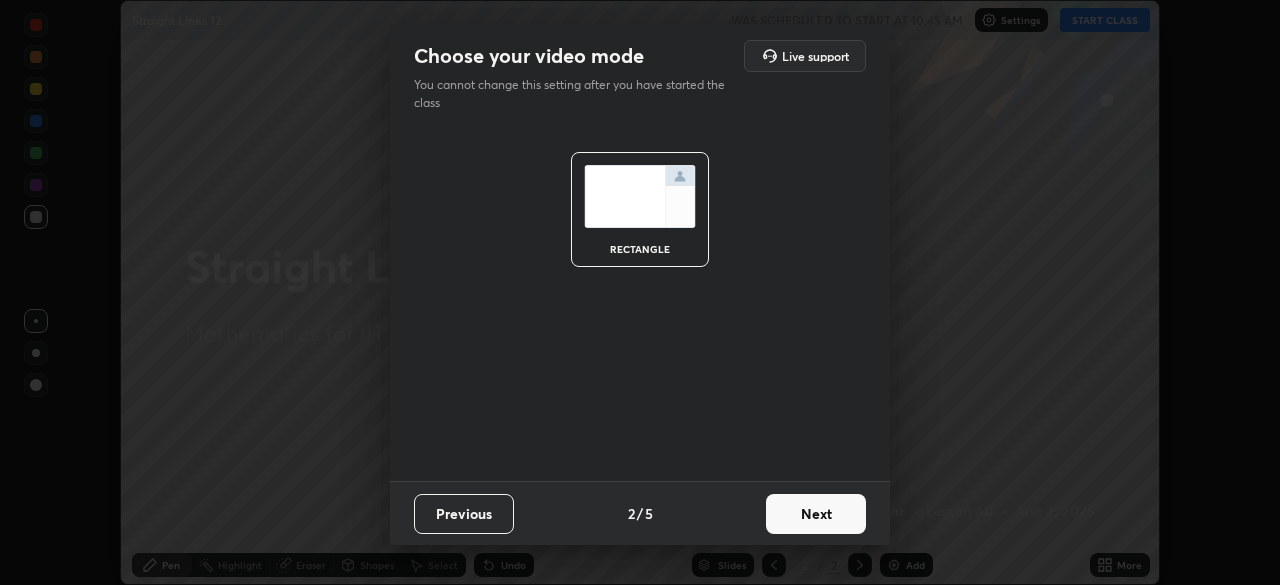 click on "Next" at bounding box center (816, 514) 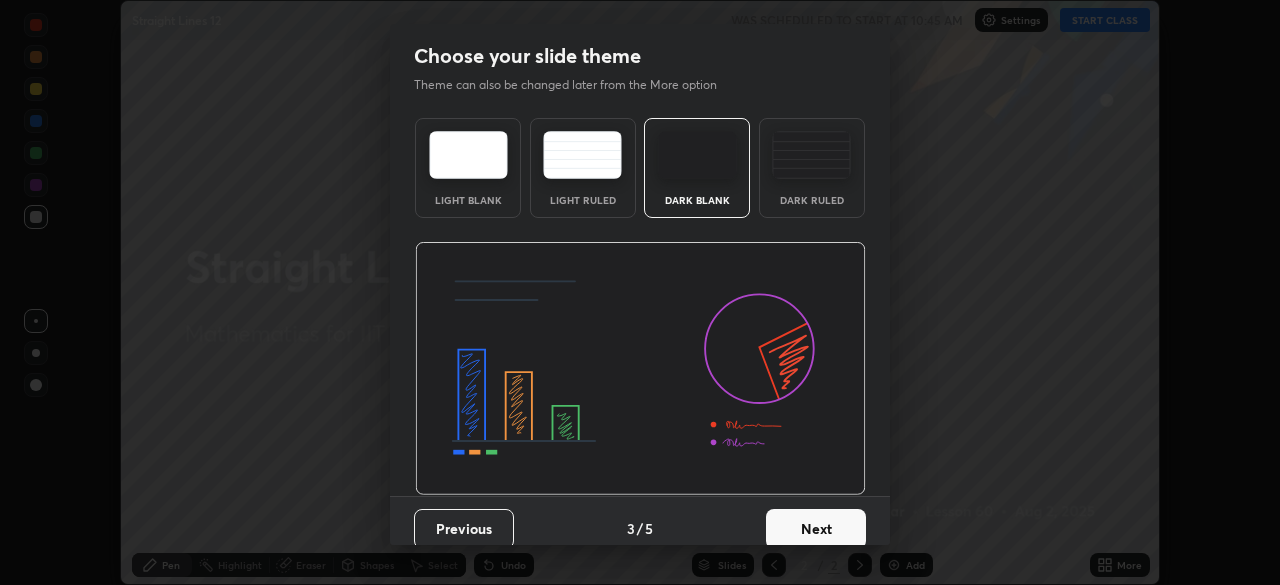 click on "Next" at bounding box center (816, 529) 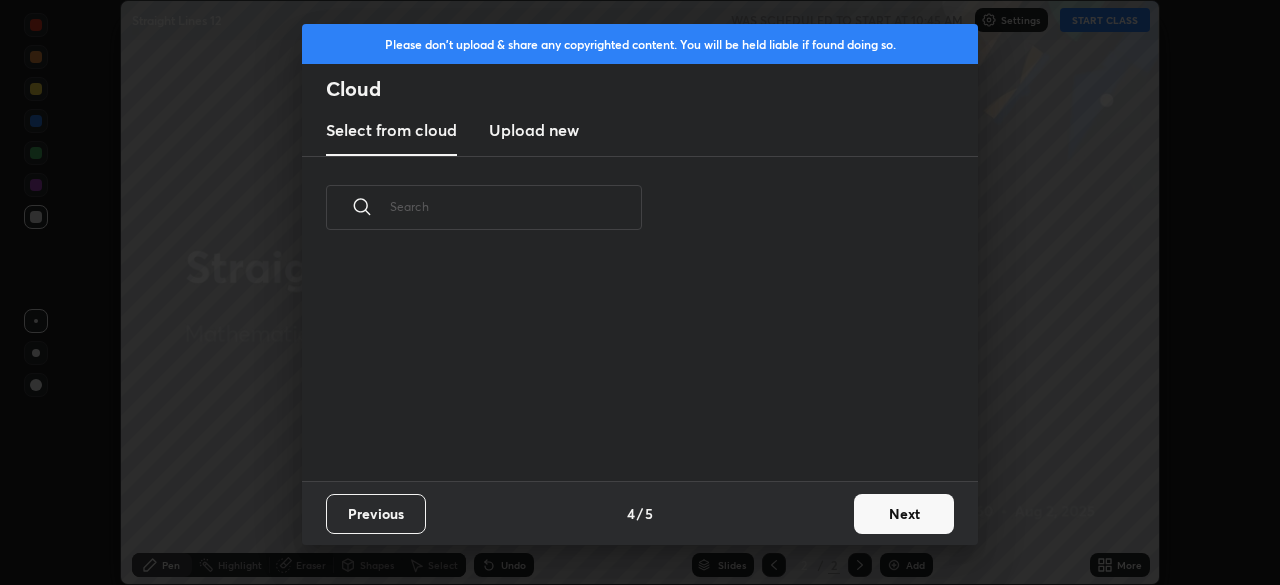 click on "Next" at bounding box center (904, 514) 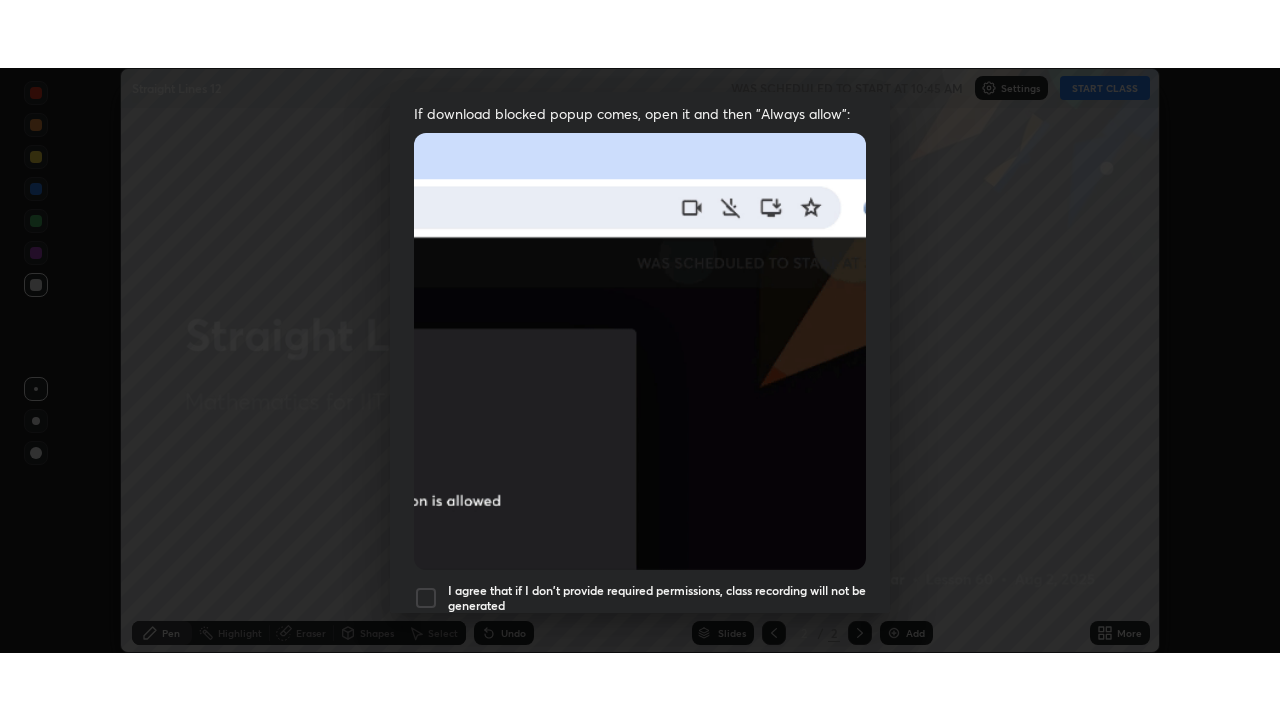 scroll, scrollTop: 479, scrollLeft: 0, axis: vertical 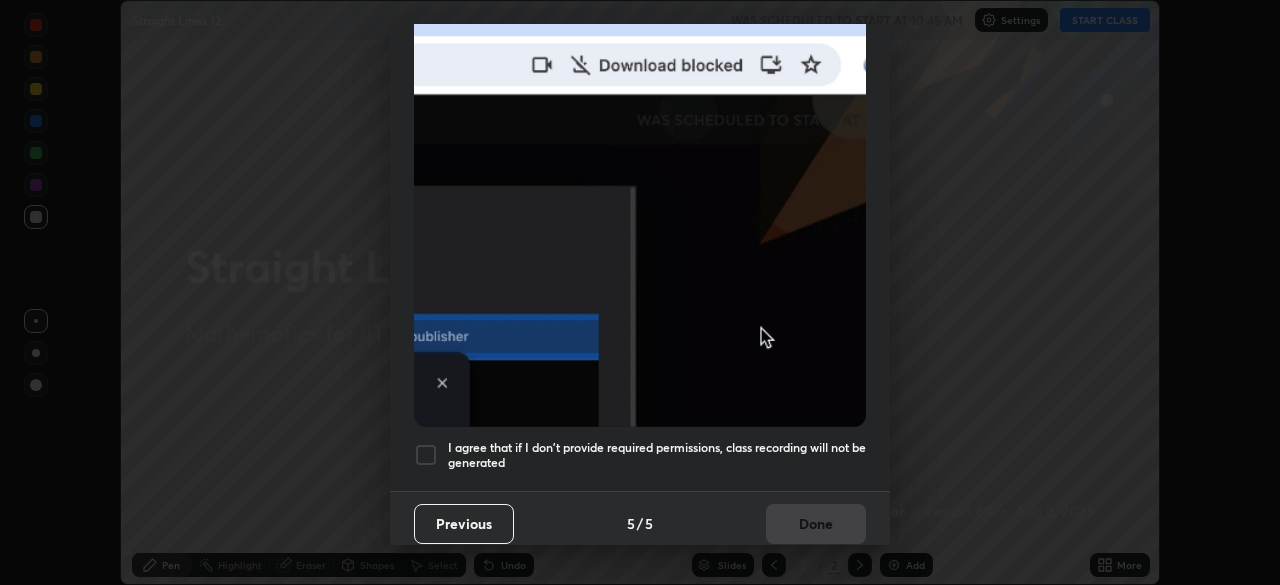 click at bounding box center [426, 455] 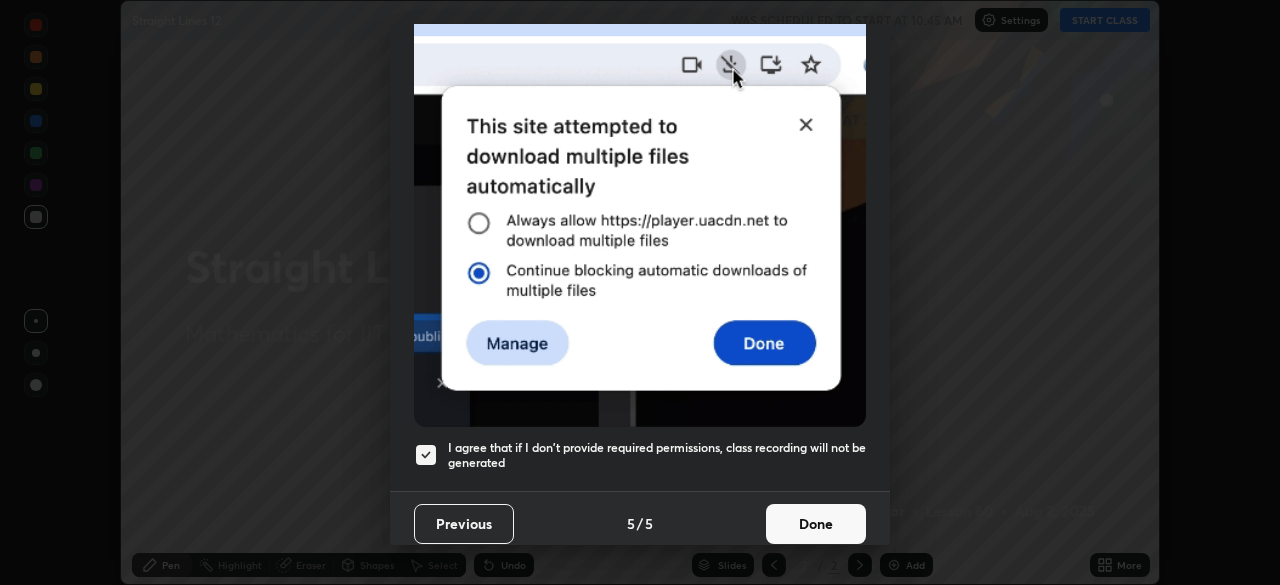 click on "Done" at bounding box center [816, 524] 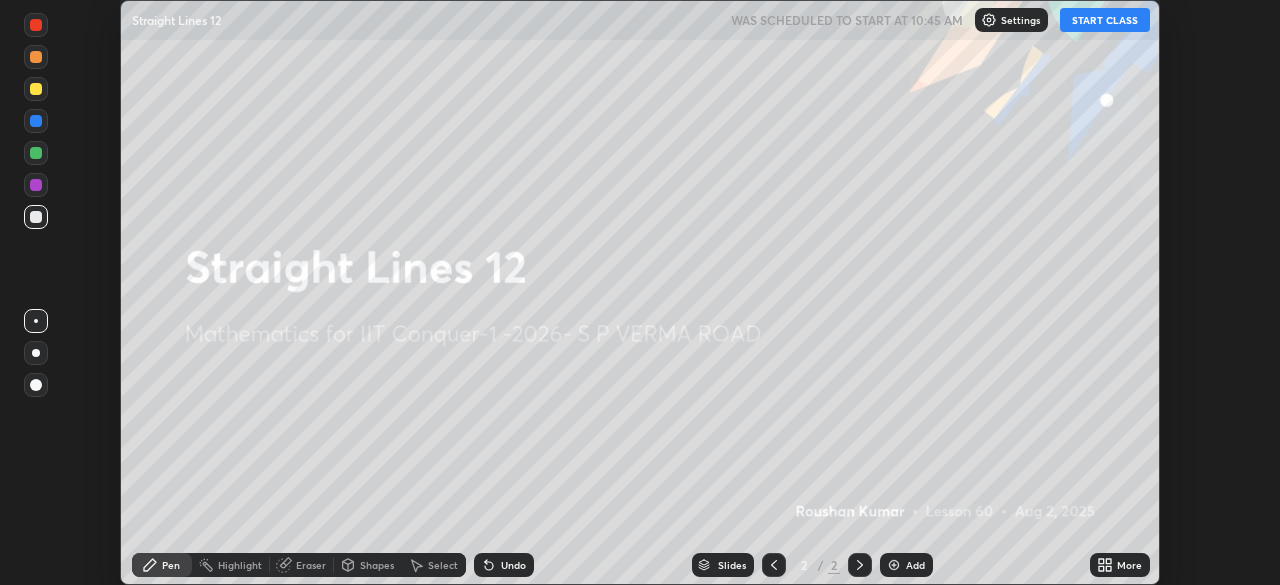click 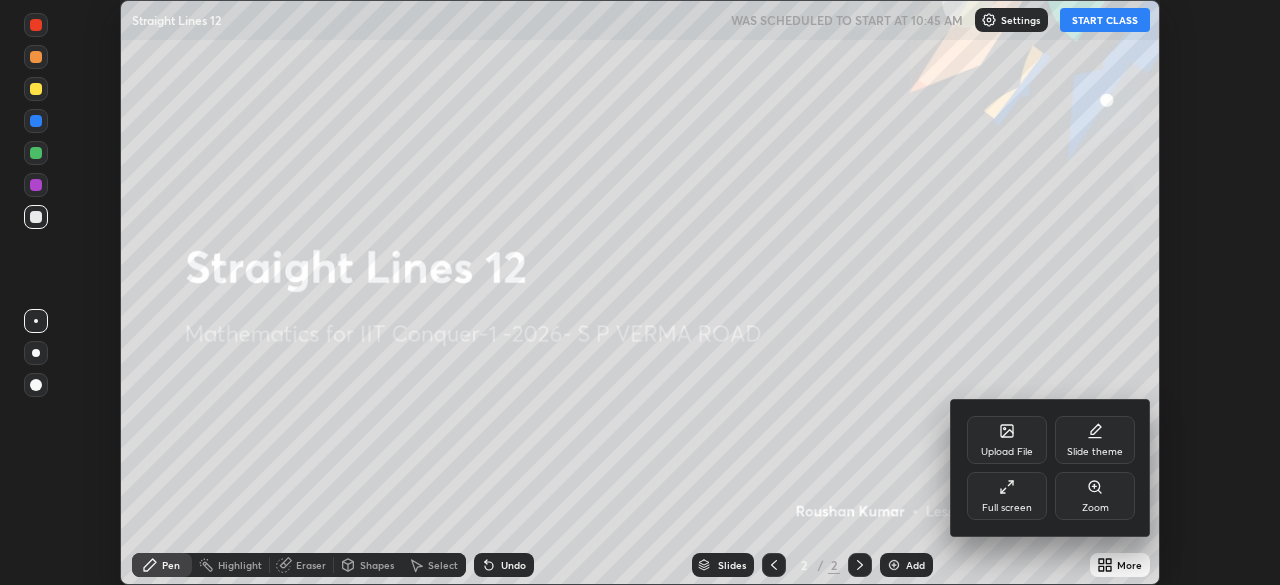 click 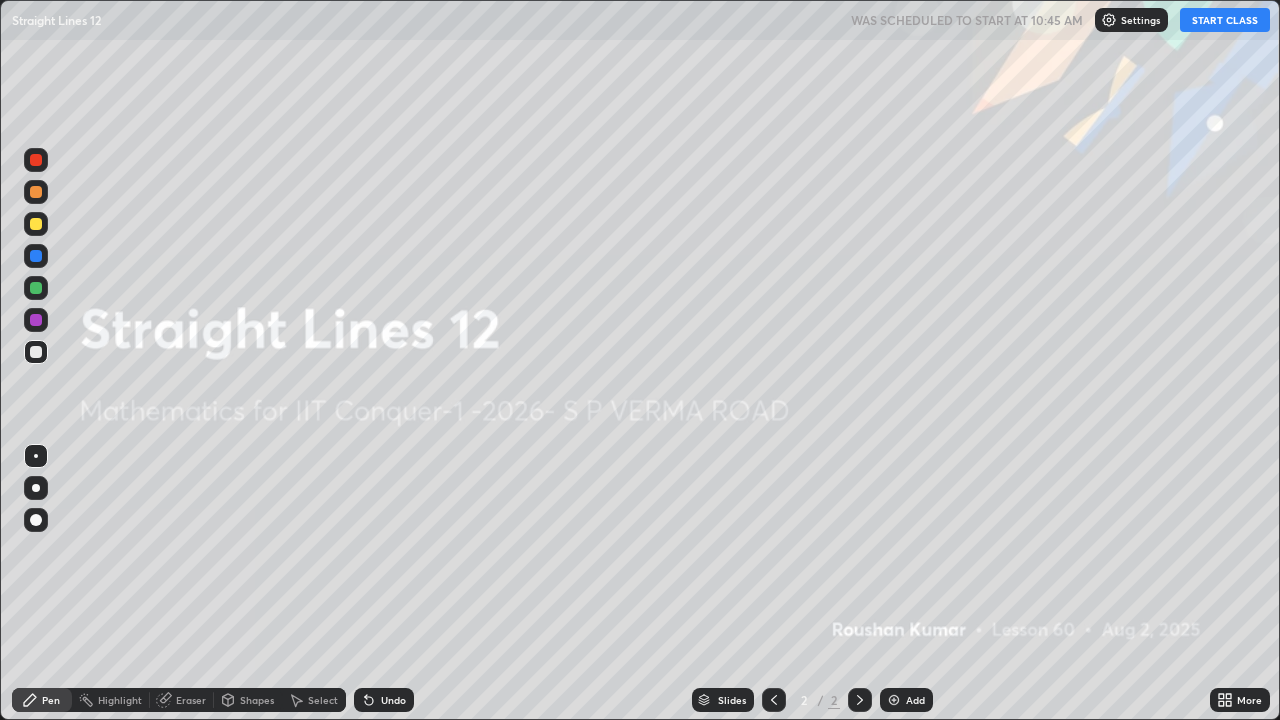 scroll, scrollTop: 99280, scrollLeft: 98720, axis: both 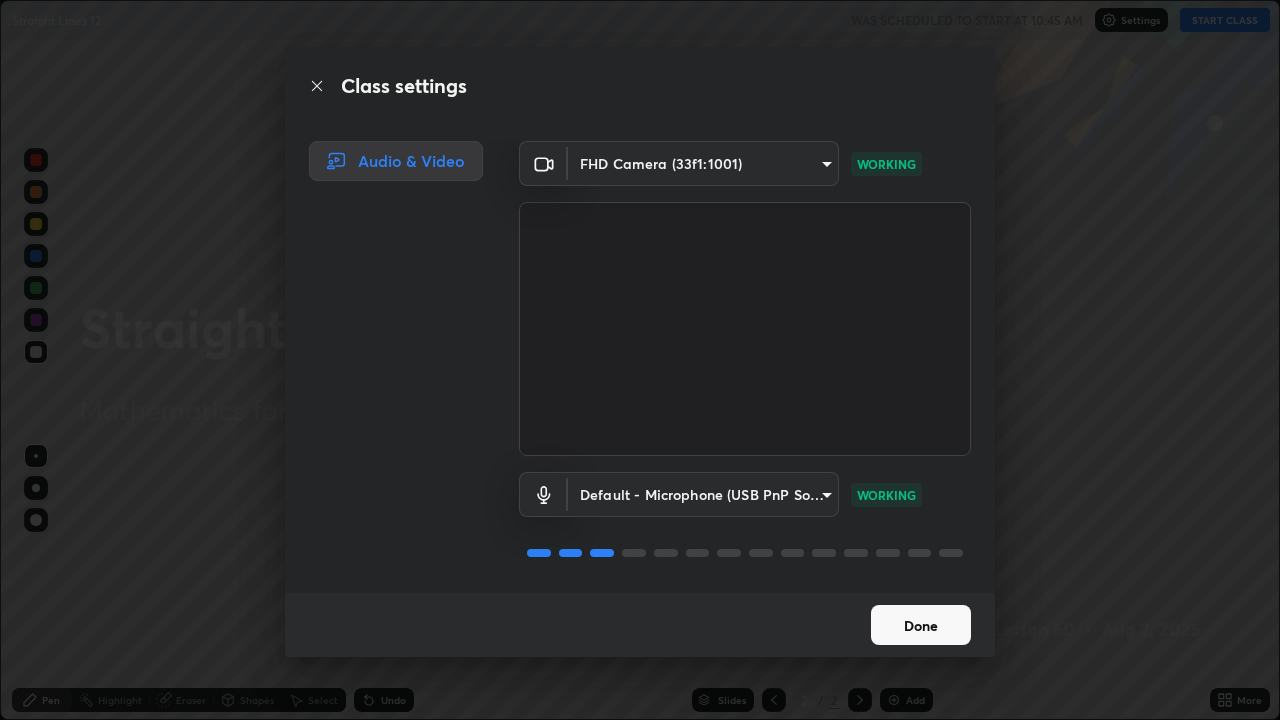 click on "Done" at bounding box center (921, 625) 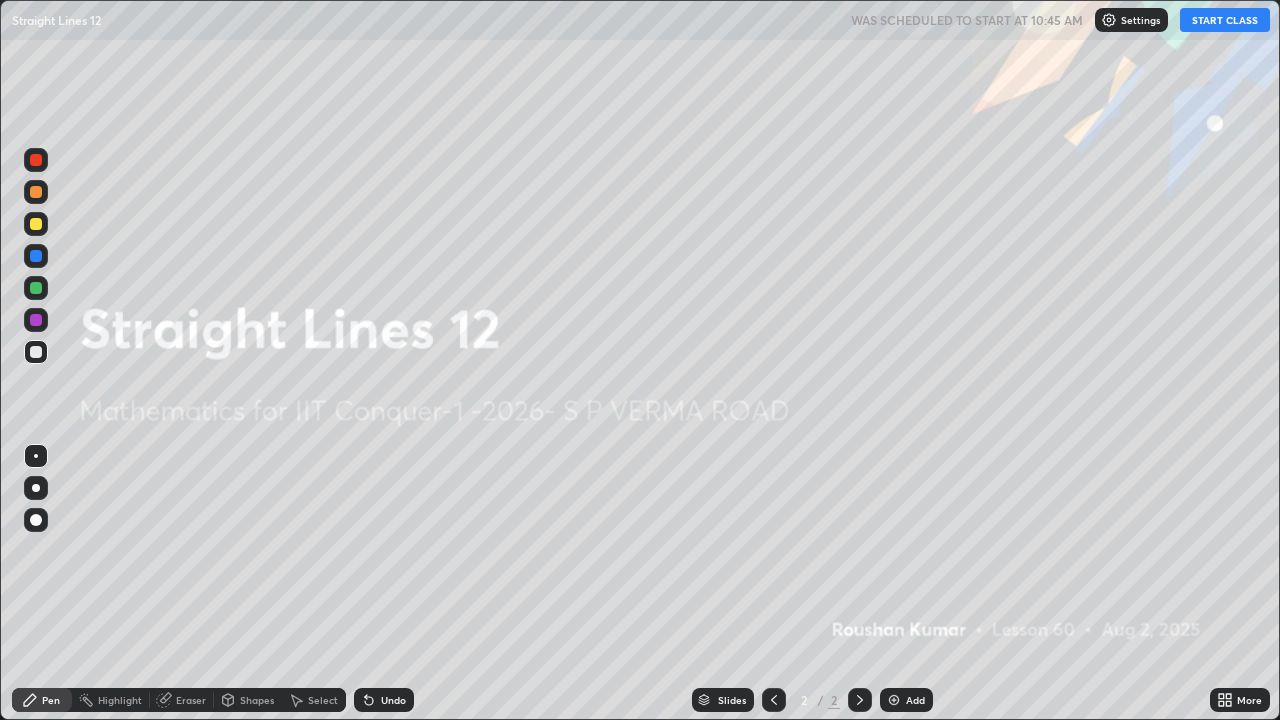 click on "START CLASS" at bounding box center (1225, 20) 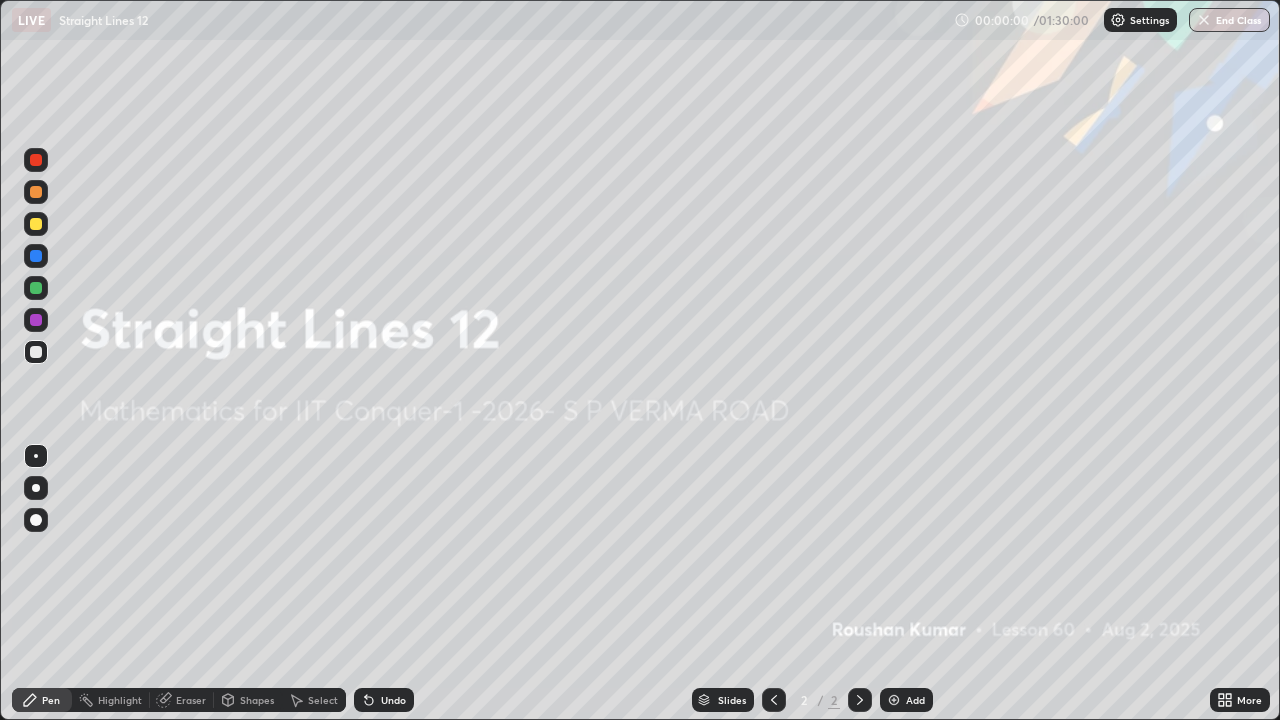 click on "Add" at bounding box center [915, 700] 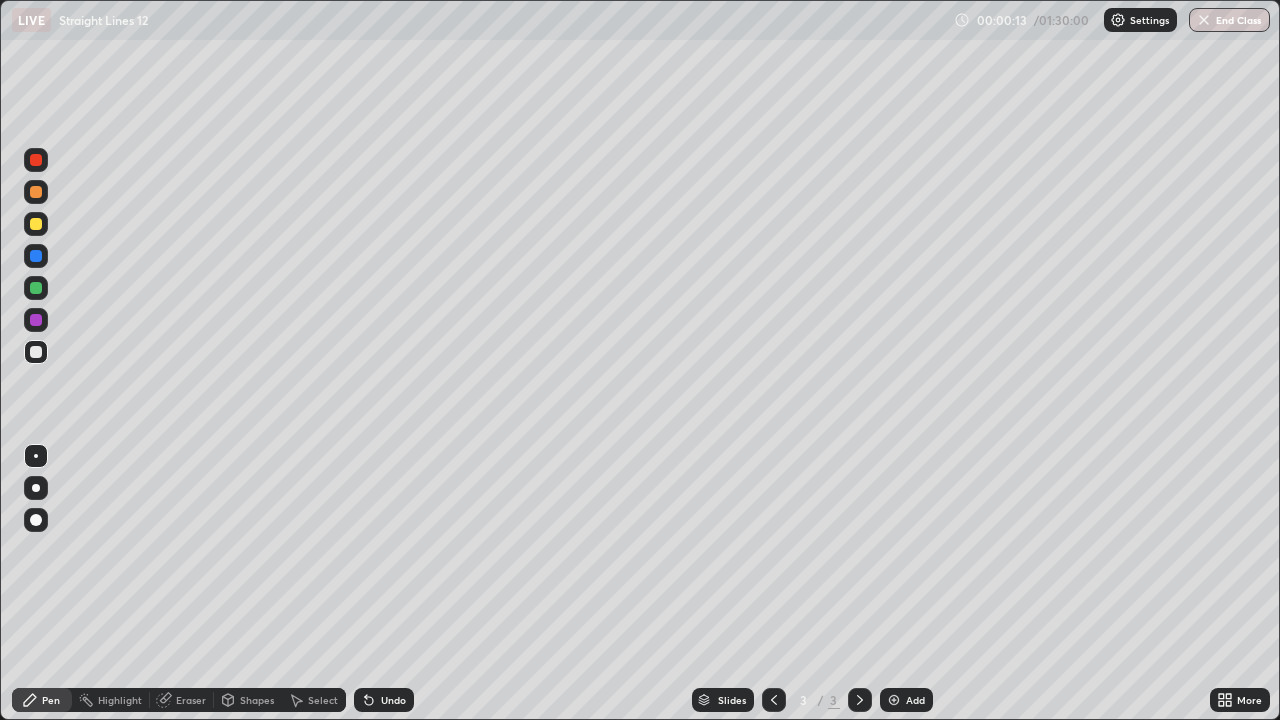 click on "Undo" at bounding box center [393, 700] 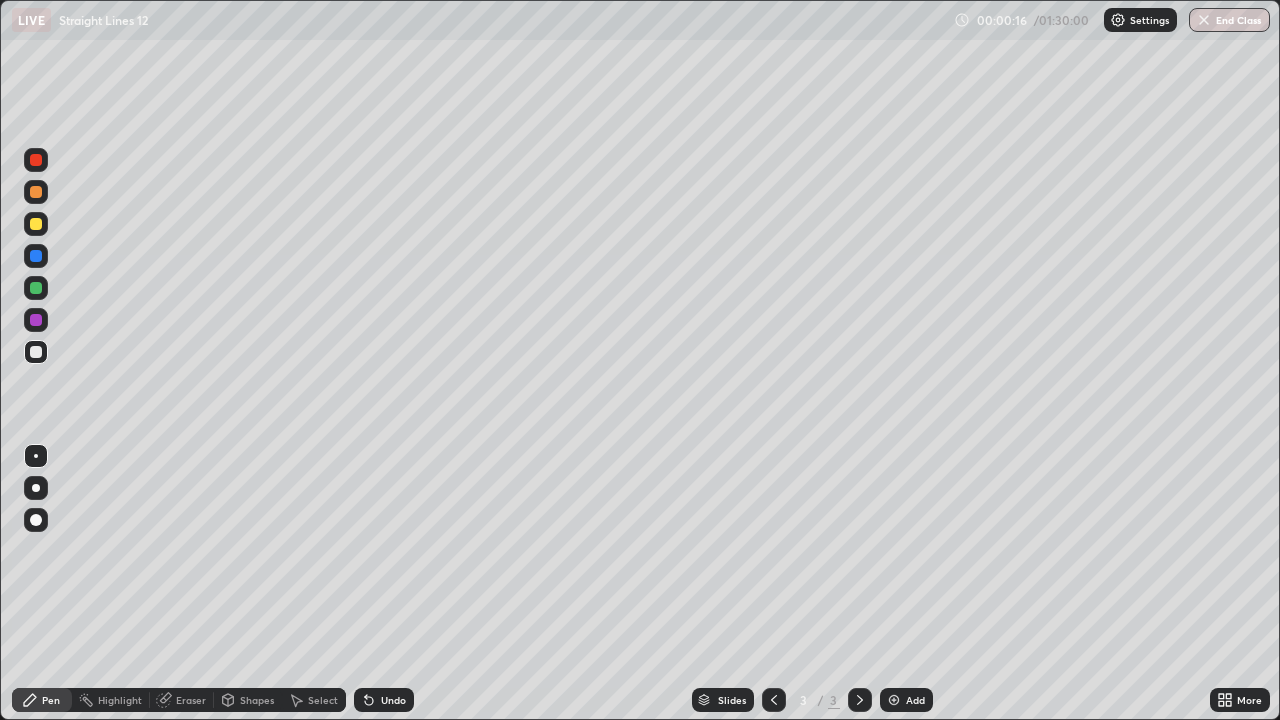 click at bounding box center (36, 224) 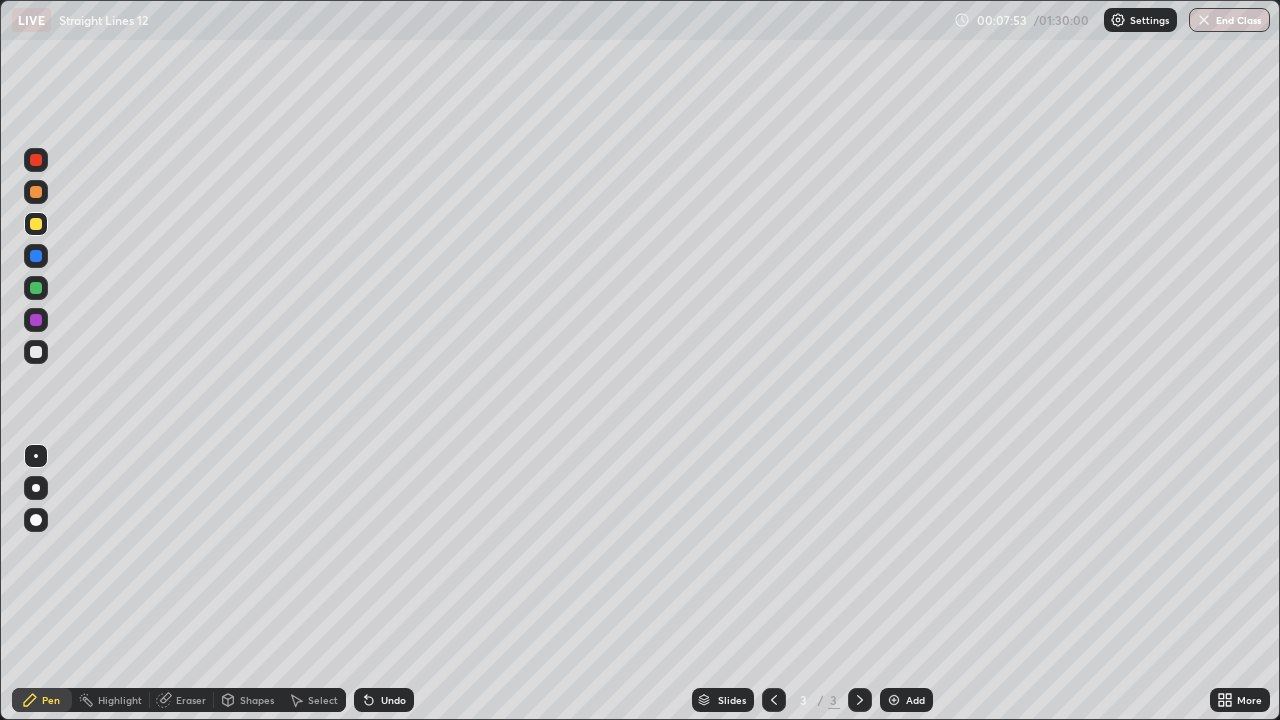 click on "Eraser" at bounding box center (191, 700) 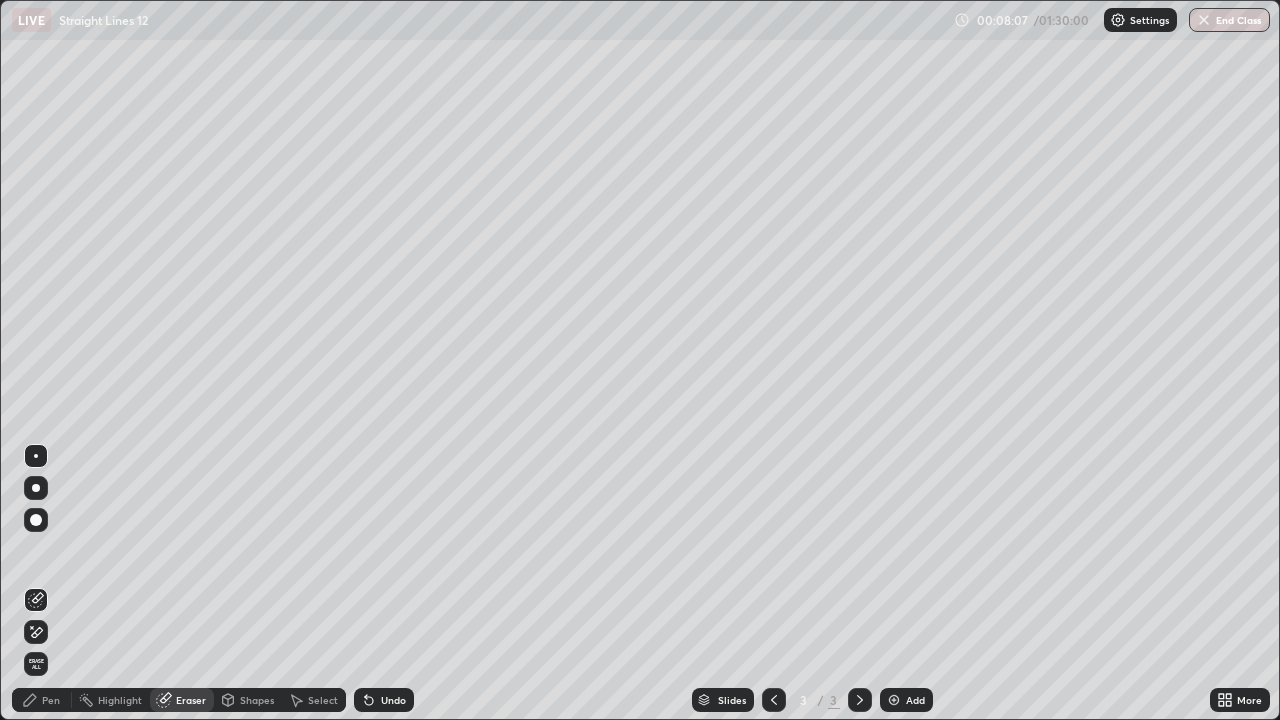 click on "Pen" at bounding box center [42, 700] 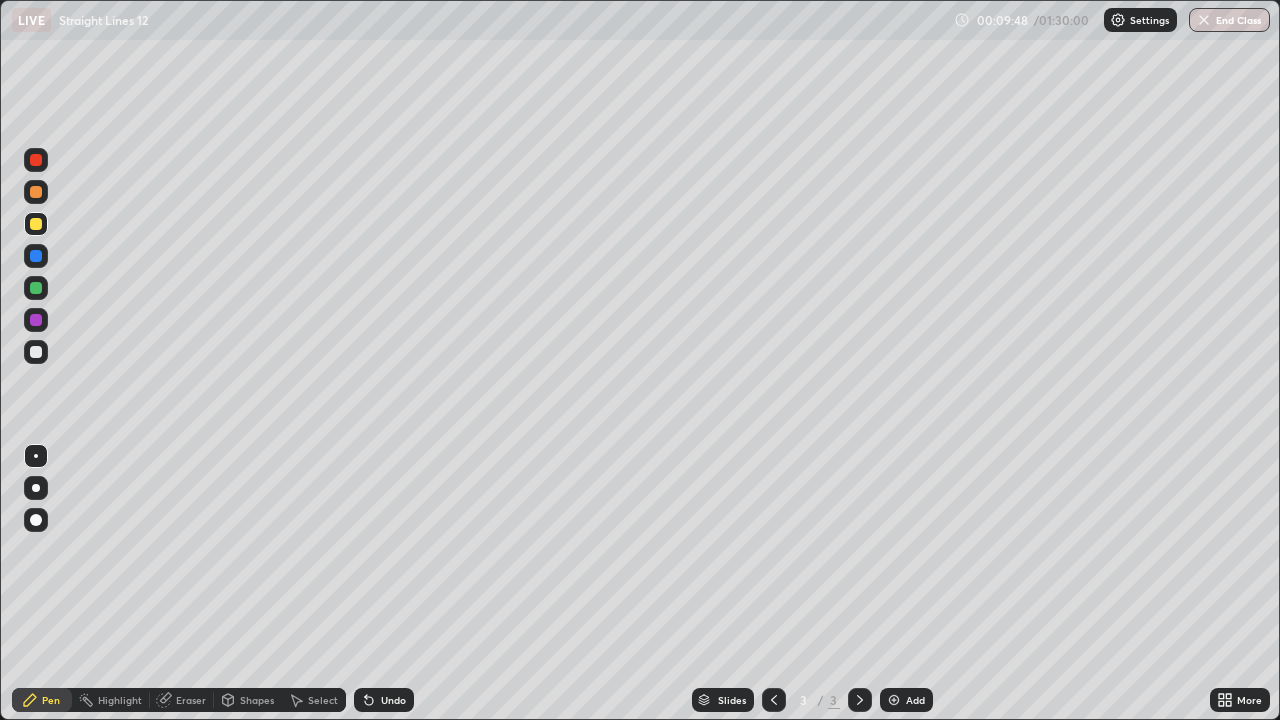 click at bounding box center [36, 288] 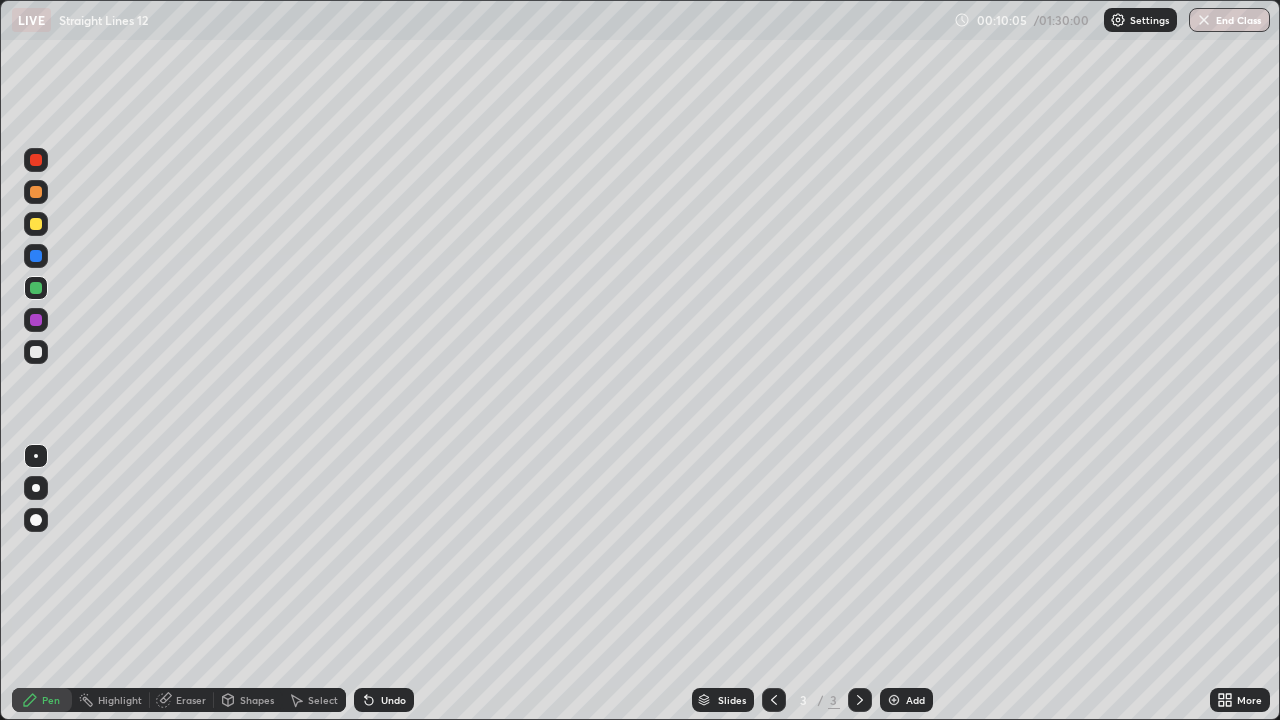 click at bounding box center (36, 352) 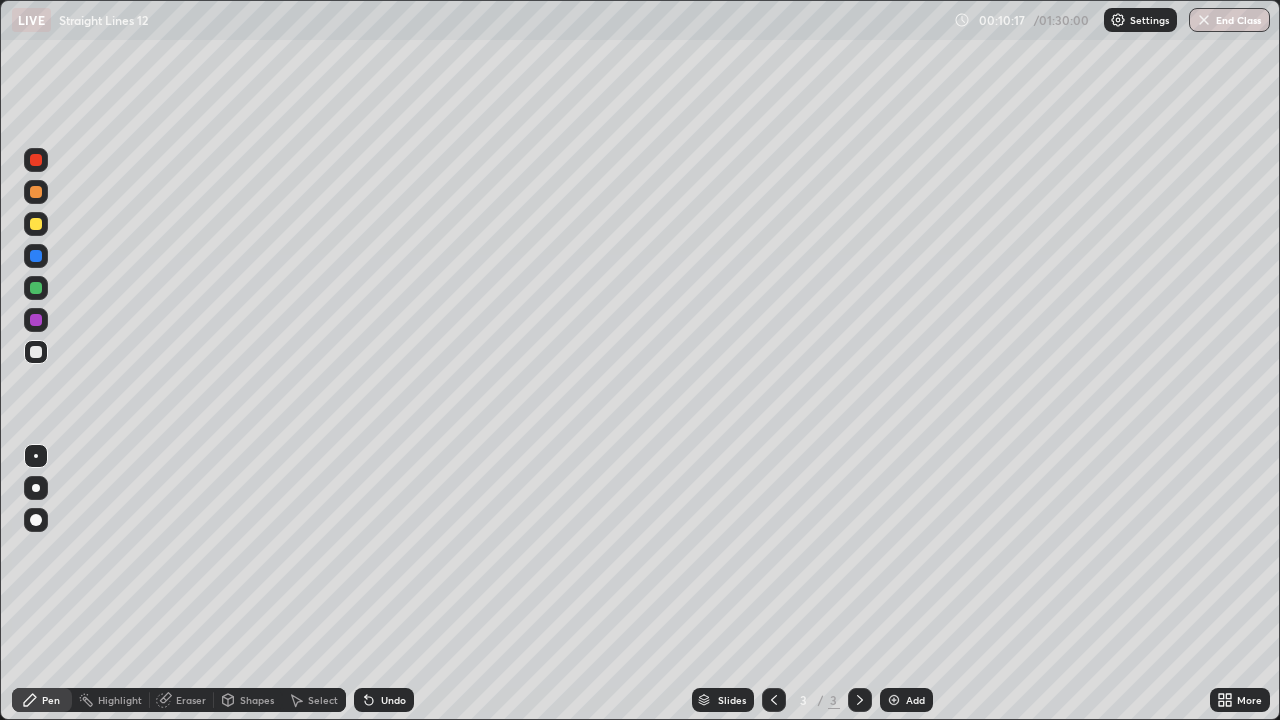 click on "Undo" at bounding box center [393, 700] 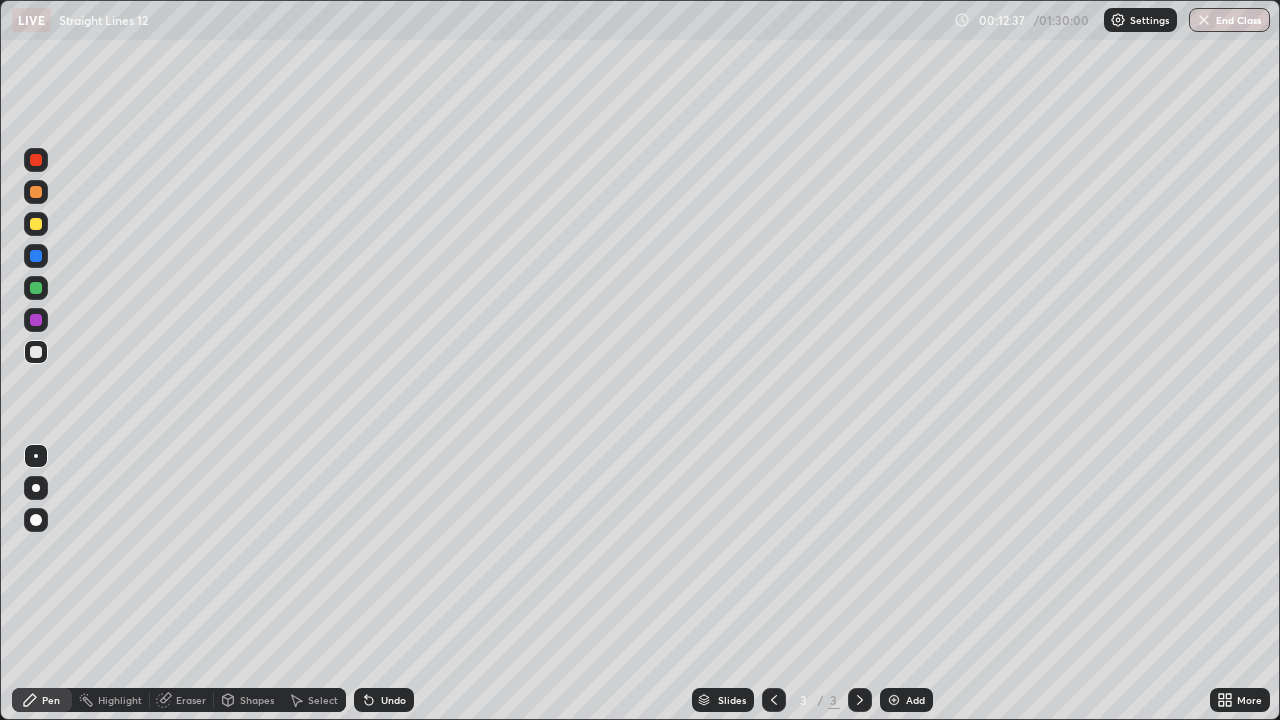 click on "Add" at bounding box center (906, 700) 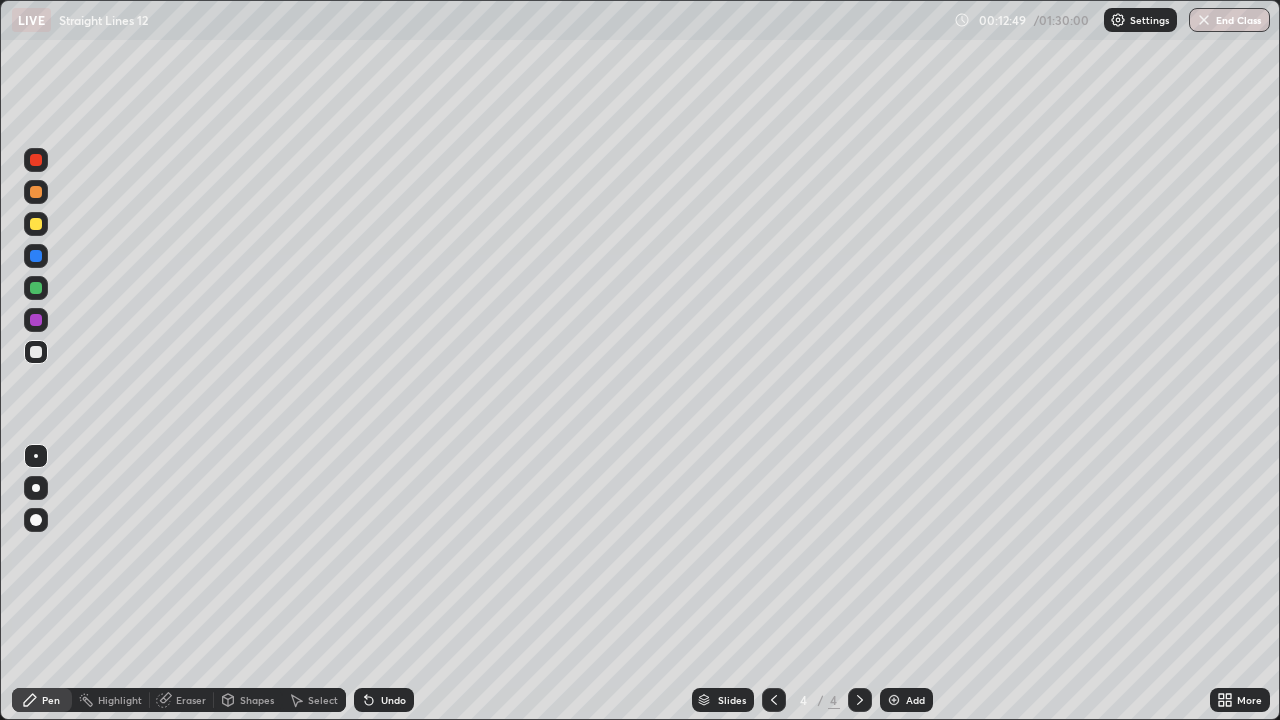 click 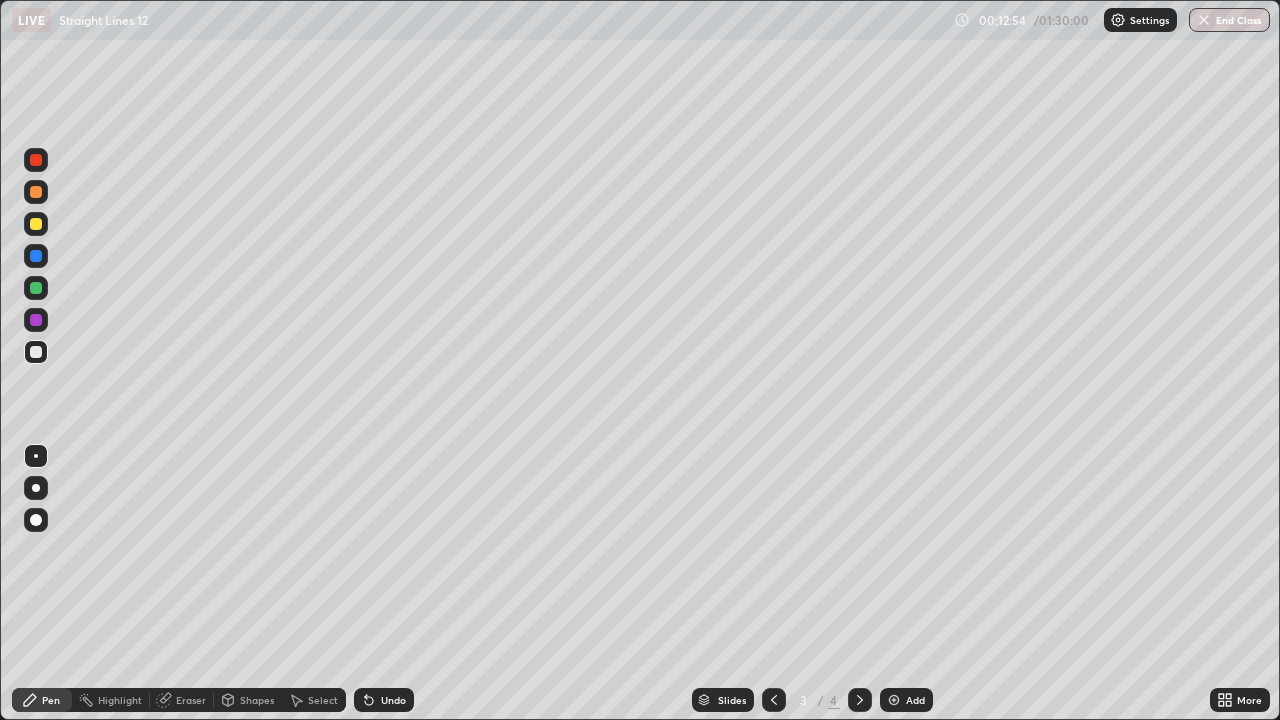 click 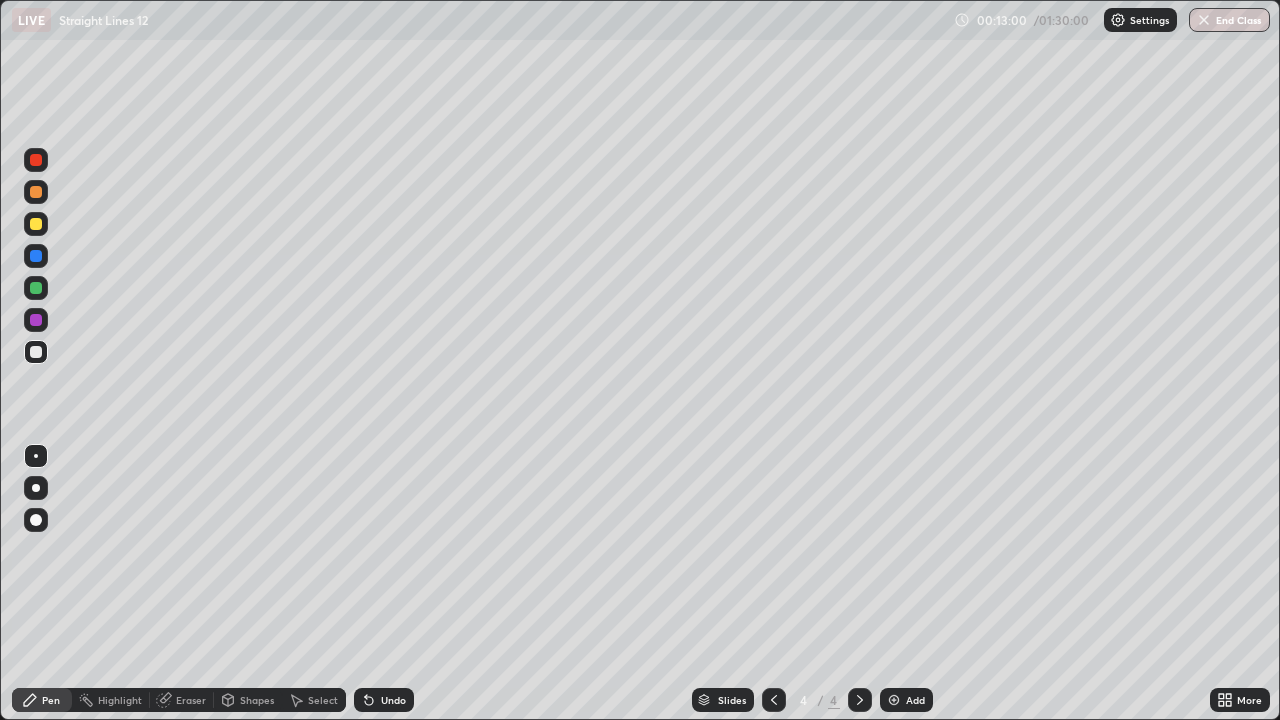 click 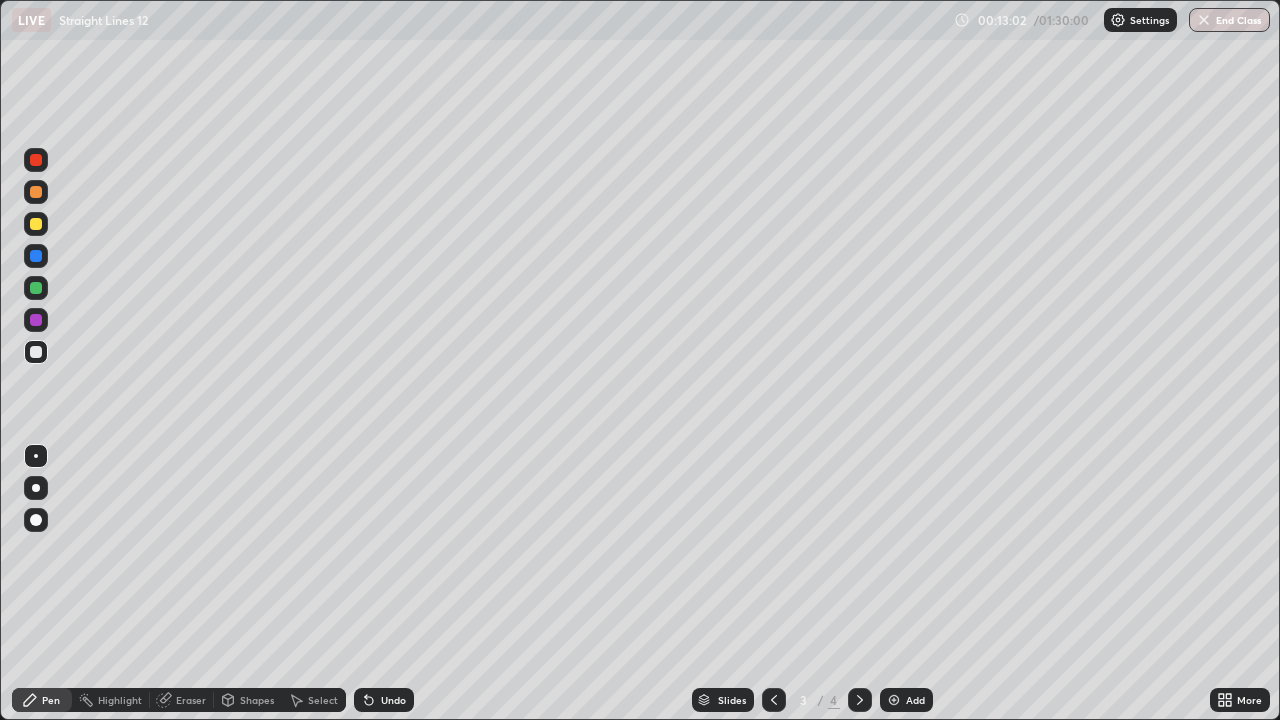 click 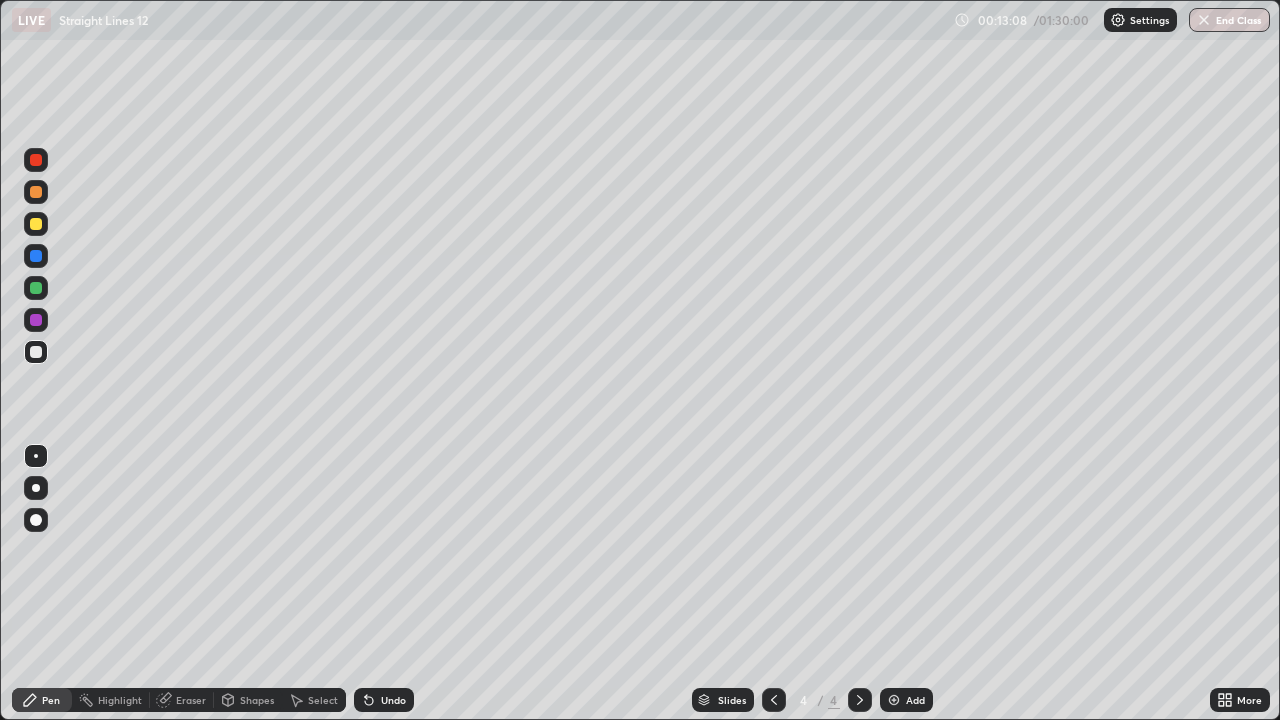 click 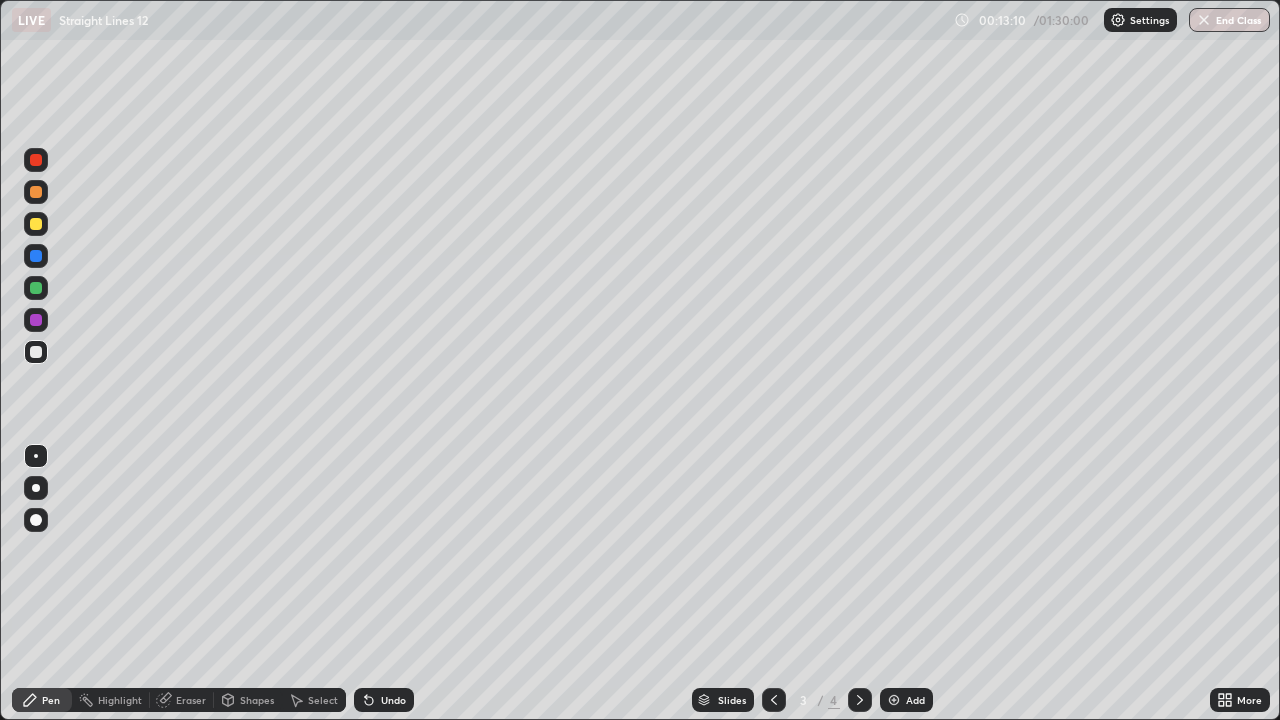click 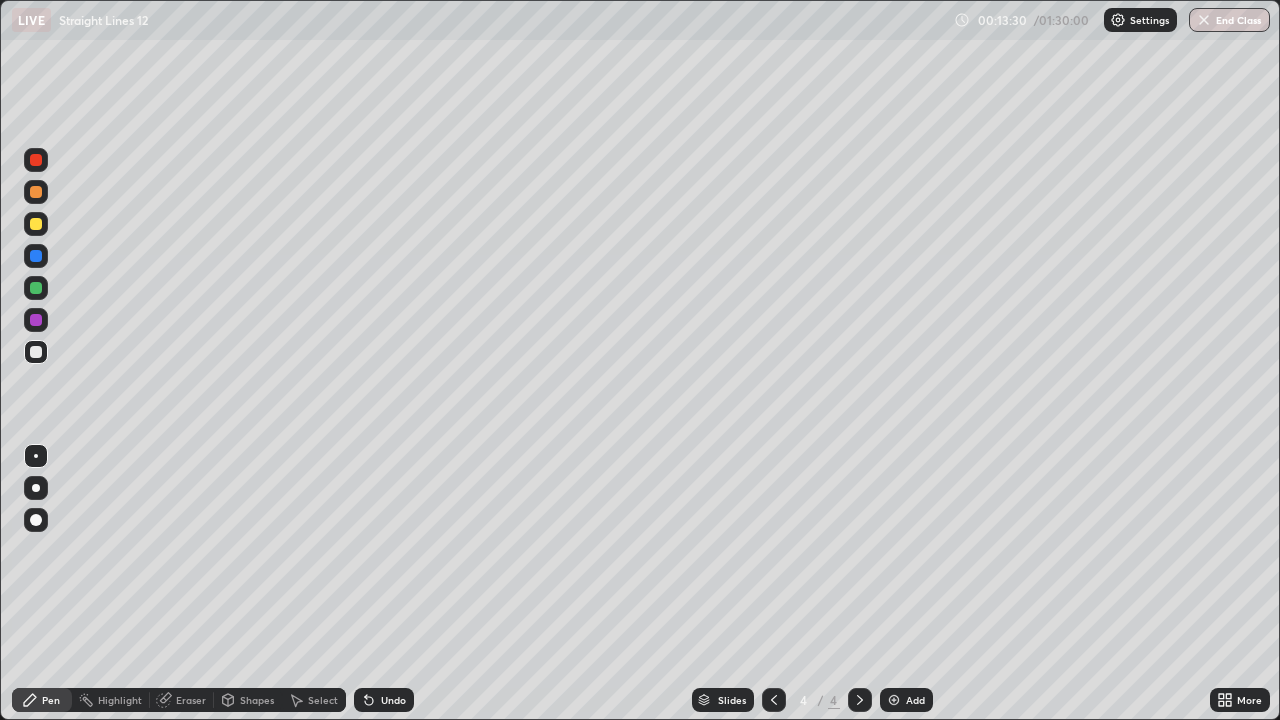 click at bounding box center (36, 288) 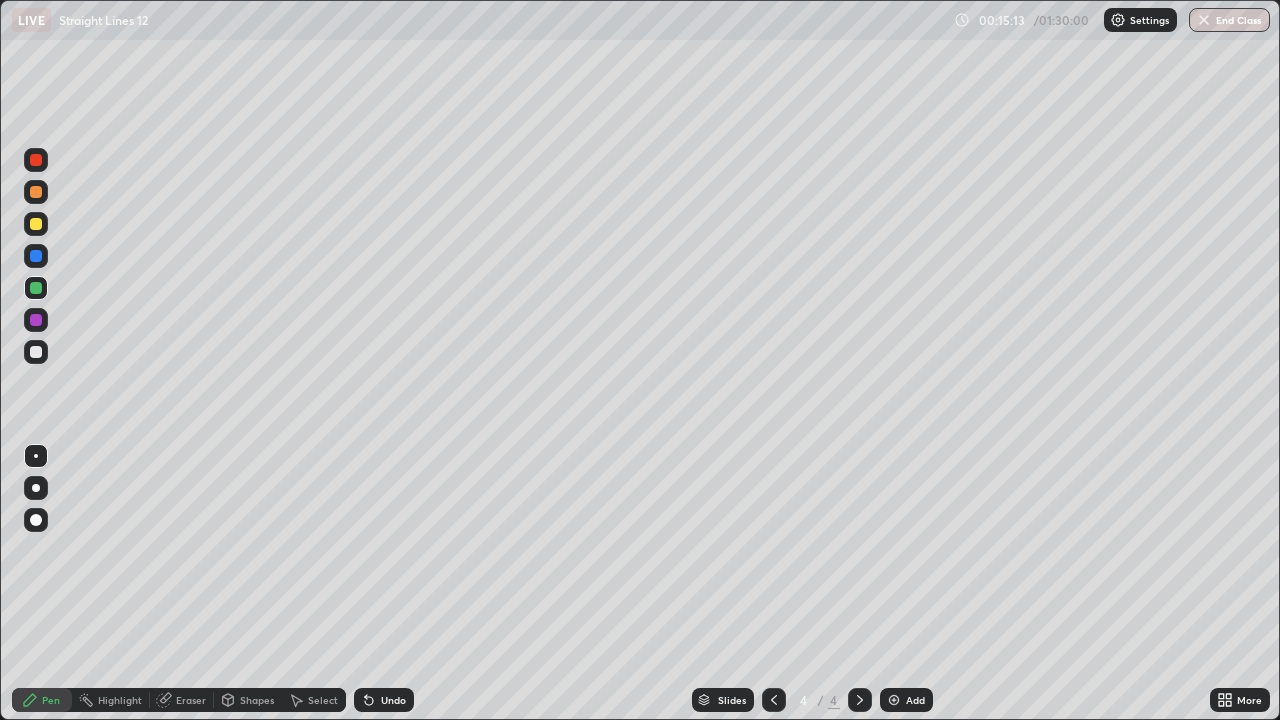 click on "Eraser" at bounding box center [191, 700] 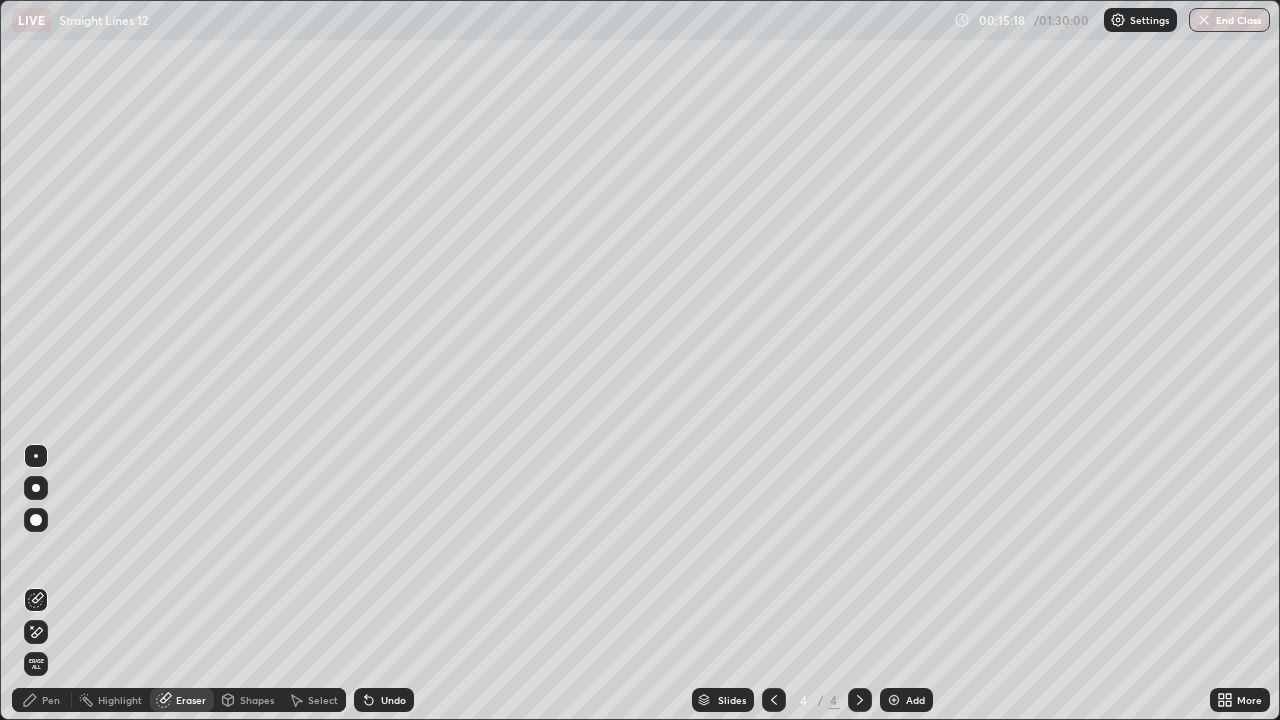 click on "Pen" at bounding box center (42, 700) 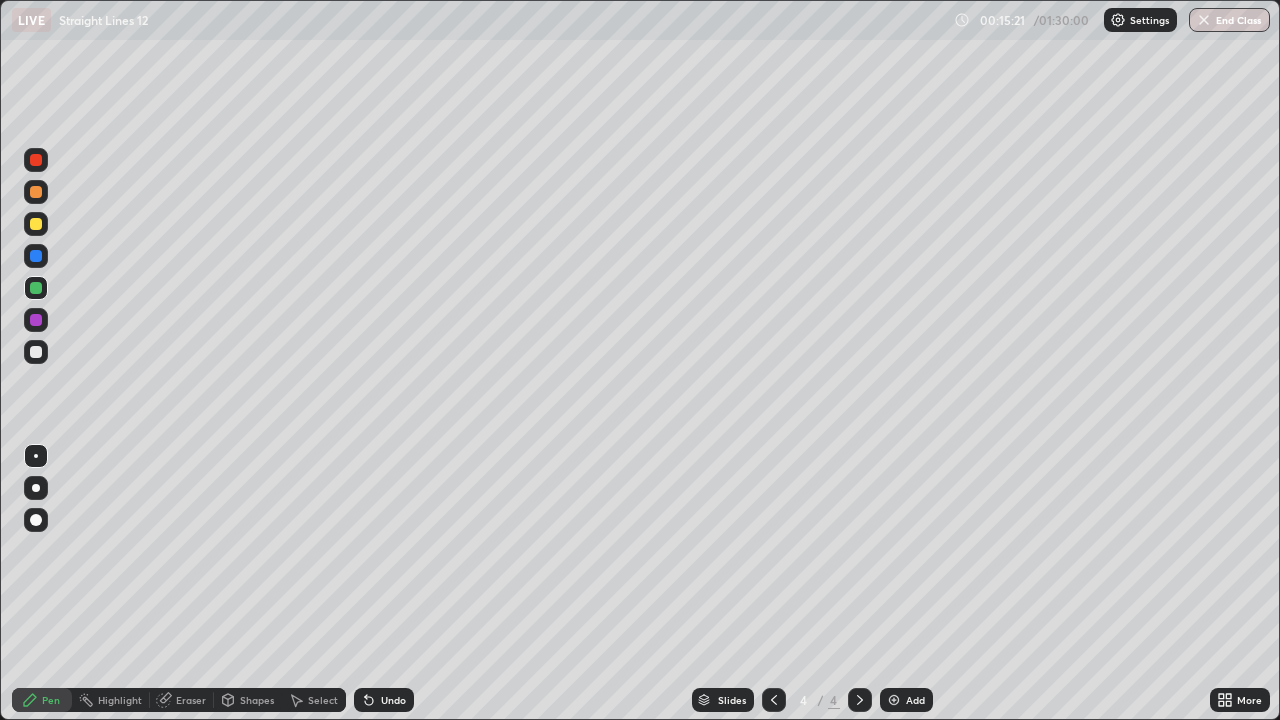 click on "Undo" at bounding box center (393, 700) 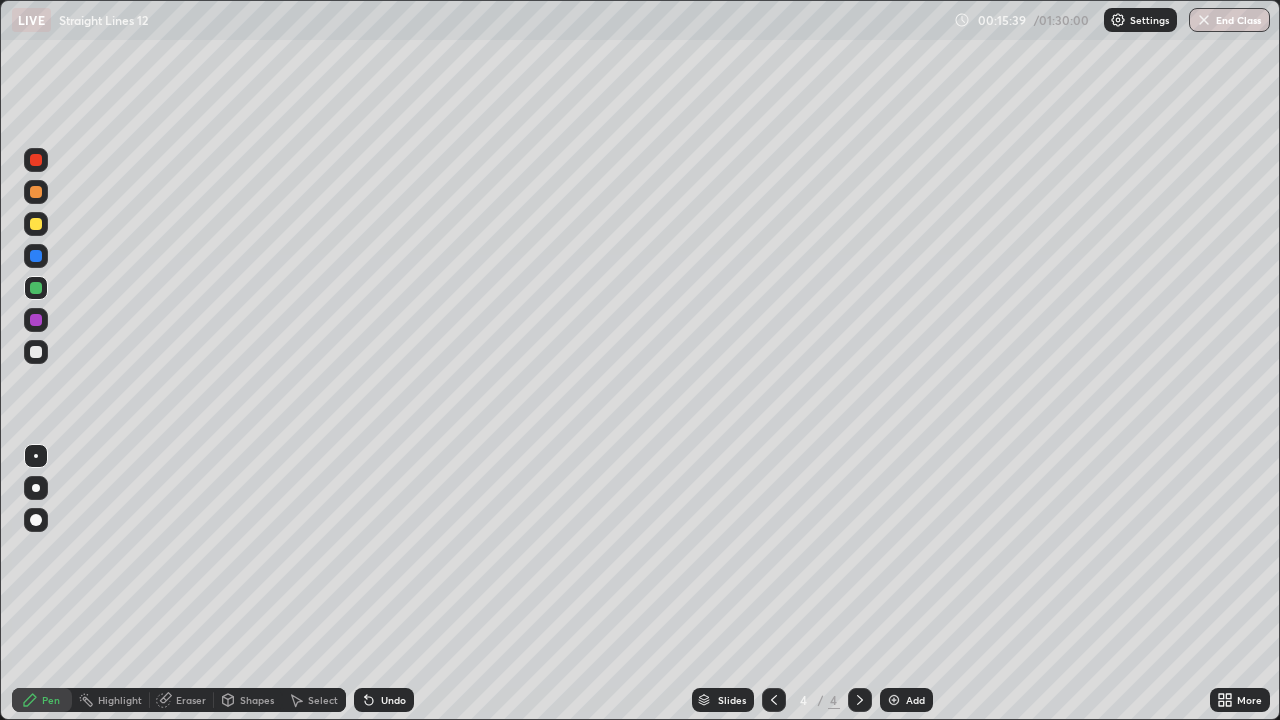 click on "Eraser" at bounding box center [191, 700] 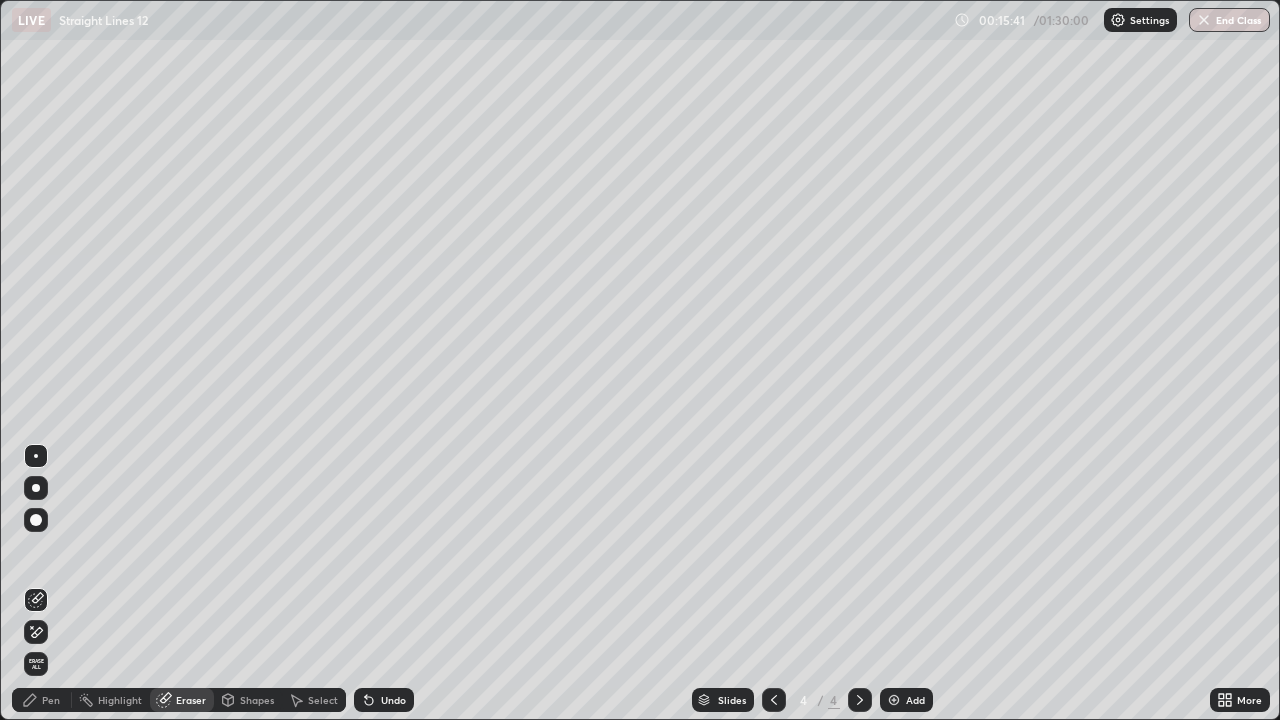 click on "Pen" at bounding box center [51, 700] 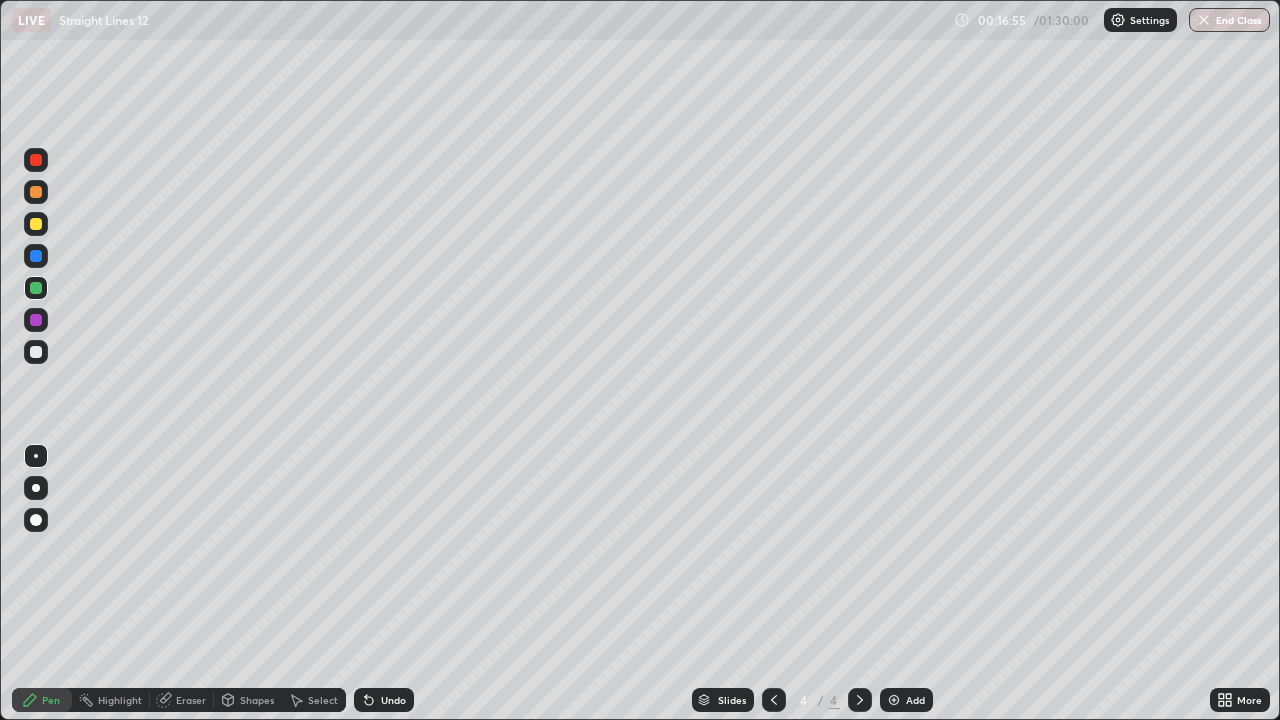 click at bounding box center (36, 256) 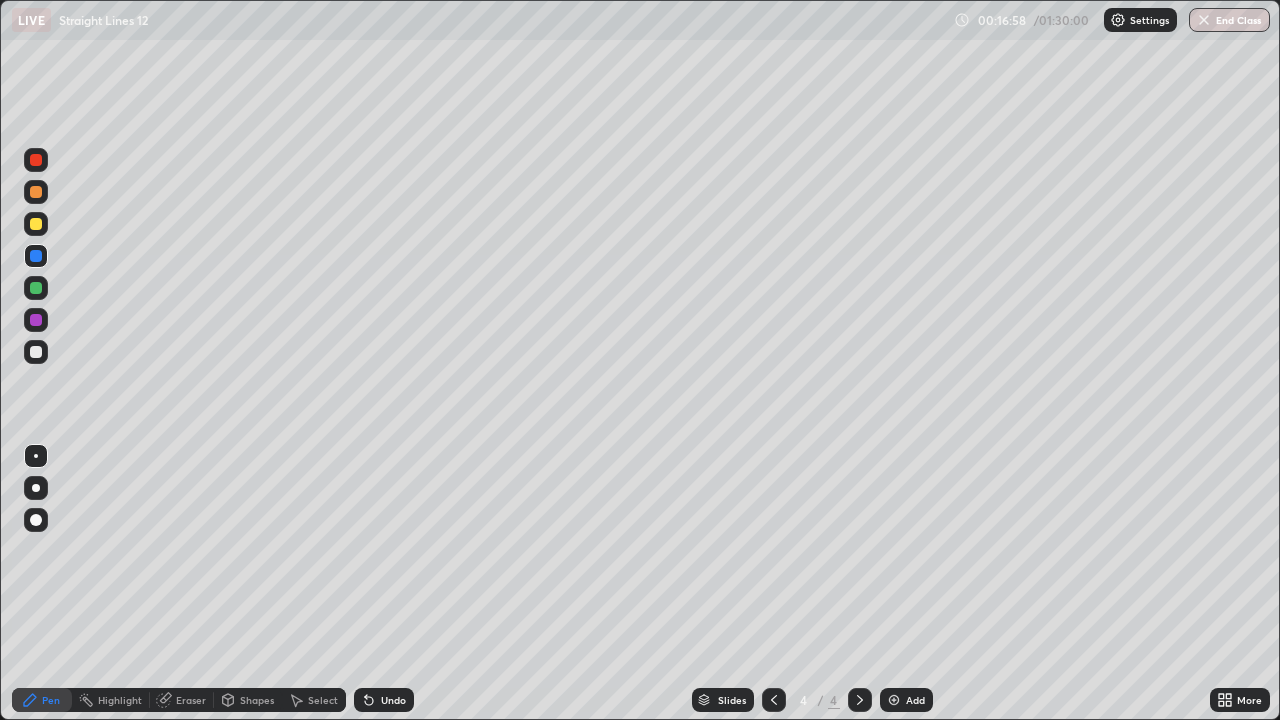 click 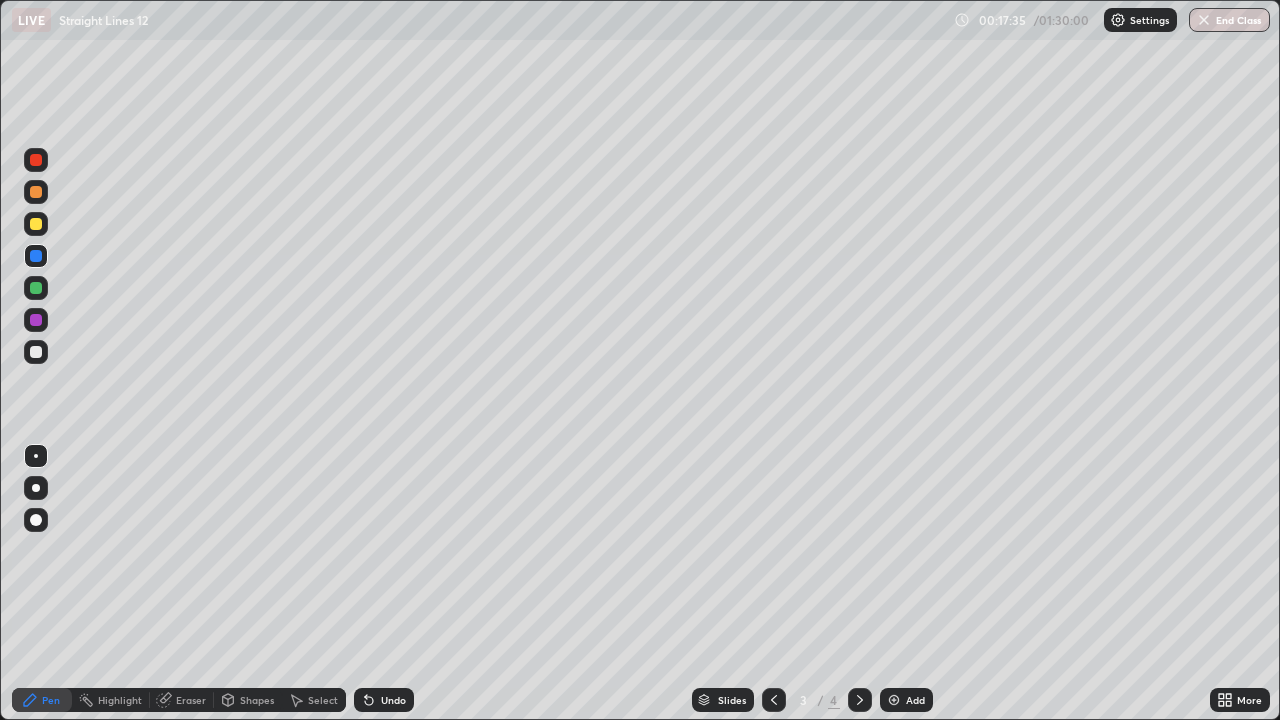 click at bounding box center (36, 320) 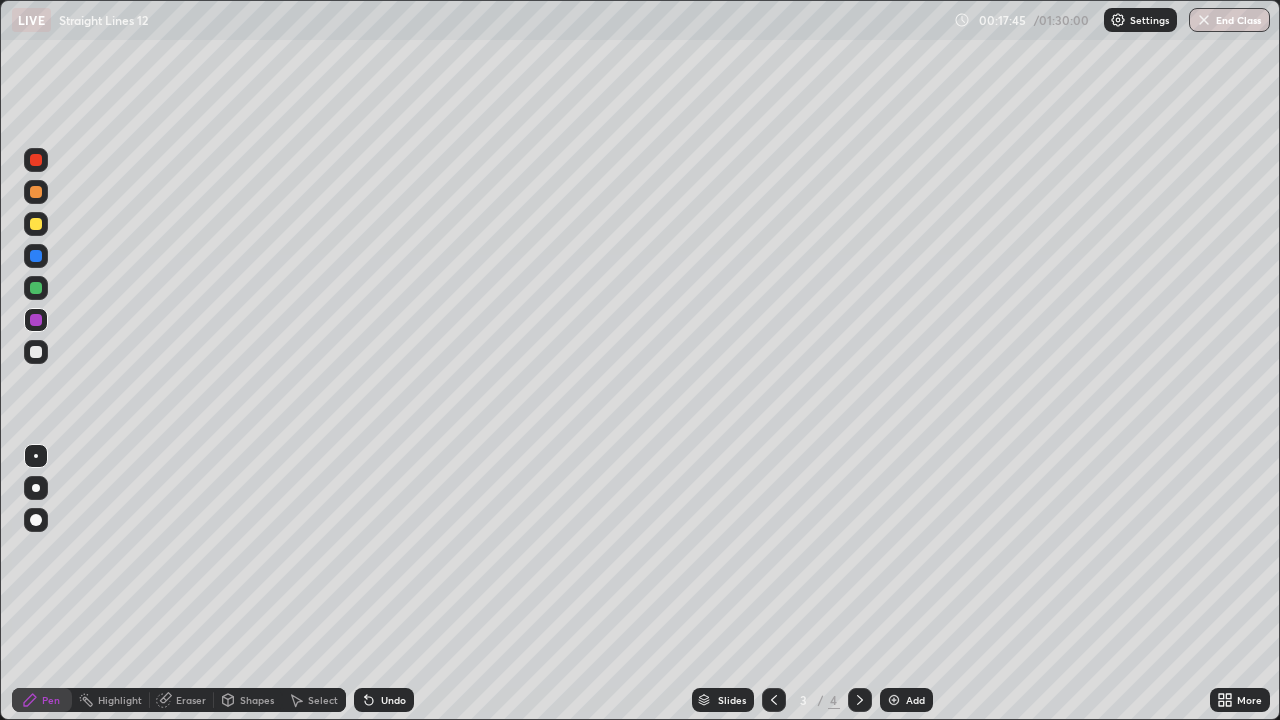 click at bounding box center (36, 256) 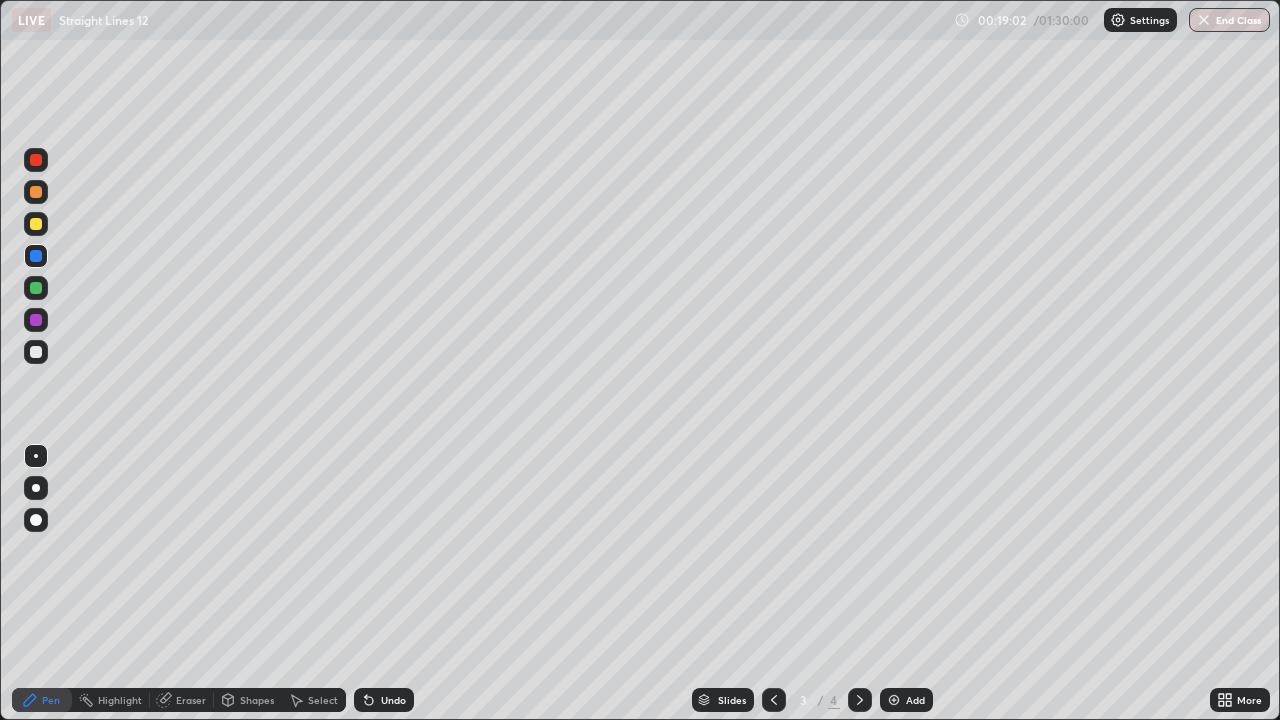 click 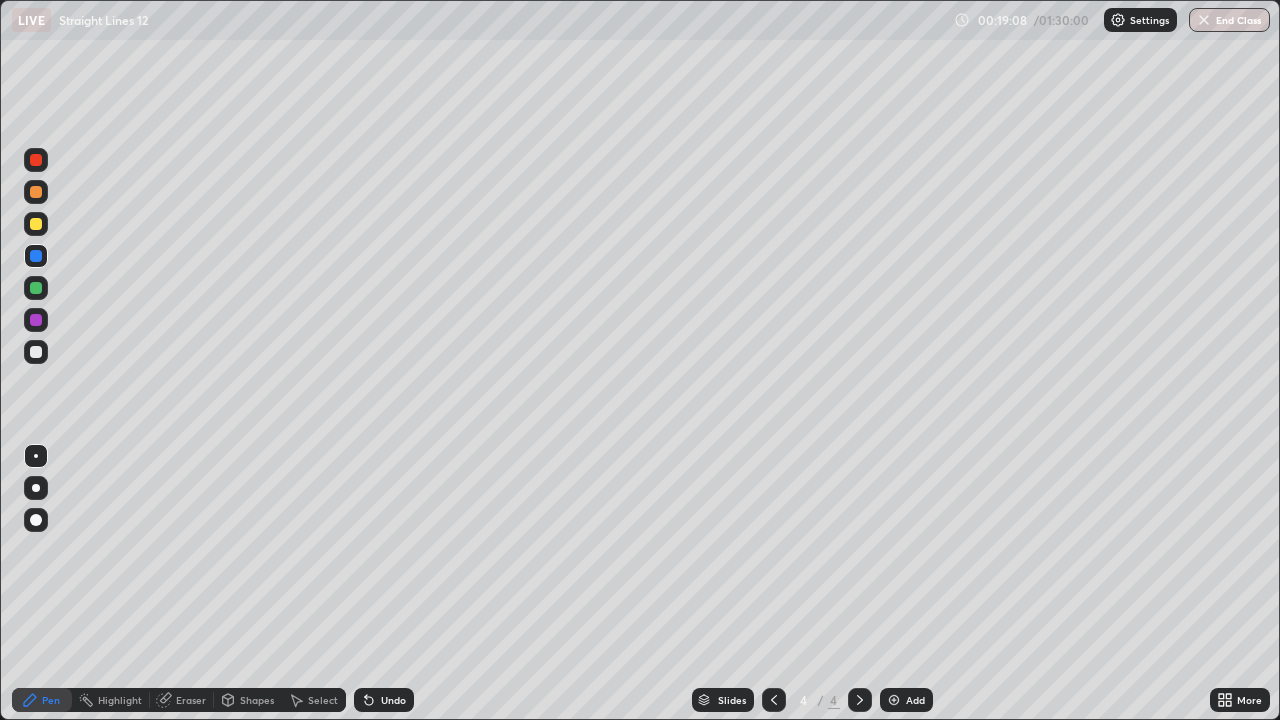 click at bounding box center (36, 192) 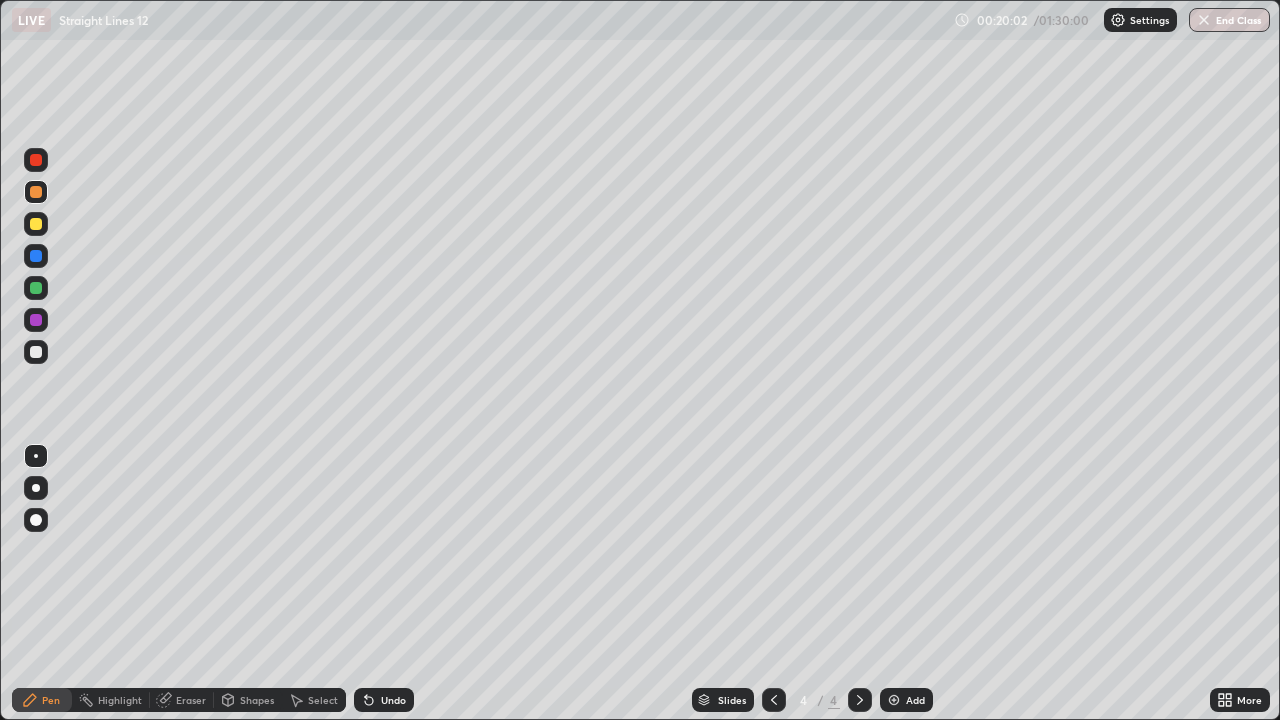 click on "Eraser" at bounding box center [191, 700] 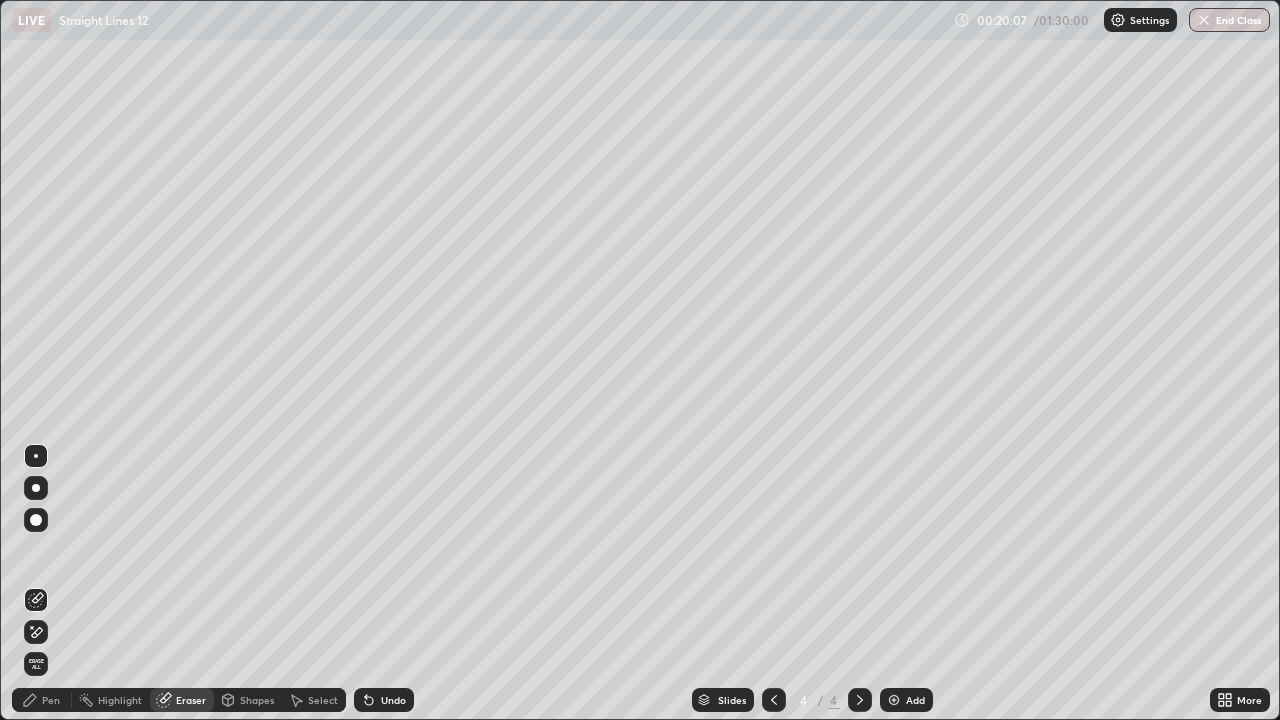 click on "Pen" at bounding box center [42, 700] 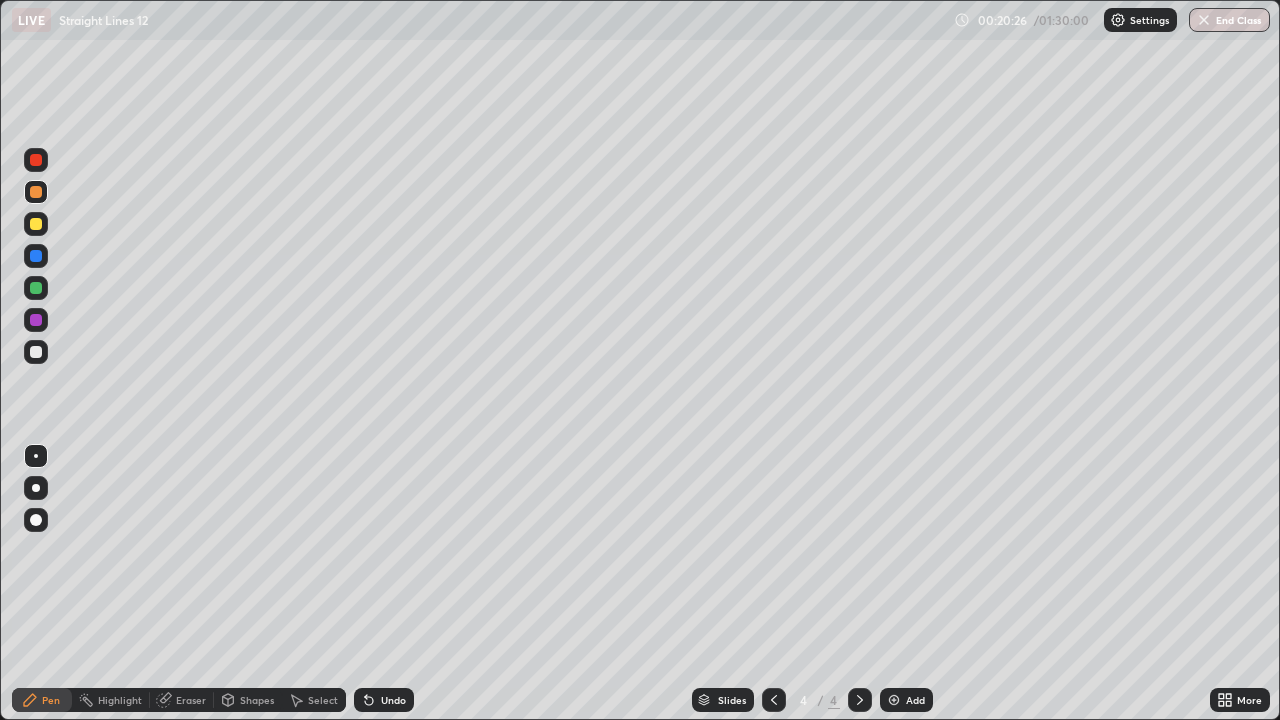 click on "Undo" at bounding box center [384, 700] 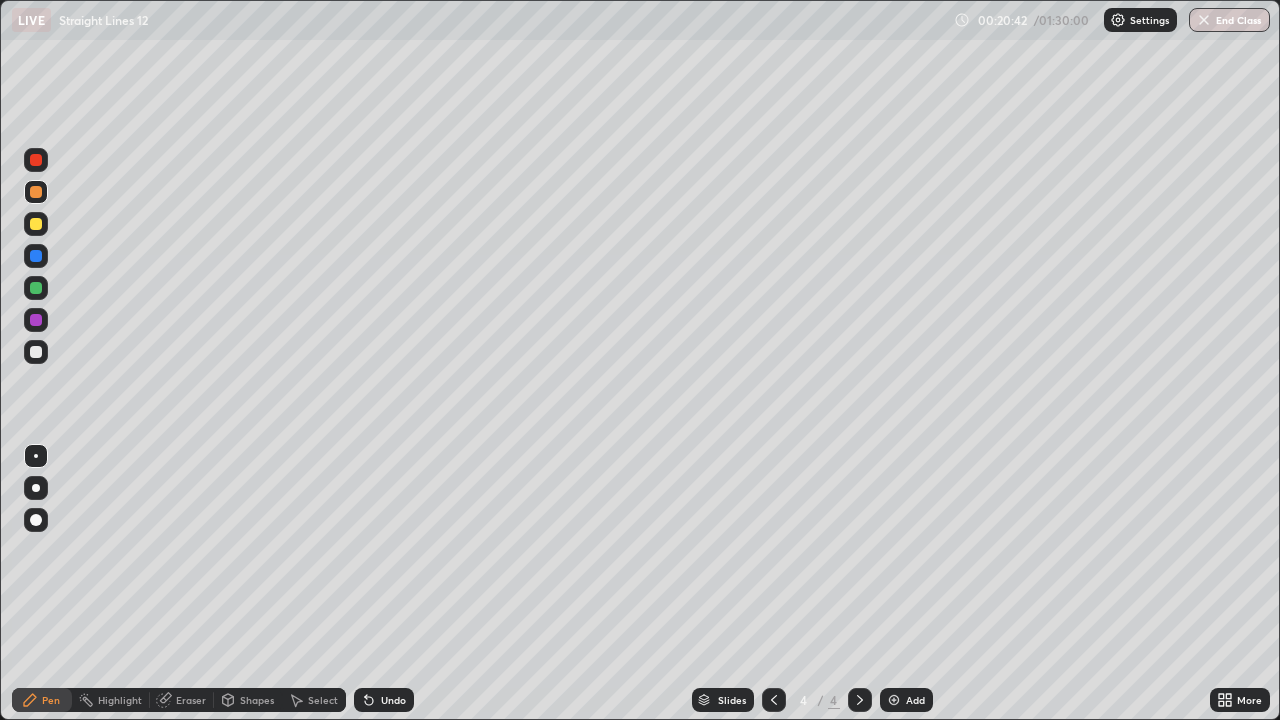 click on "Undo" at bounding box center [393, 700] 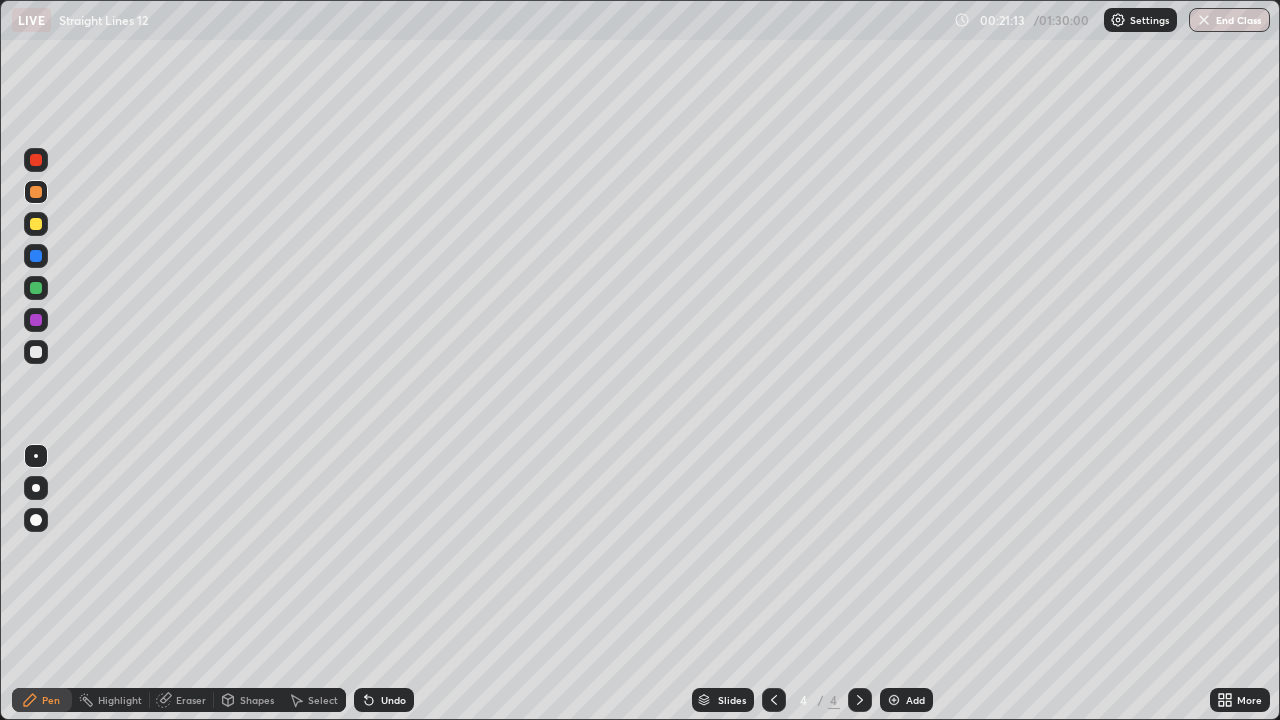 click at bounding box center (36, 256) 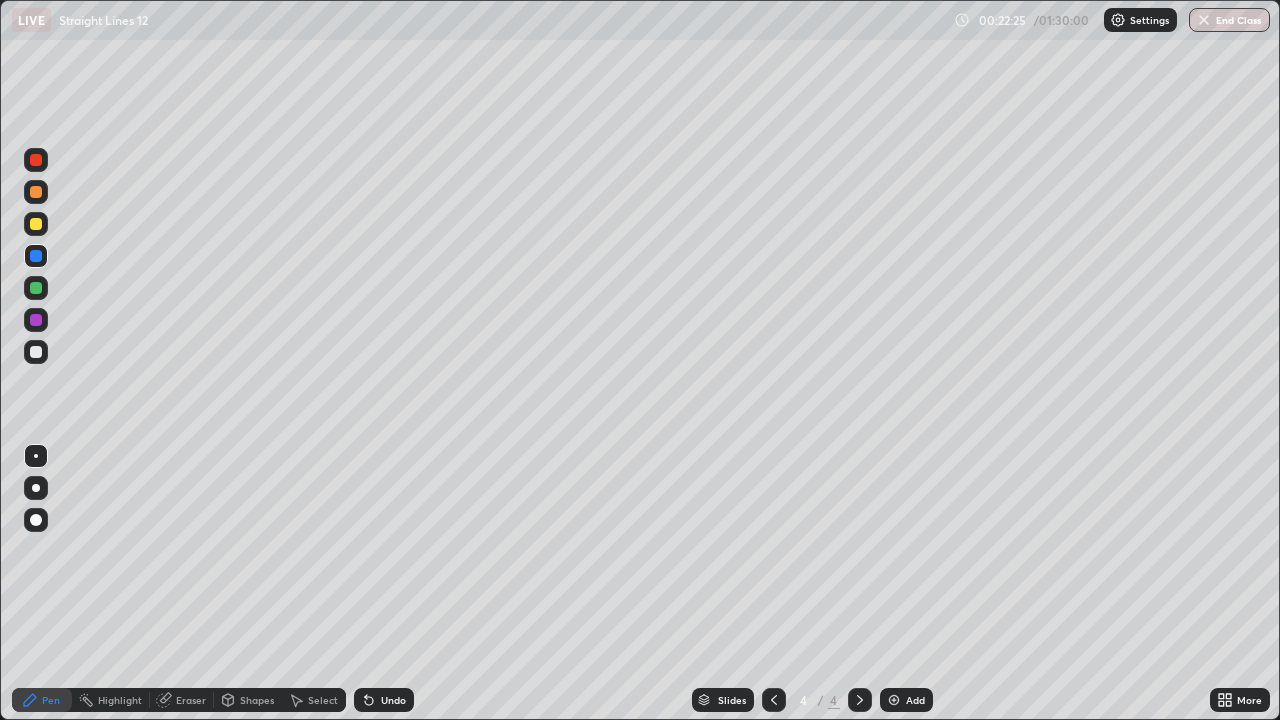 click at bounding box center (36, 320) 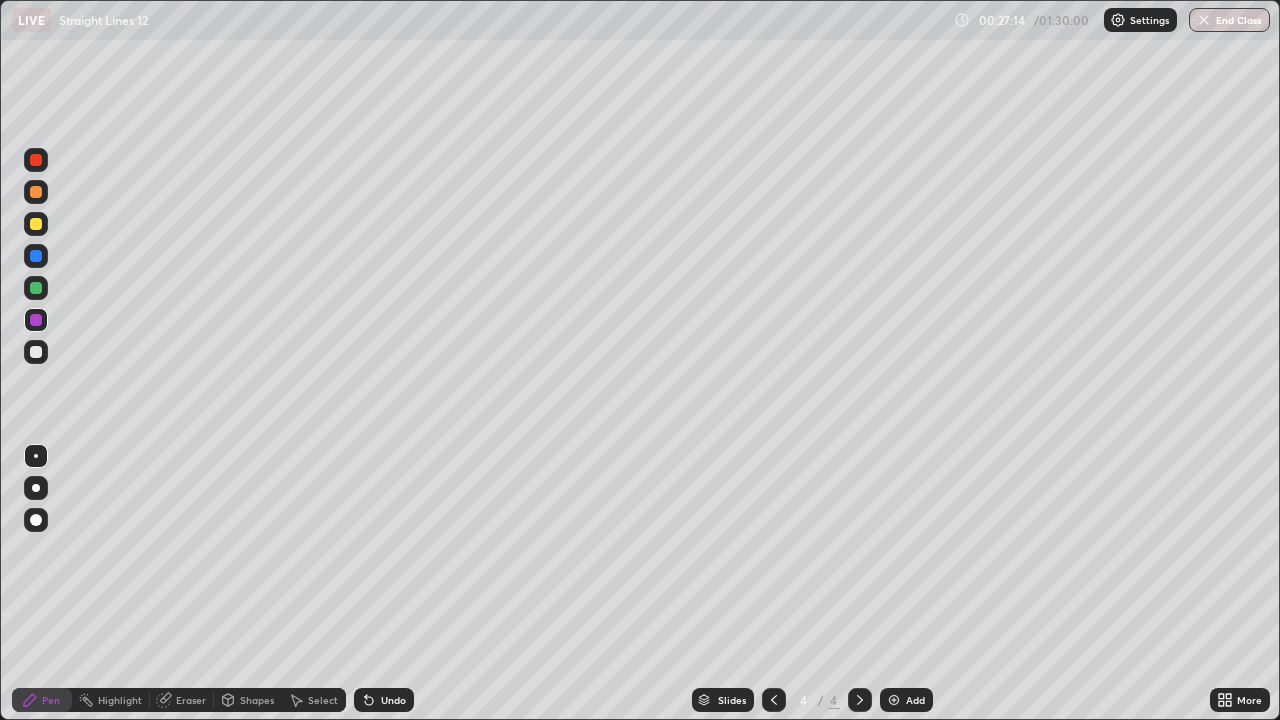 click on "Add" at bounding box center [915, 700] 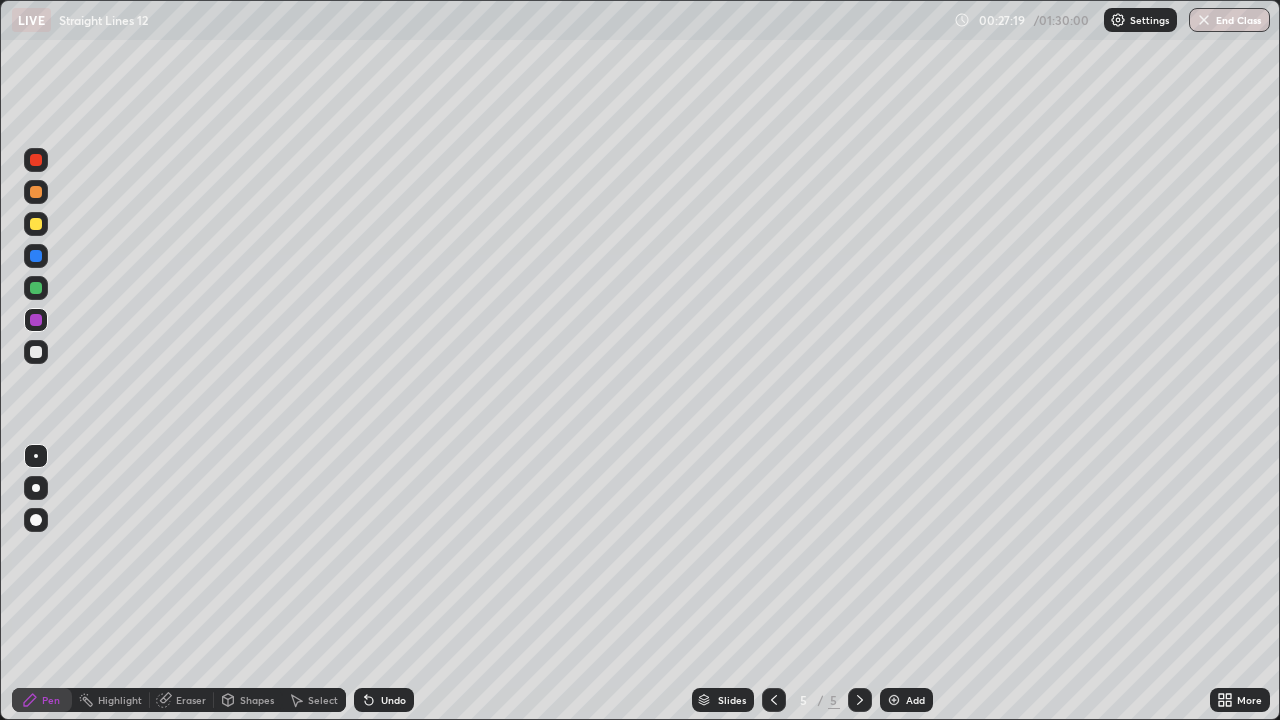 click at bounding box center (36, 224) 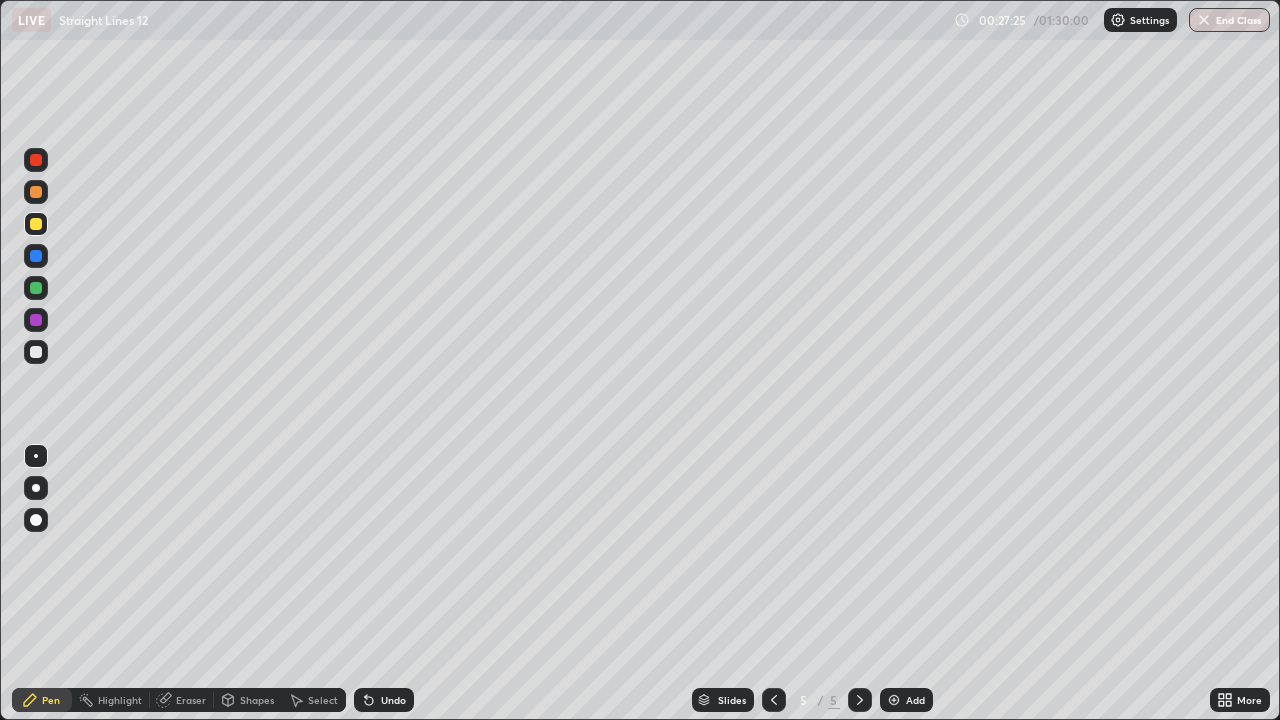 click 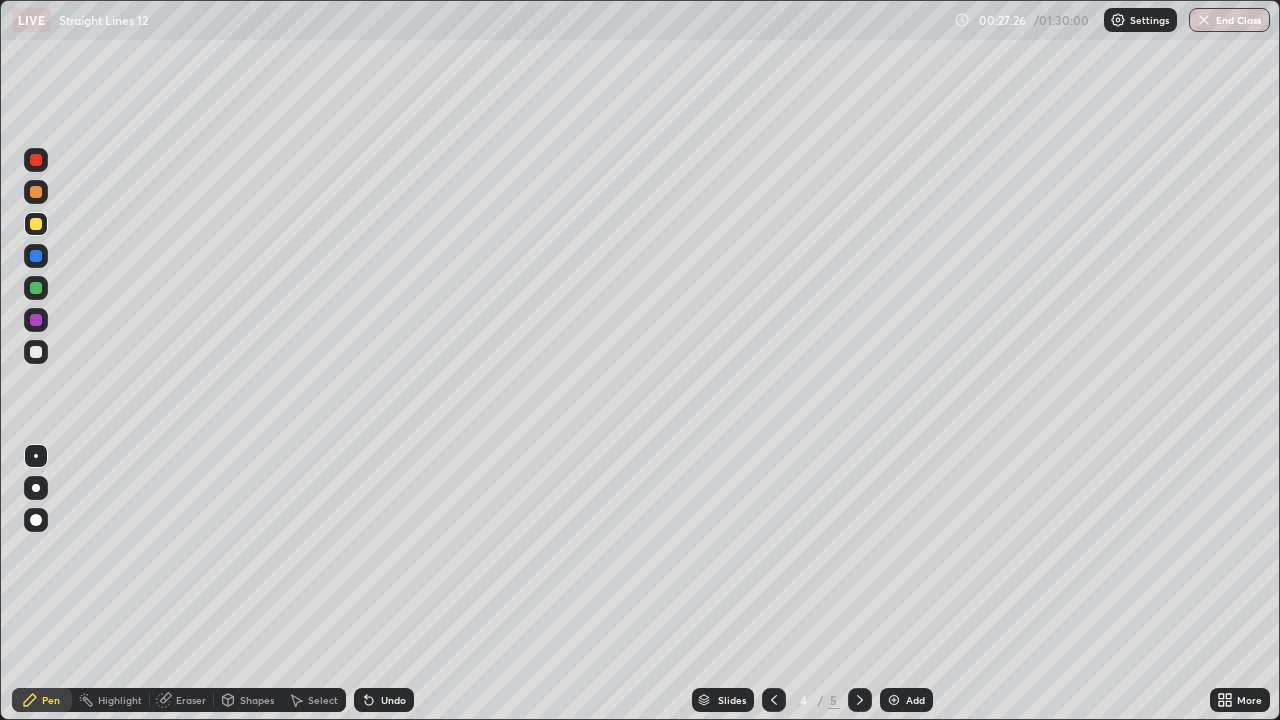 click 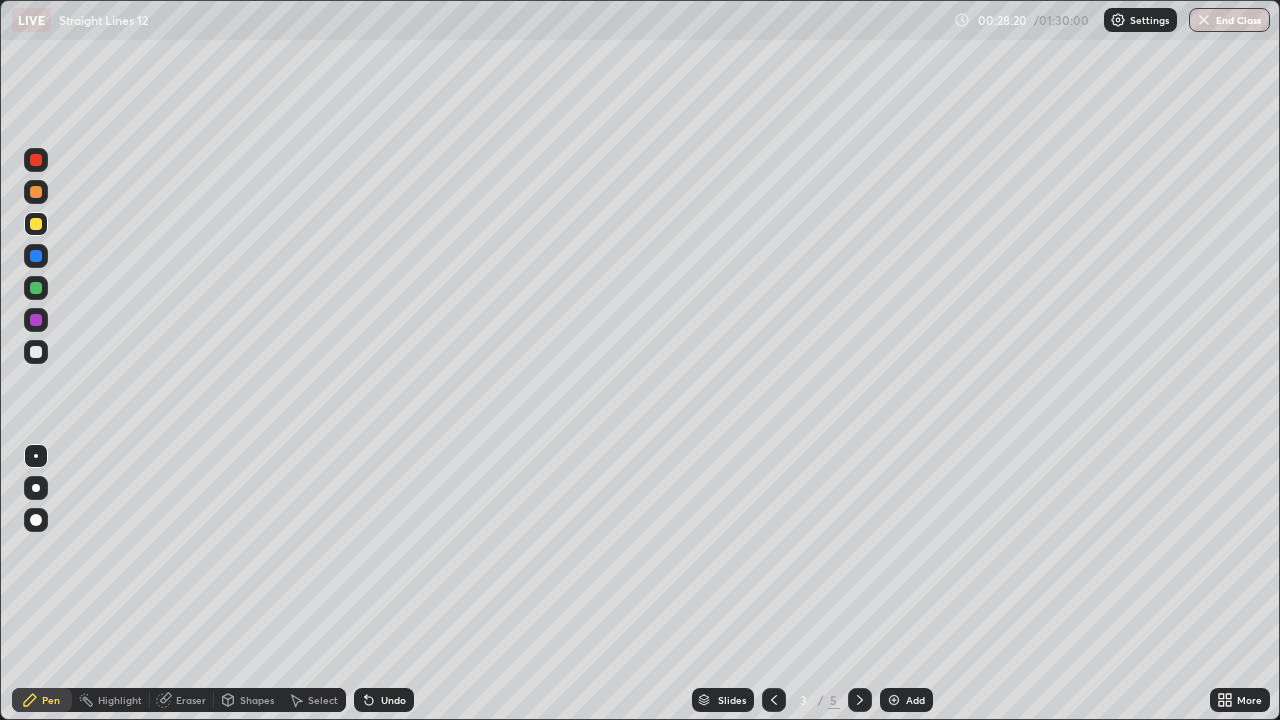 click 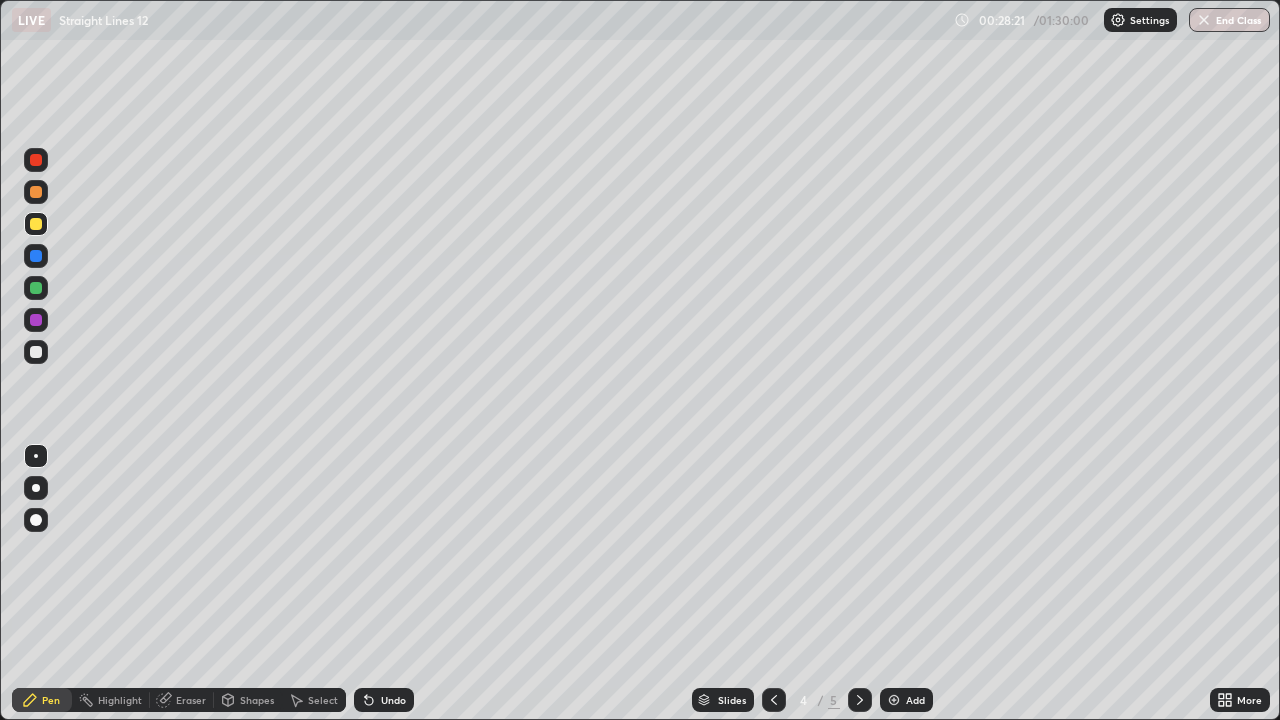click 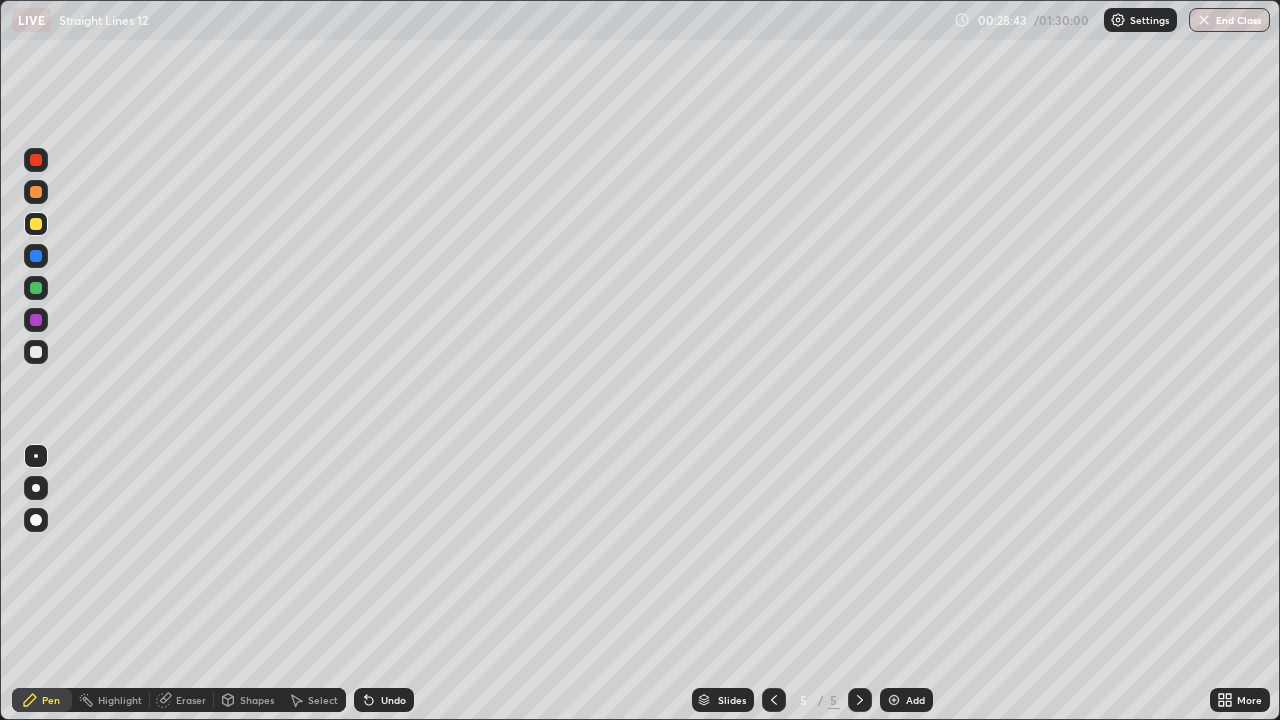 click at bounding box center (36, 288) 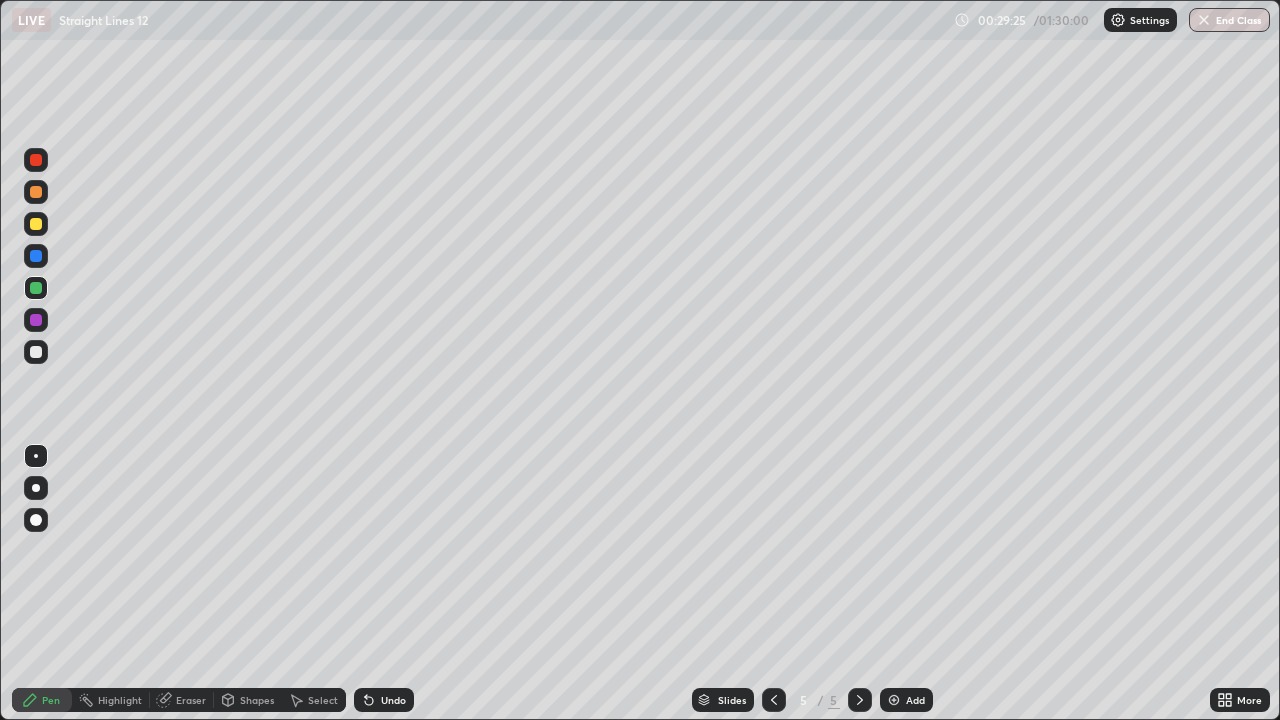 click on "Undo" at bounding box center (384, 700) 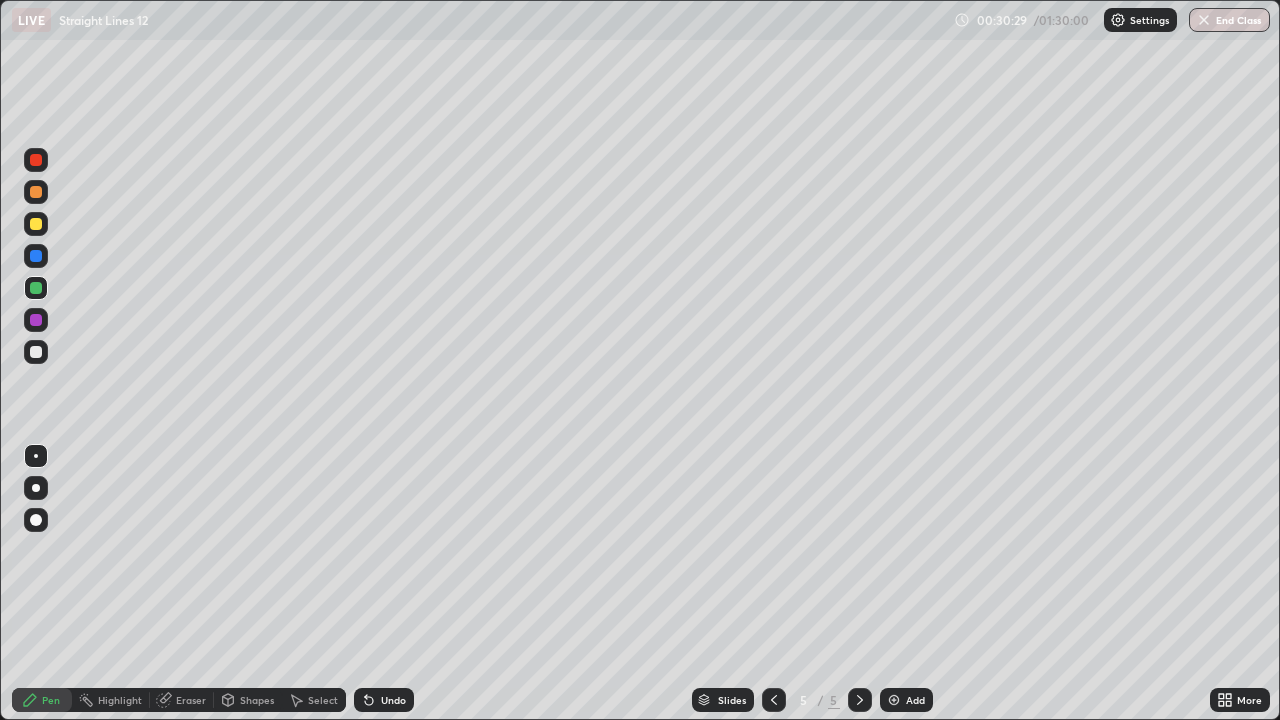 click on "Undo" at bounding box center [393, 700] 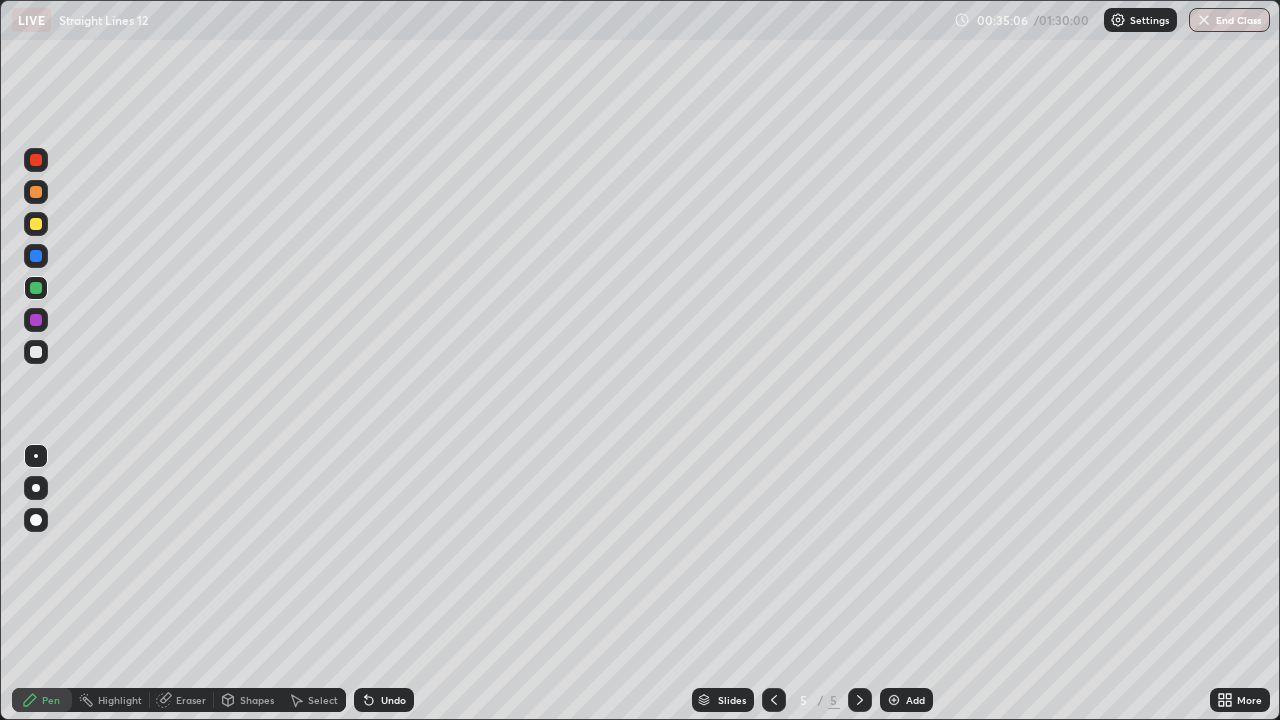 click at bounding box center [36, 256] 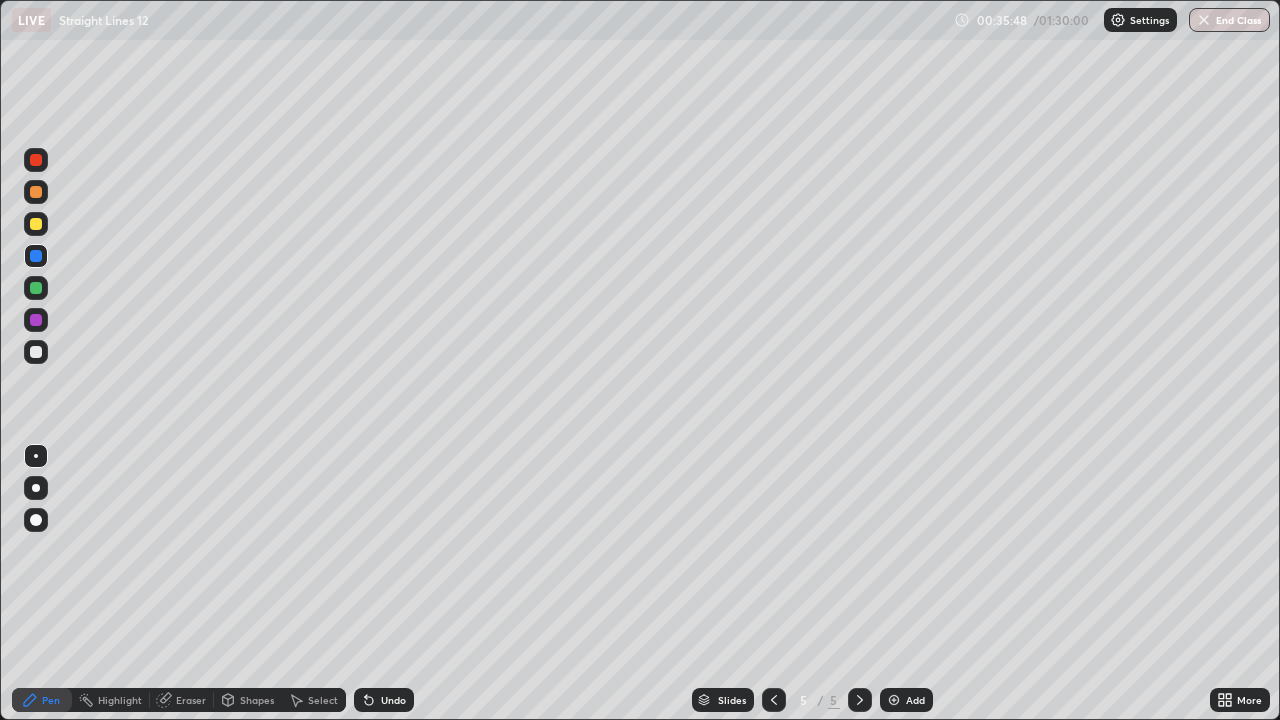 click at bounding box center (36, 224) 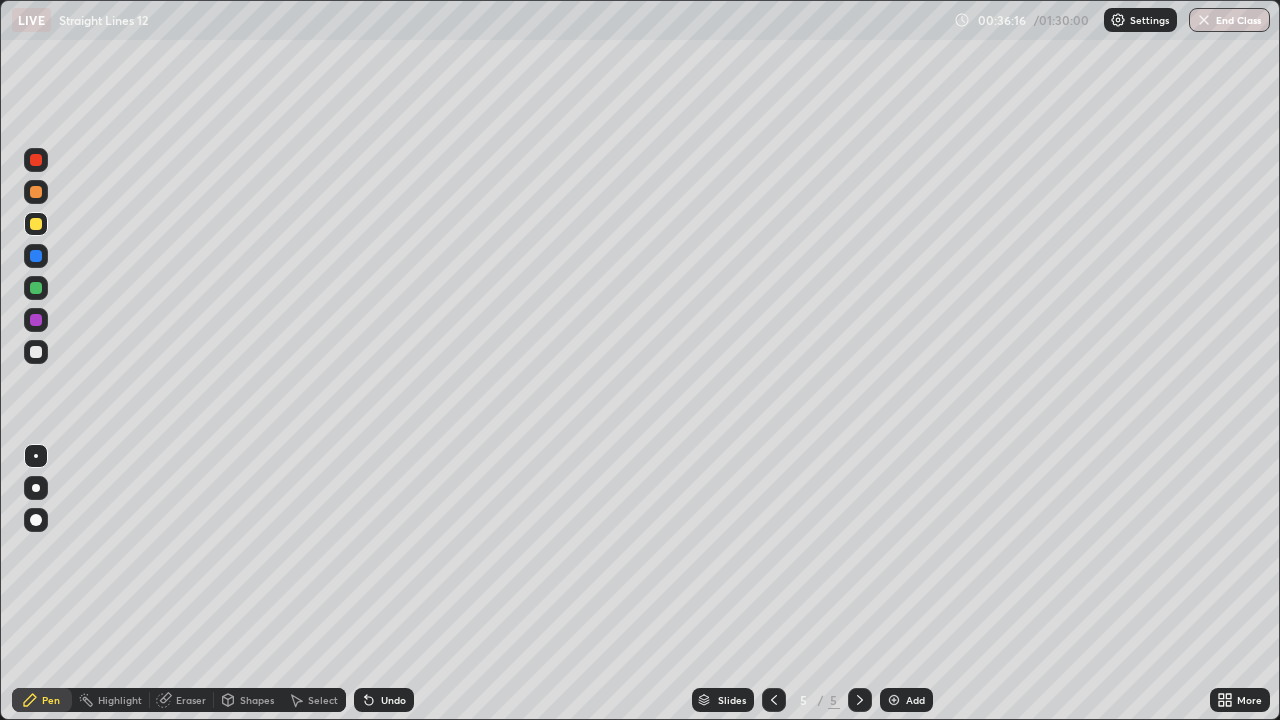click on "Add" at bounding box center [906, 700] 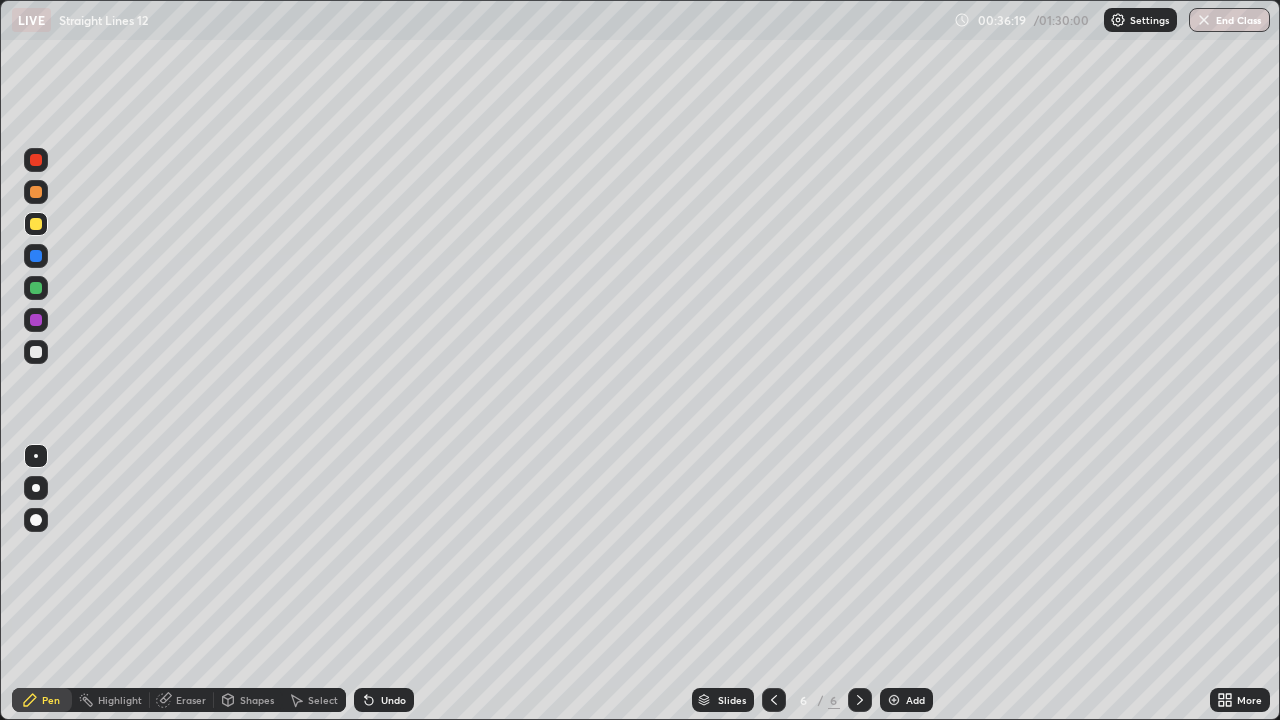 click at bounding box center (36, 288) 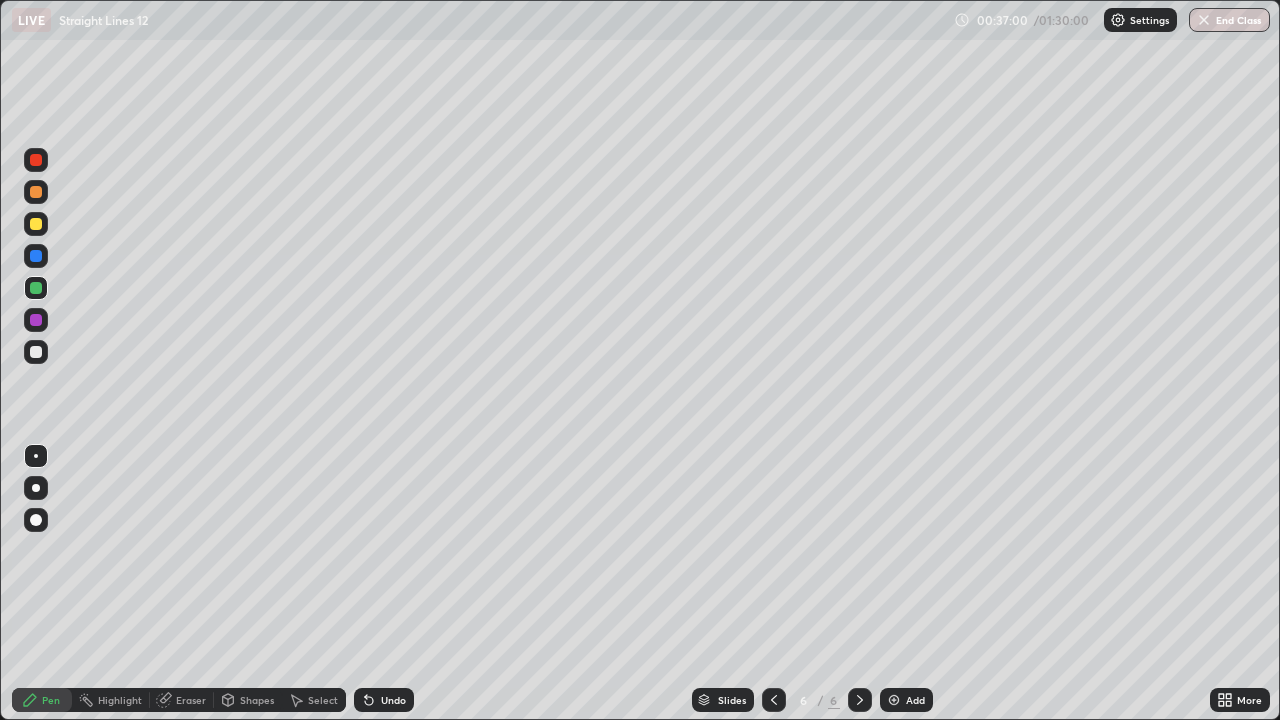 click at bounding box center (36, 352) 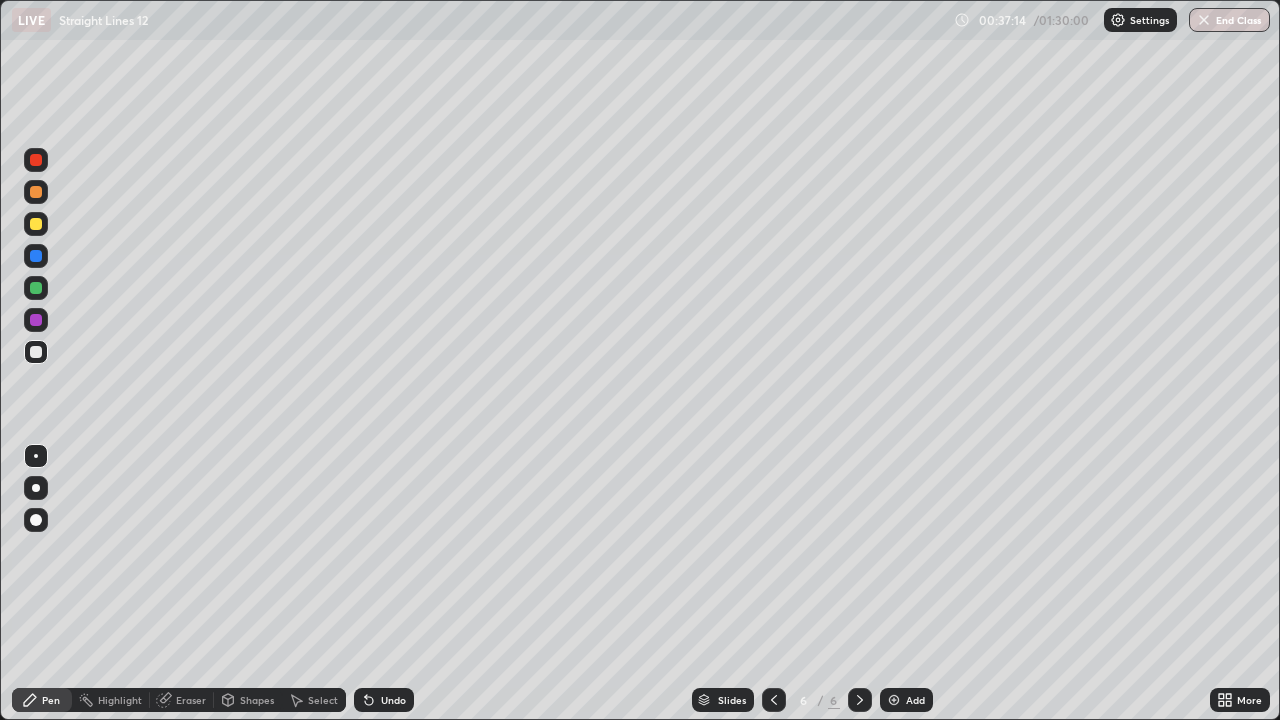 click at bounding box center (36, 256) 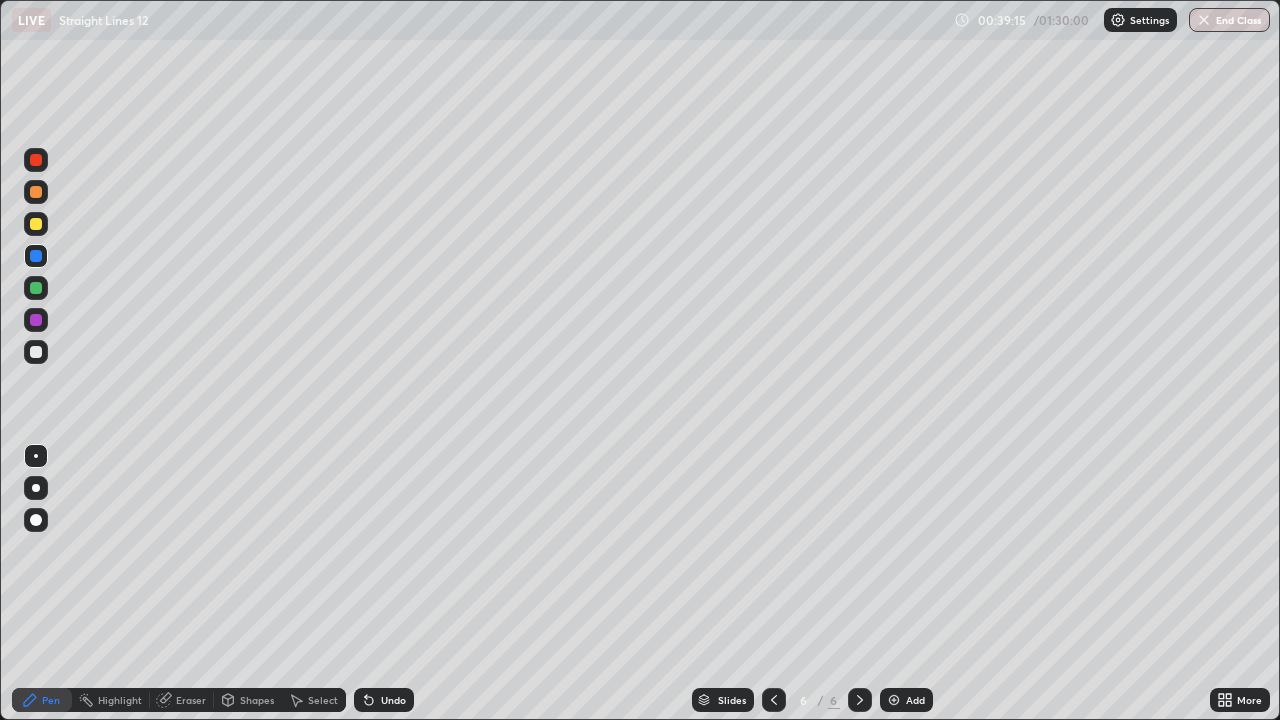 click at bounding box center [36, 352] 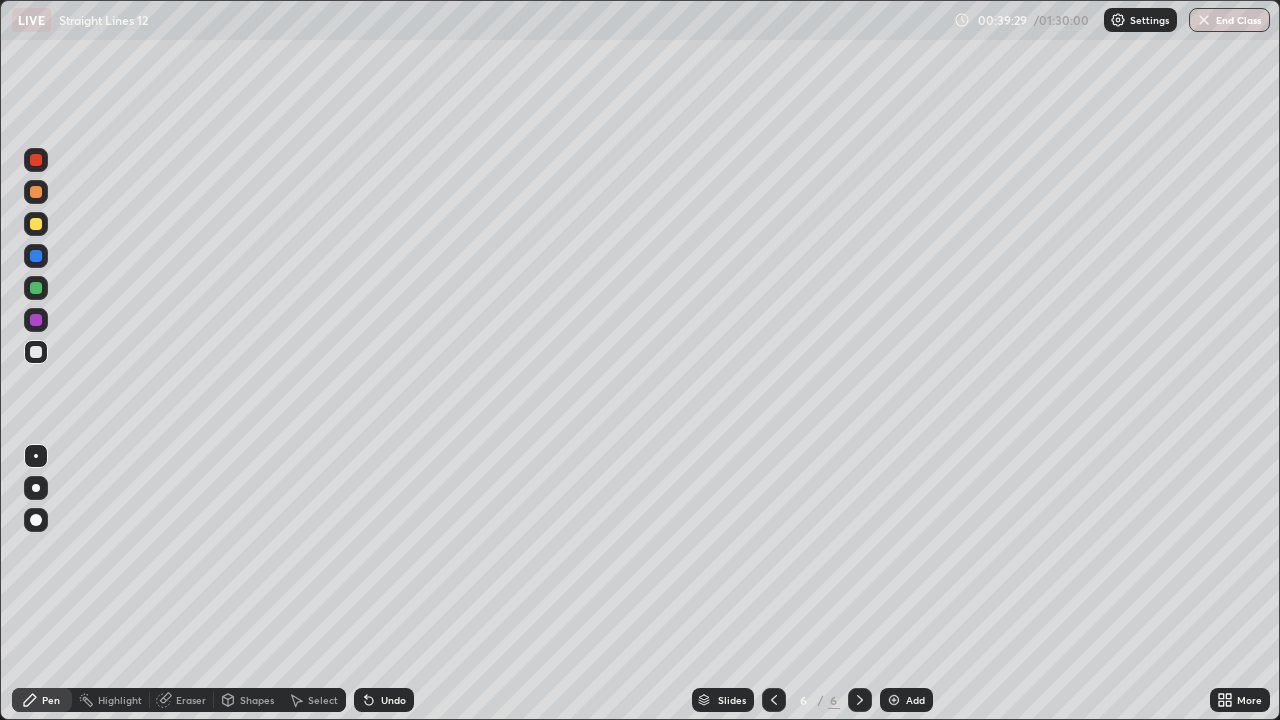click on "Undo" at bounding box center (380, 700) 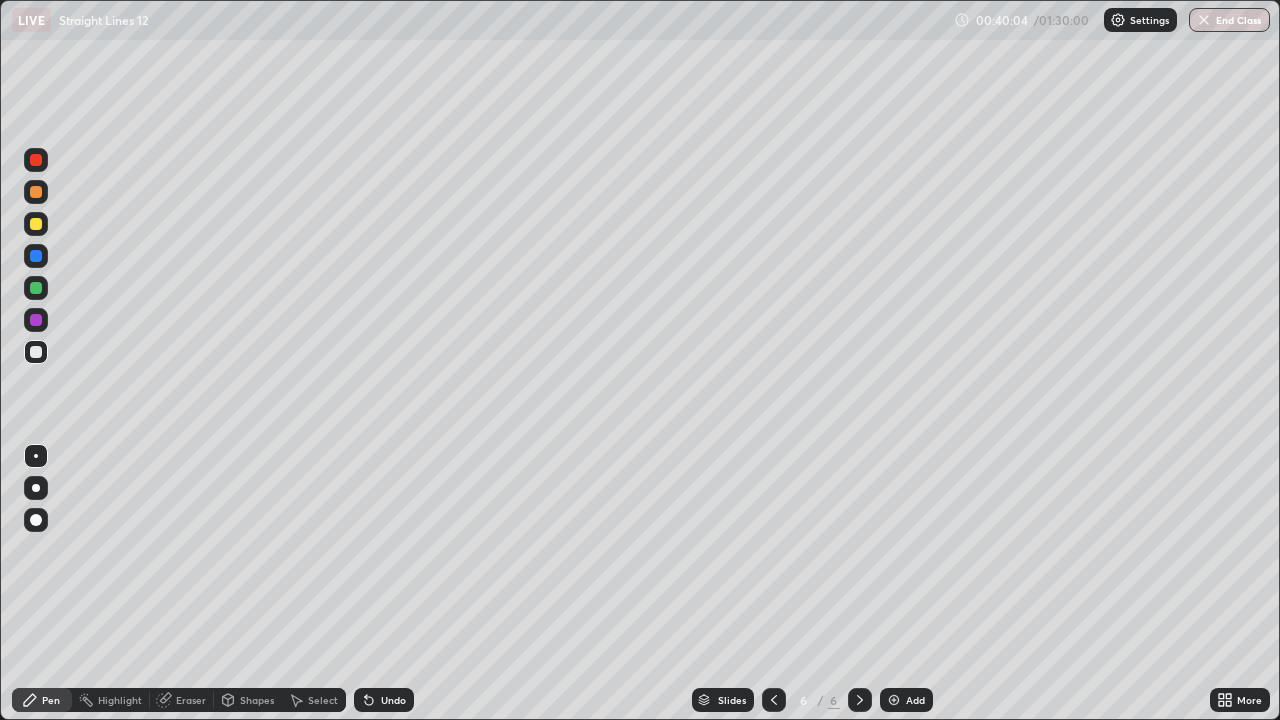click at bounding box center [36, 320] 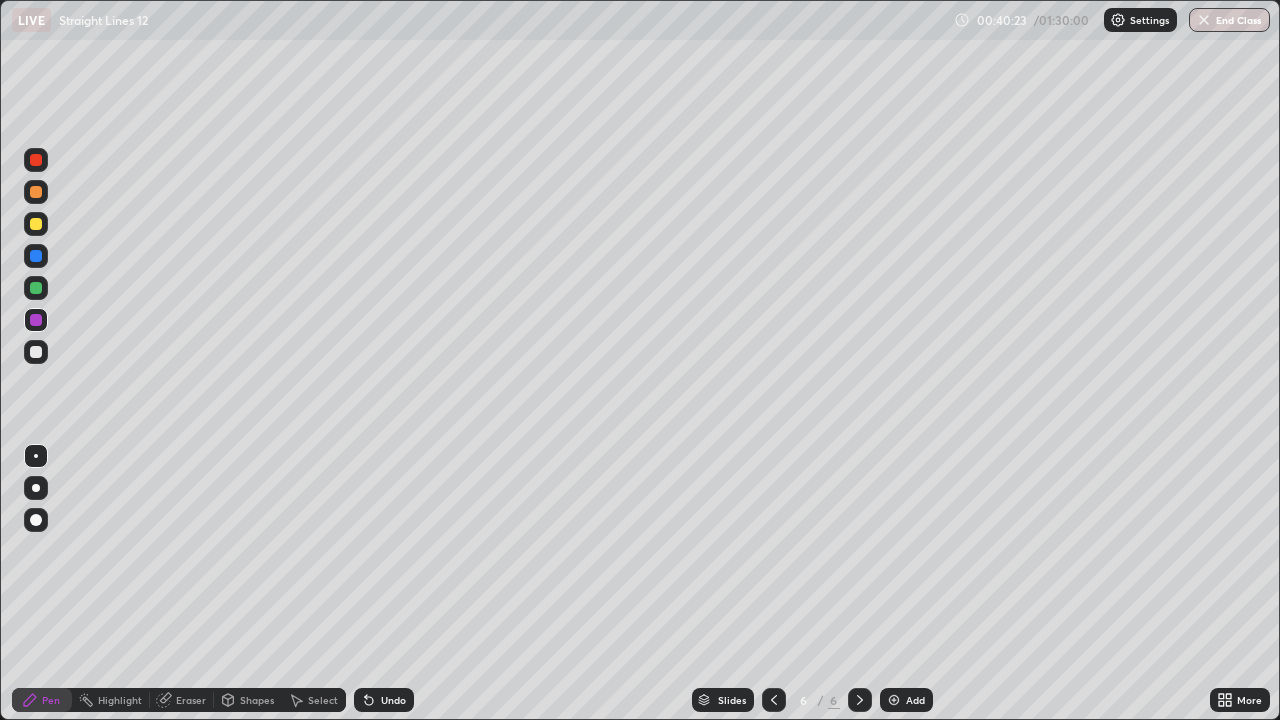 click at bounding box center (36, 224) 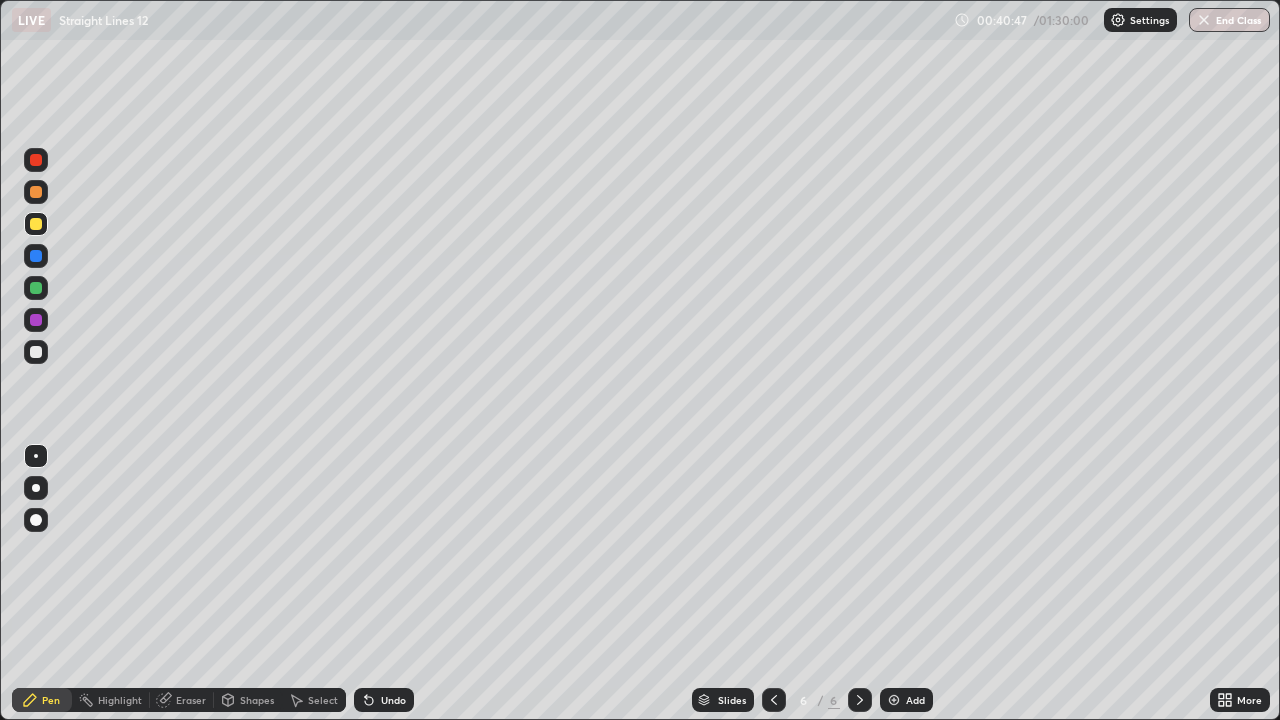 click at bounding box center (36, 288) 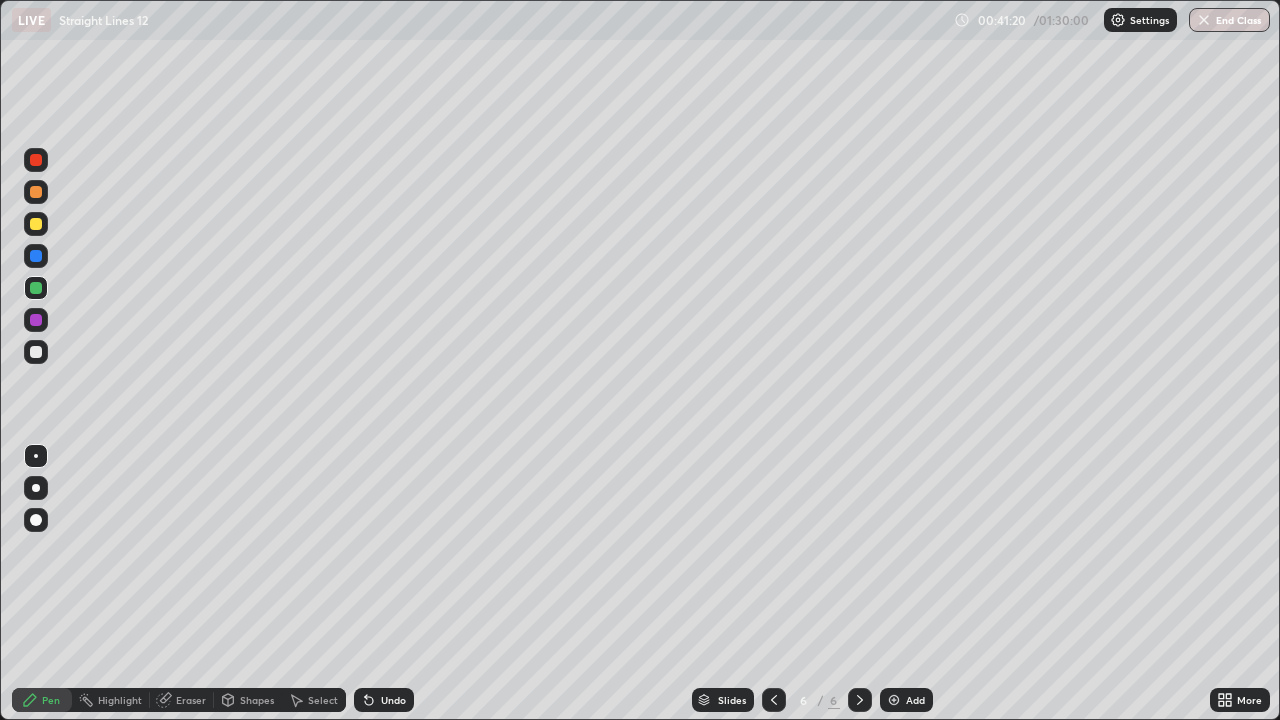 click on "Undo" at bounding box center (393, 700) 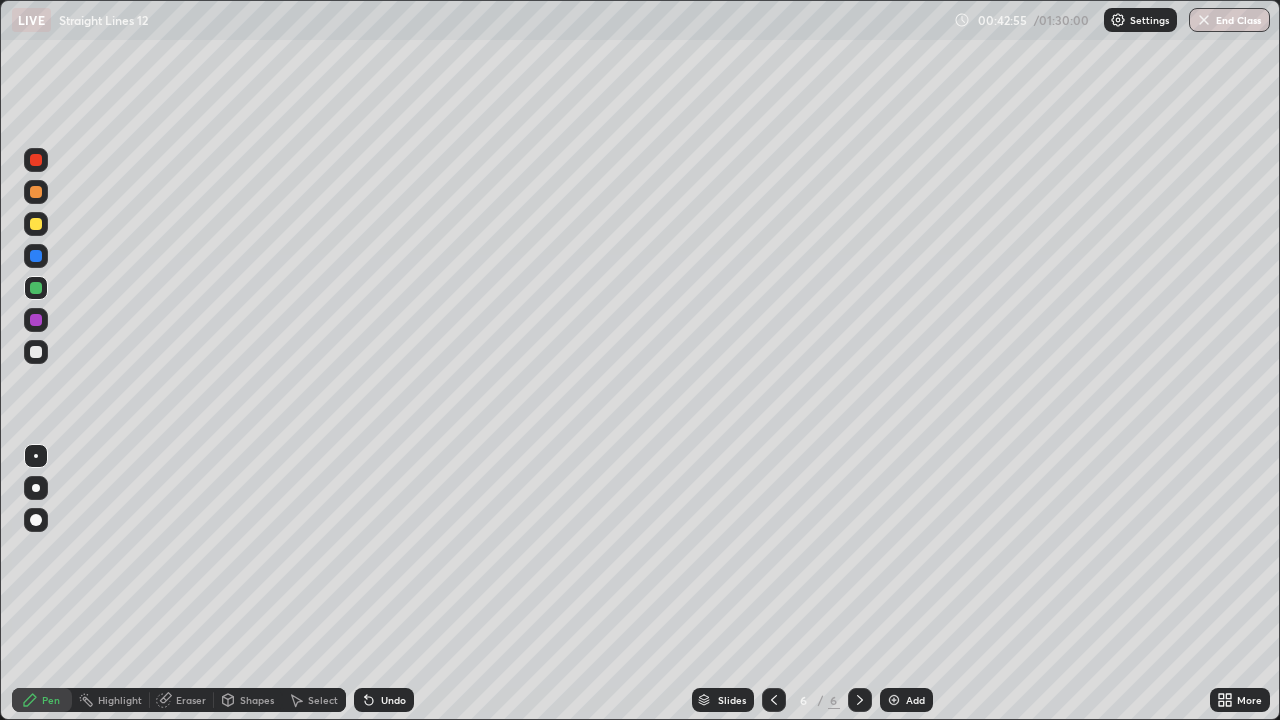 click on "Undo" at bounding box center [393, 700] 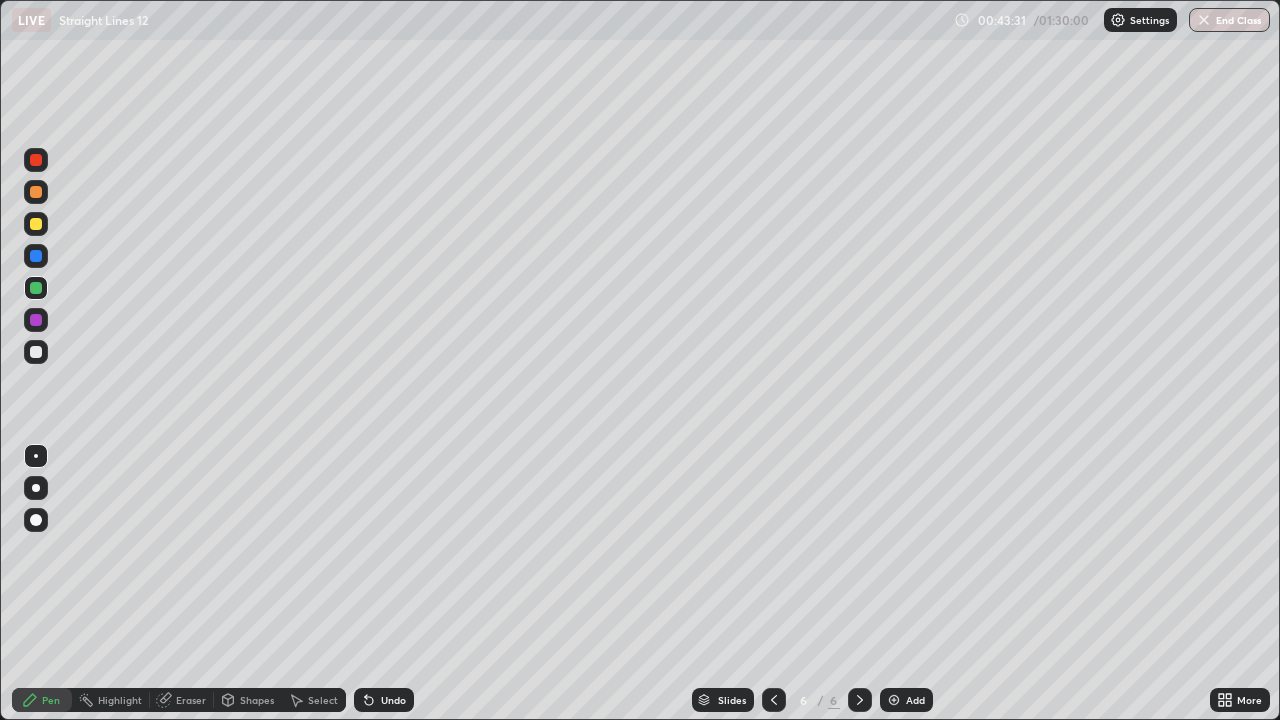 click on "Add" at bounding box center [915, 700] 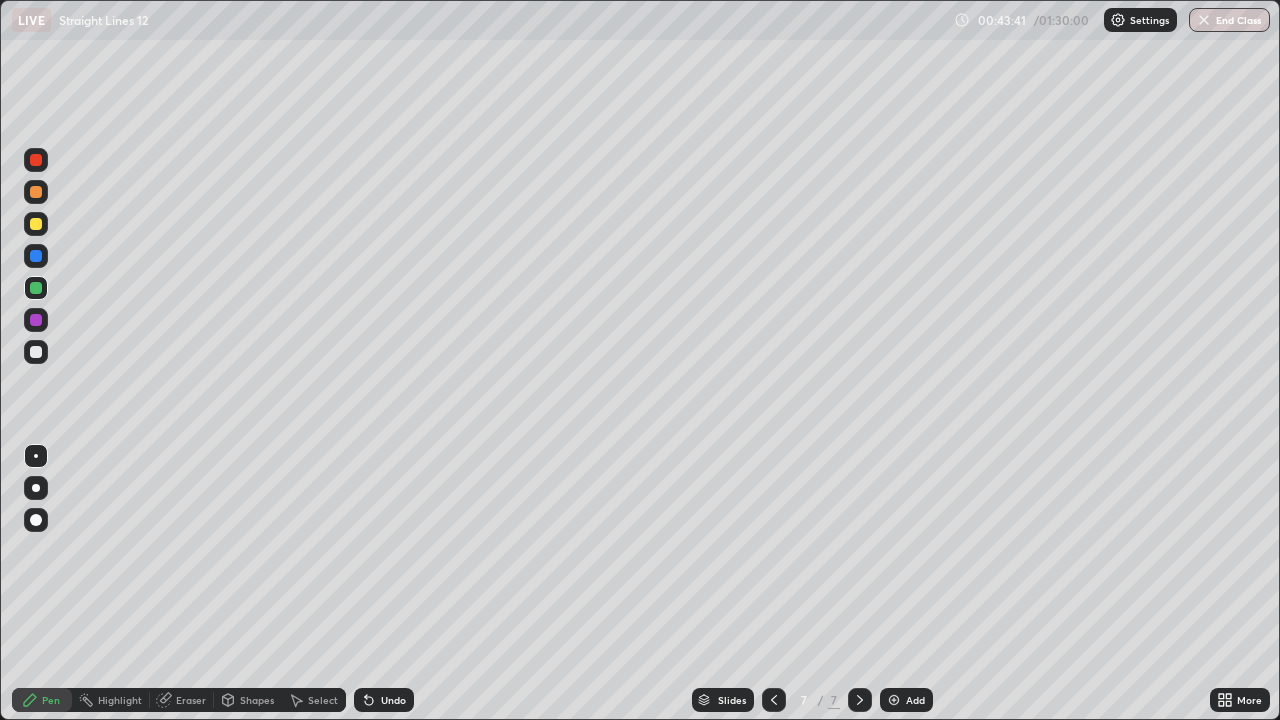 click 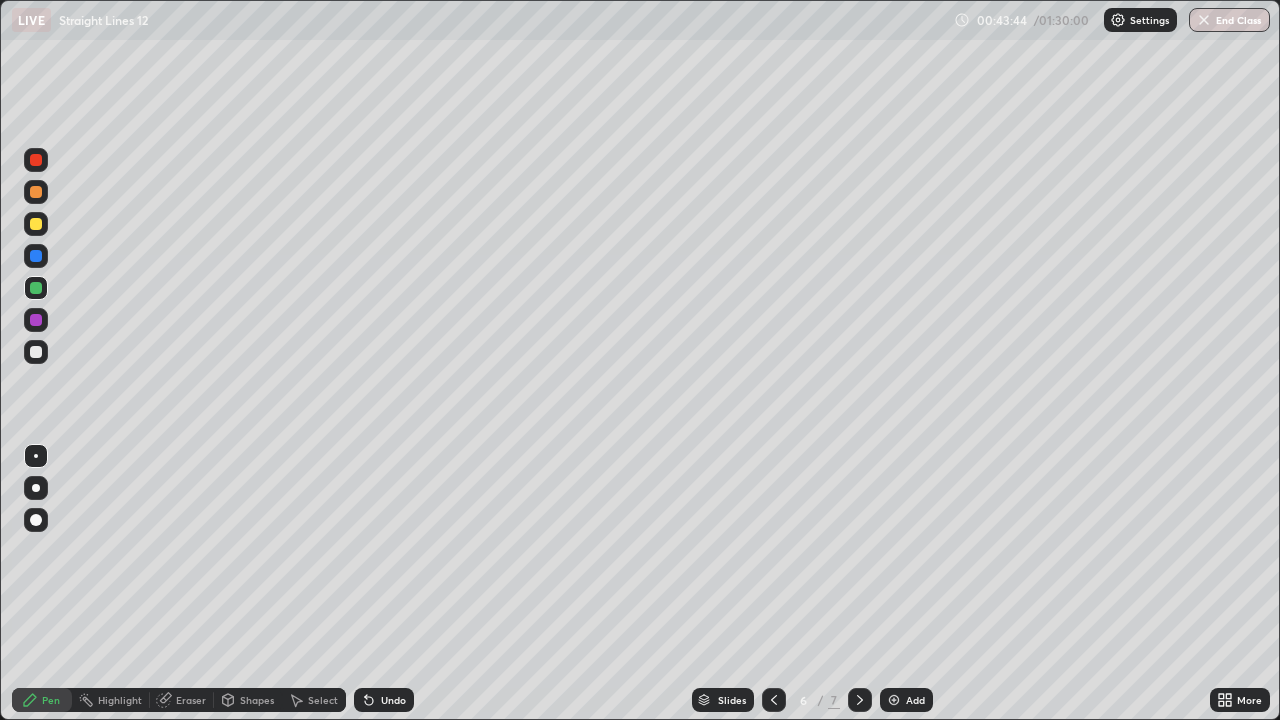 click on "Slides 6 / 7 Add" at bounding box center [812, 700] 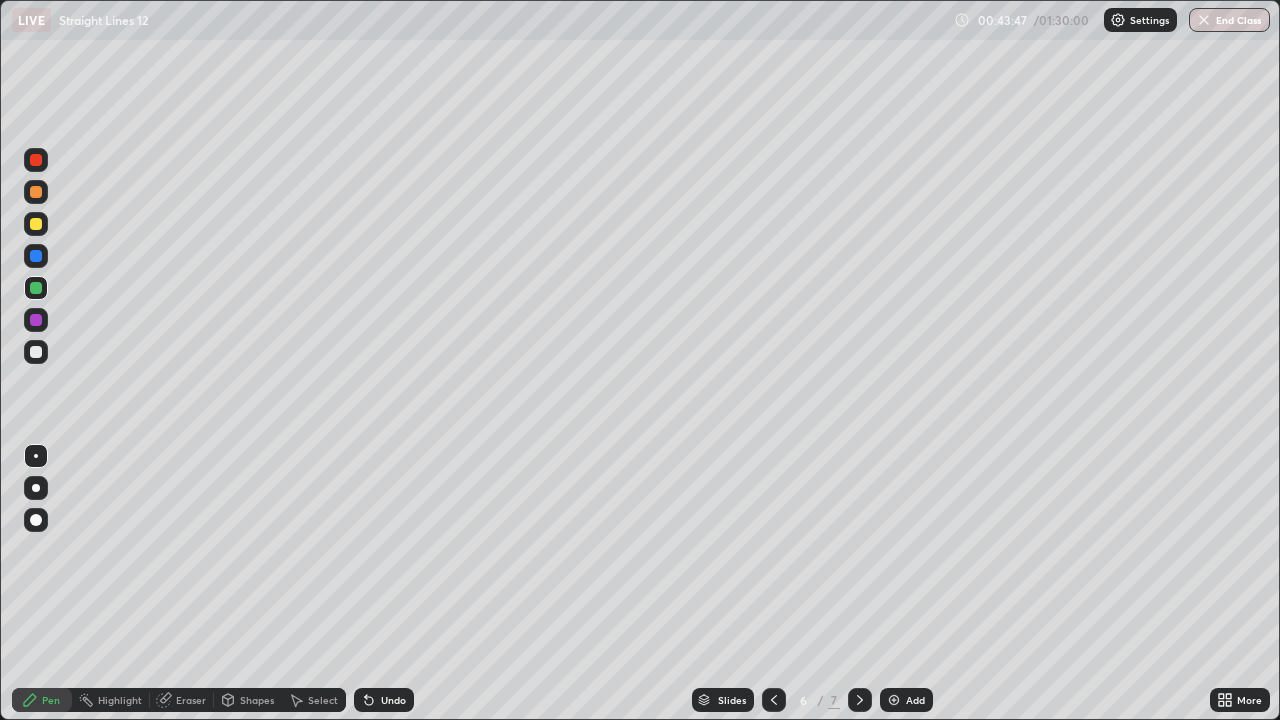 click 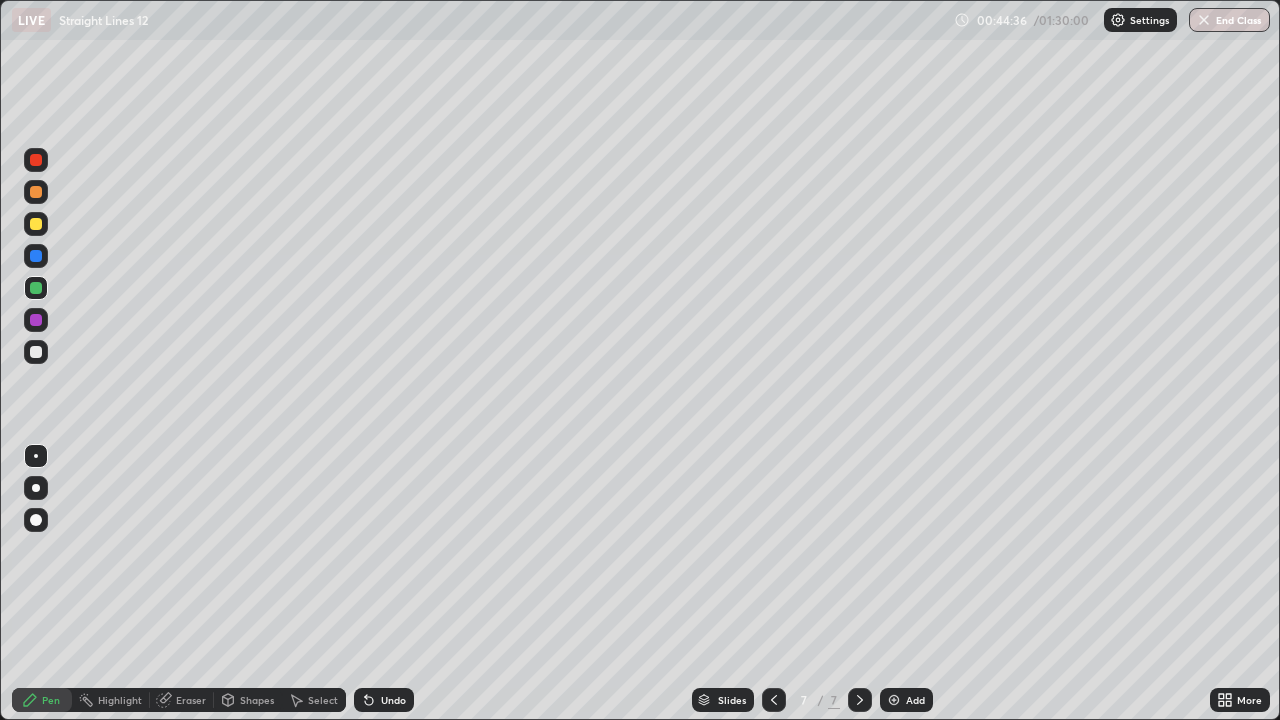 click on "Undo" at bounding box center [384, 700] 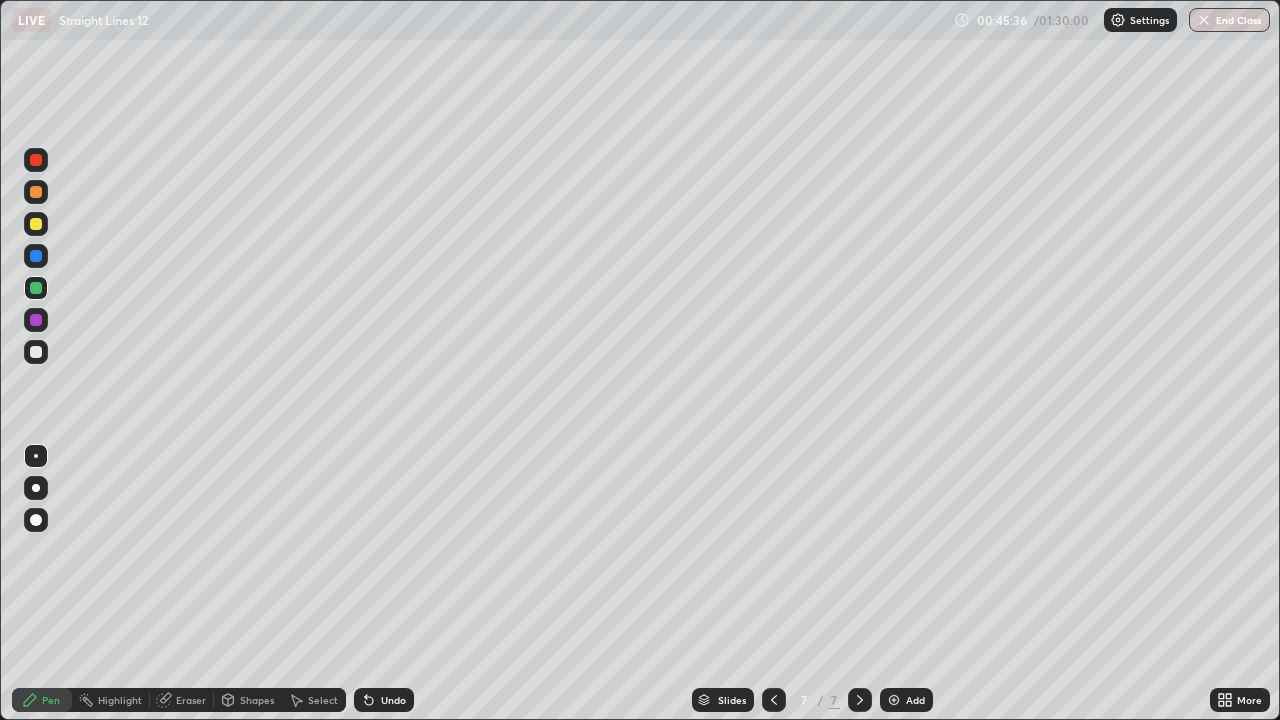 click at bounding box center [36, 224] 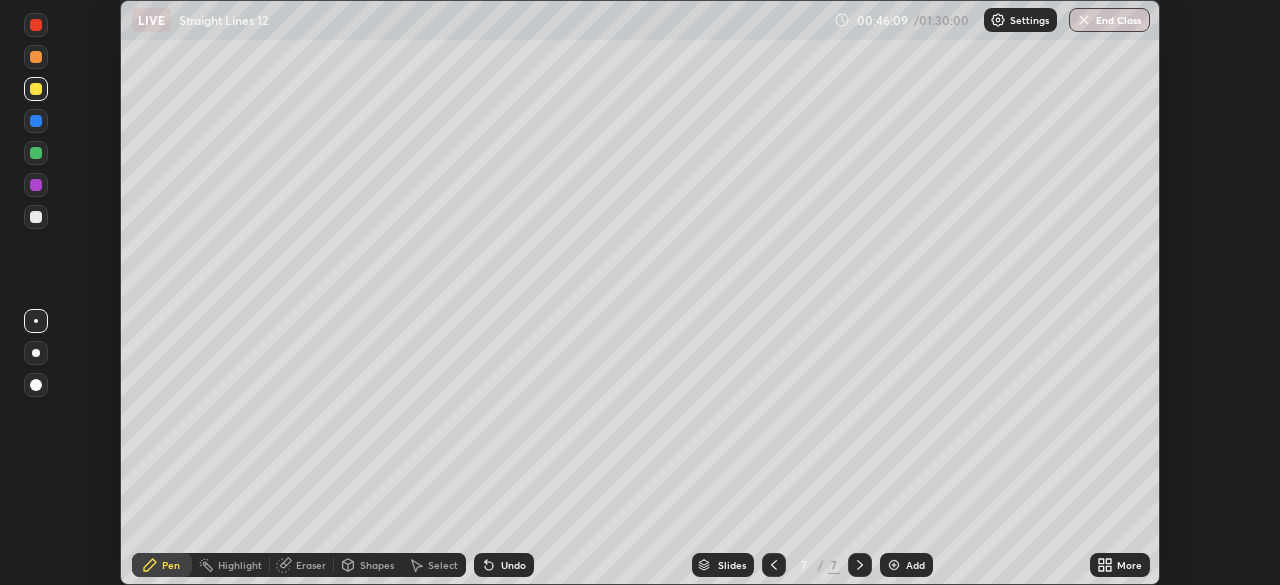 scroll, scrollTop: 0, scrollLeft: 0, axis: both 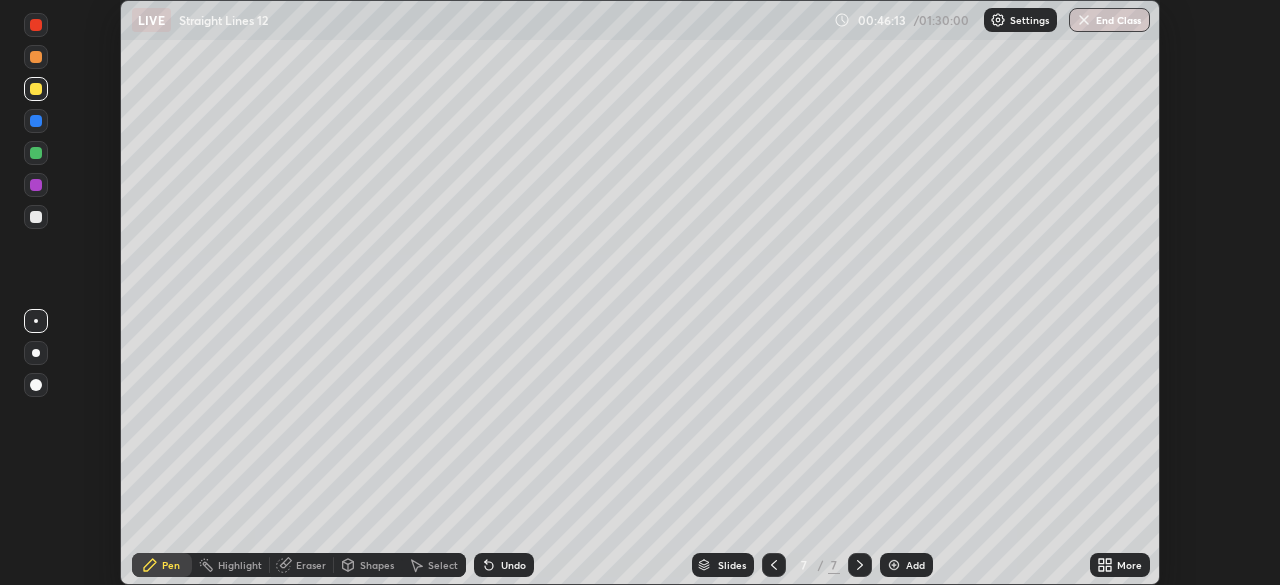 click on "More" at bounding box center [1129, 565] 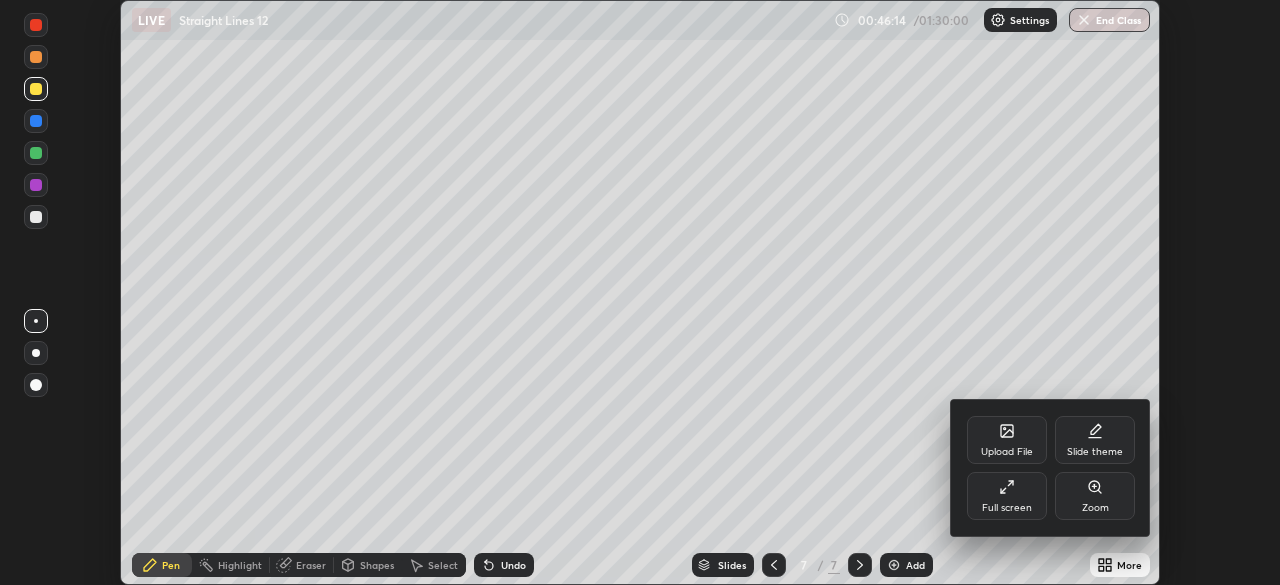 click on "Full screen" at bounding box center [1007, 496] 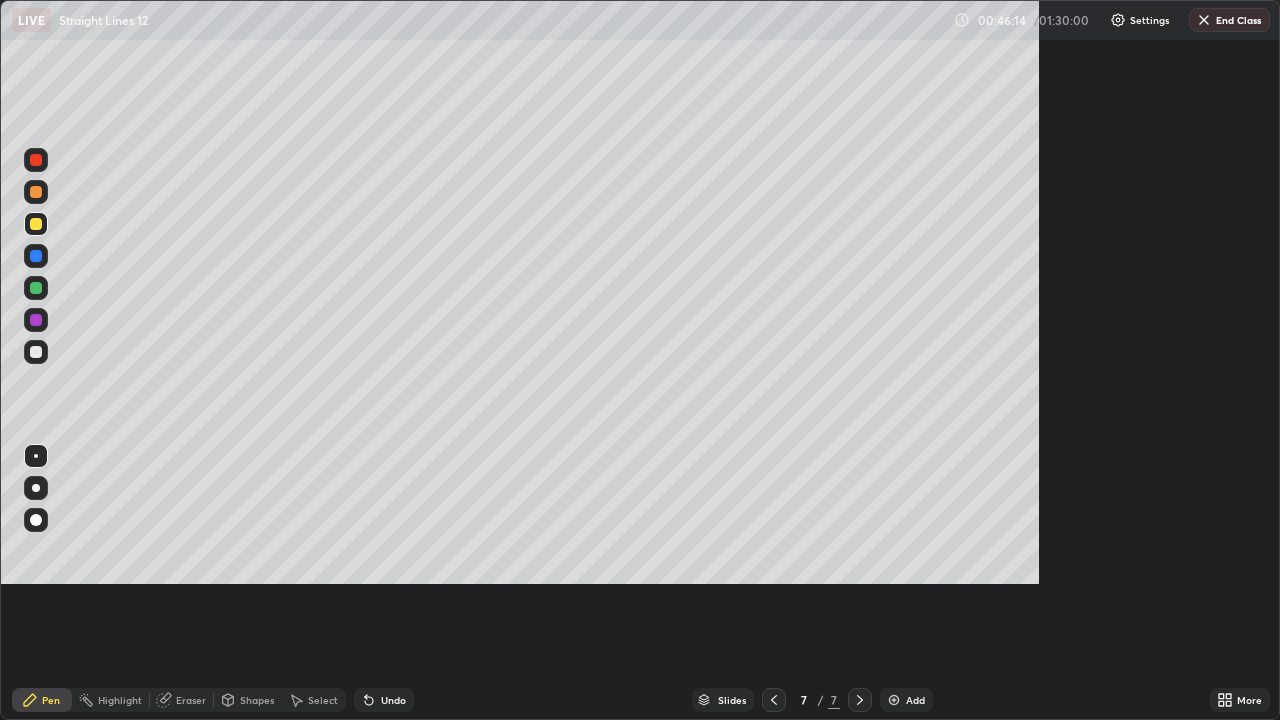 scroll, scrollTop: 99280, scrollLeft: 98720, axis: both 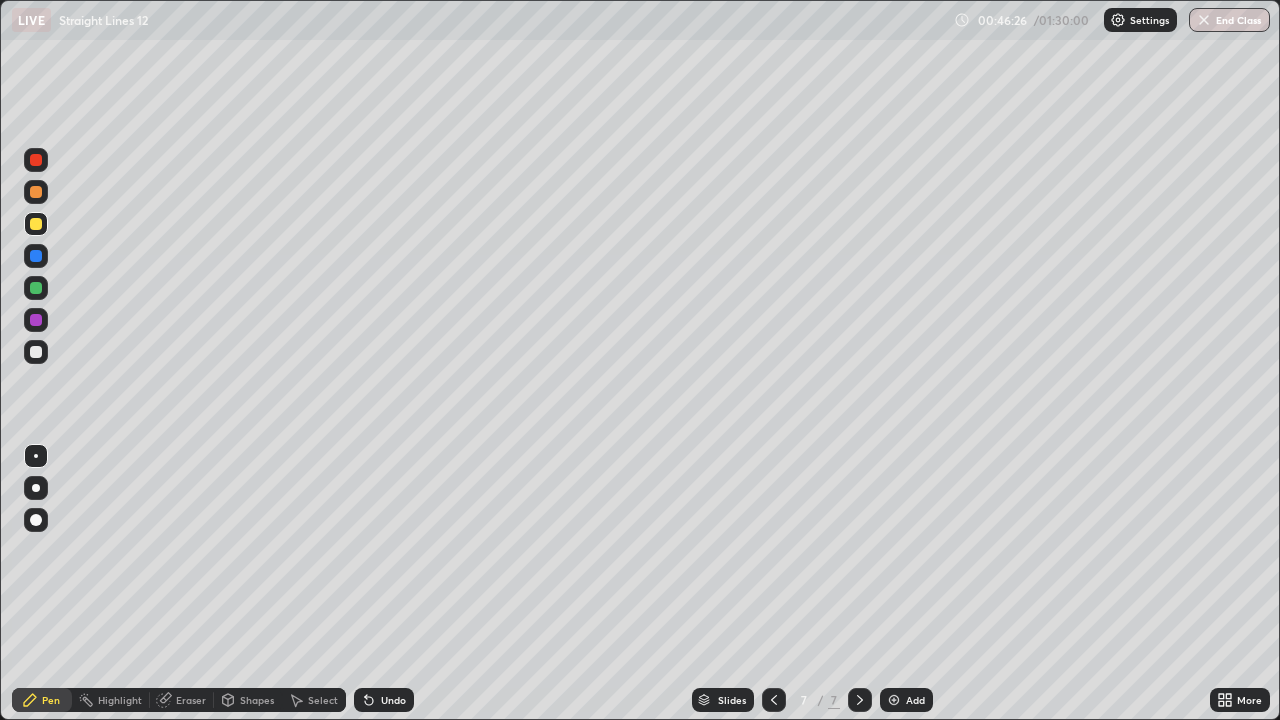 click at bounding box center (36, 288) 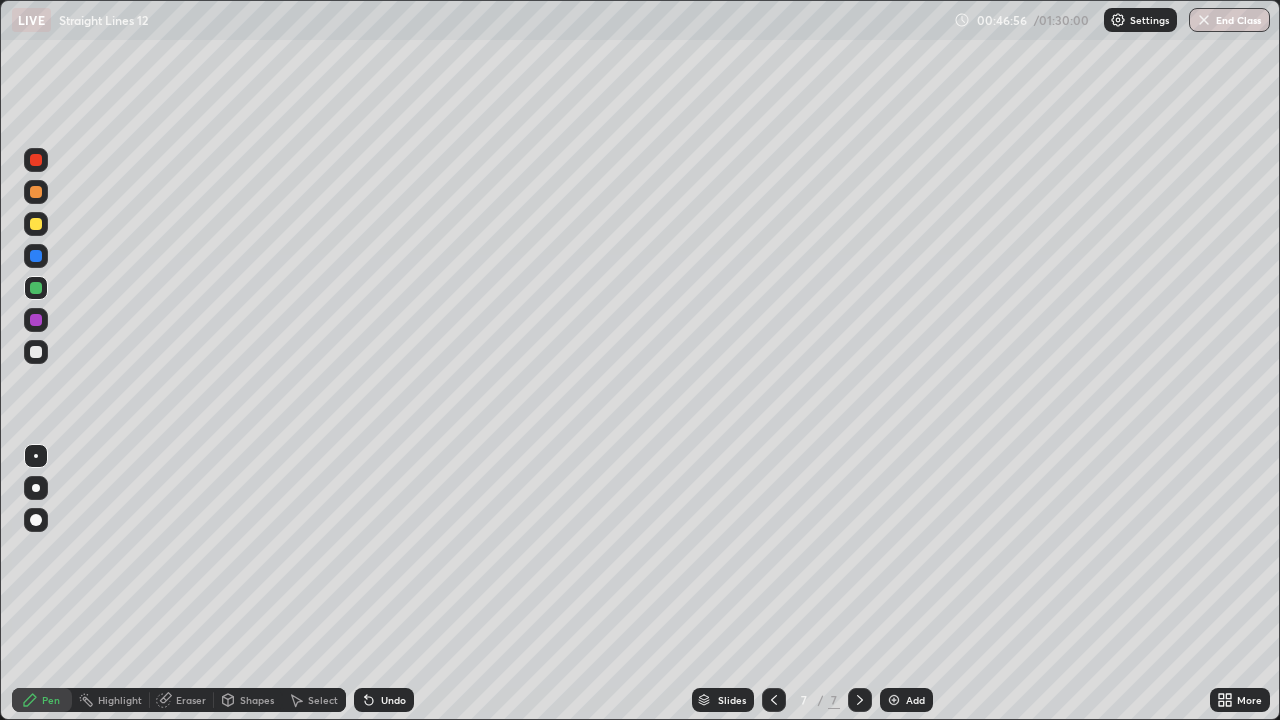click on "Undo" at bounding box center [393, 700] 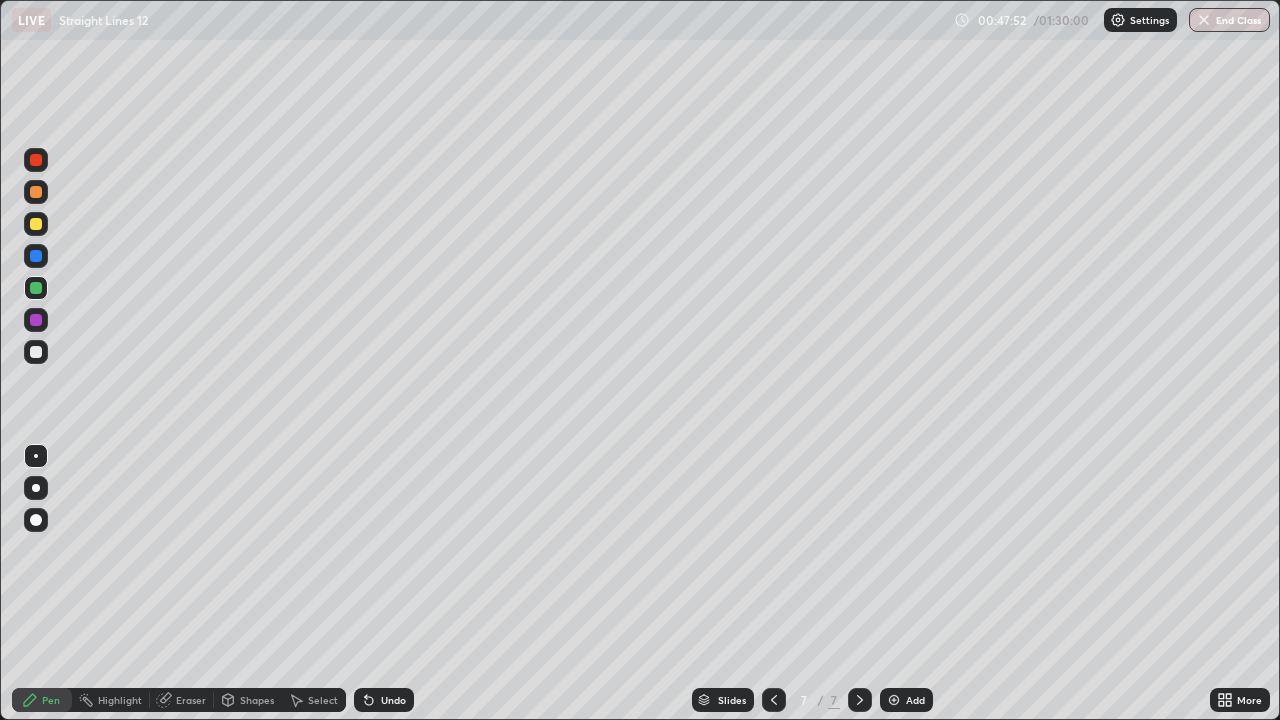 click on "Undo" at bounding box center (393, 700) 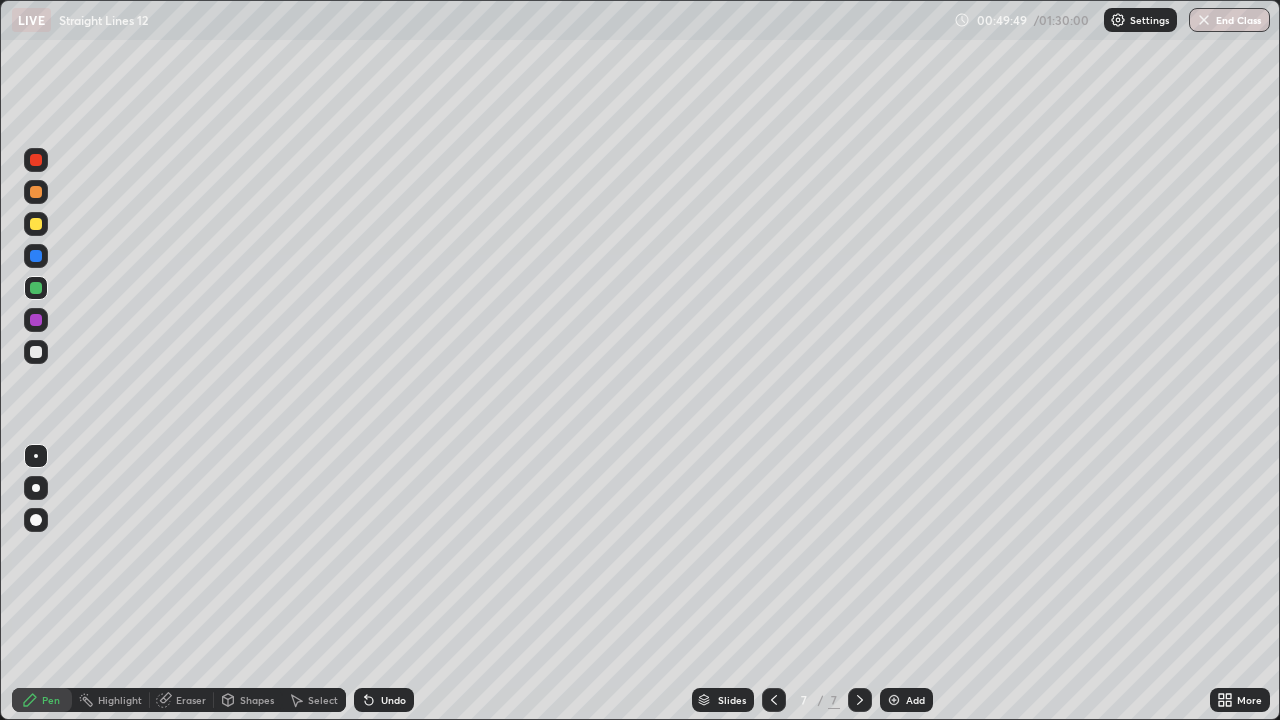 click on "Add" at bounding box center [915, 700] 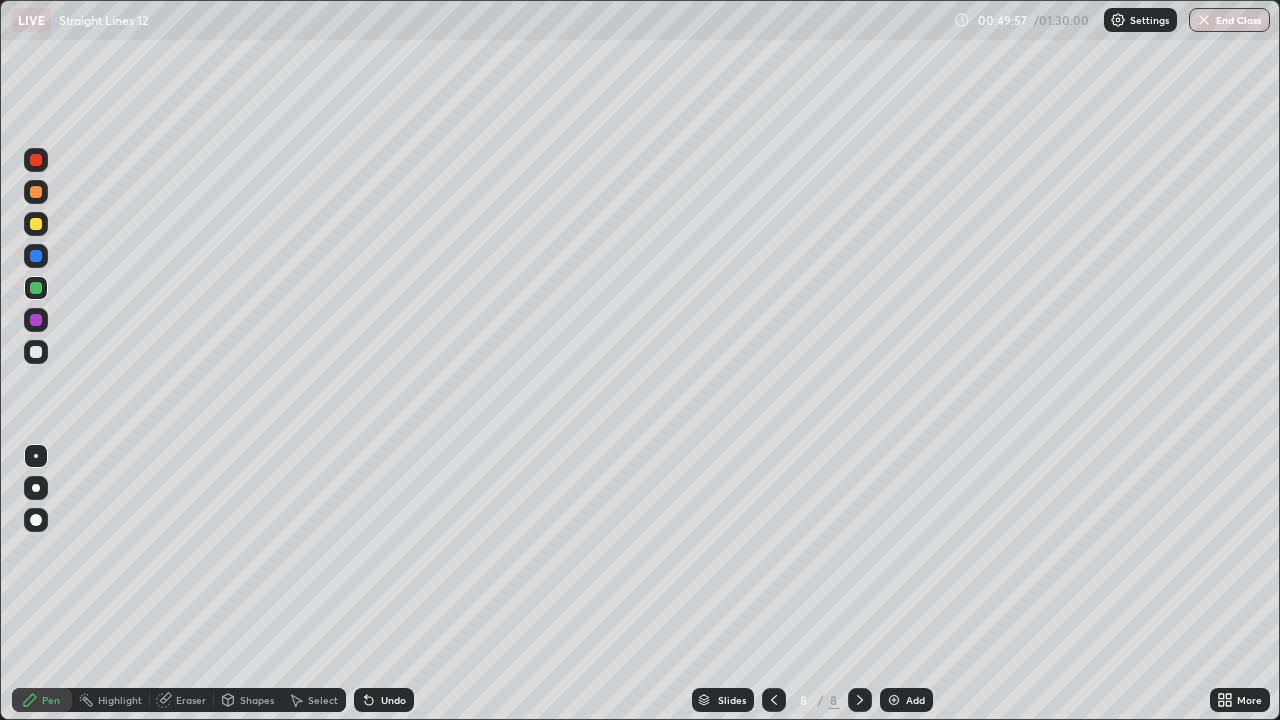 click 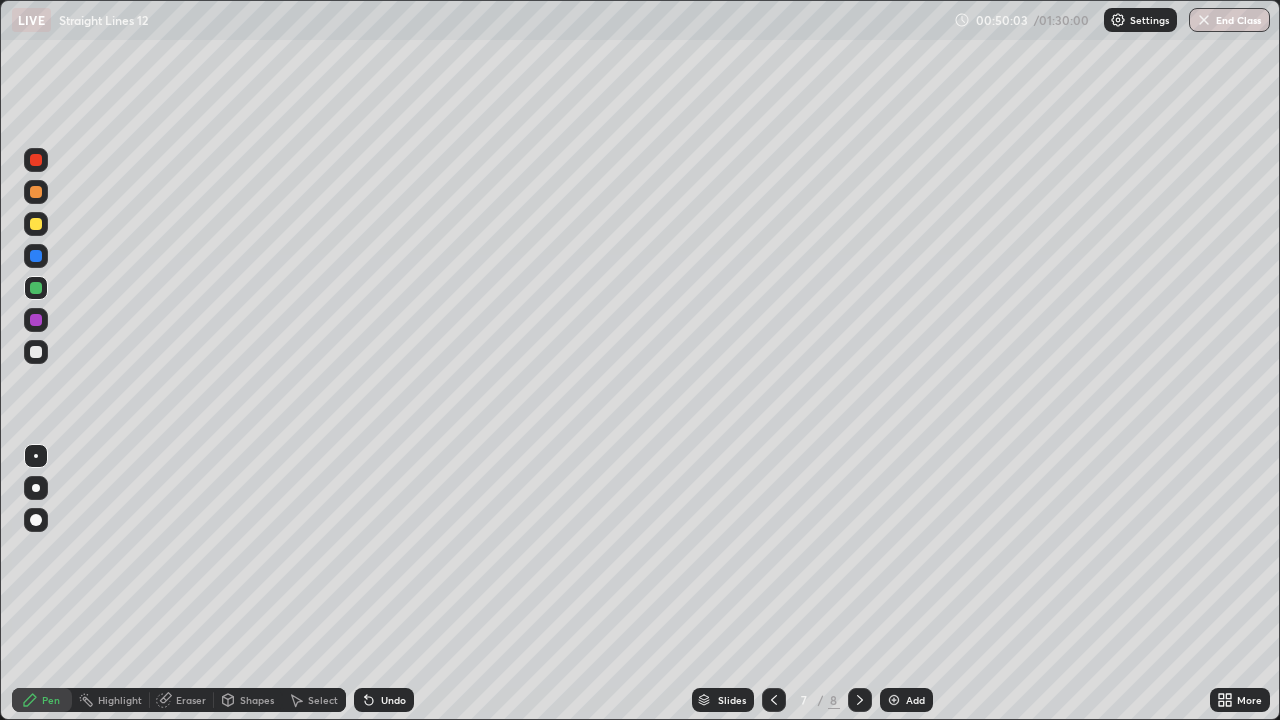 click 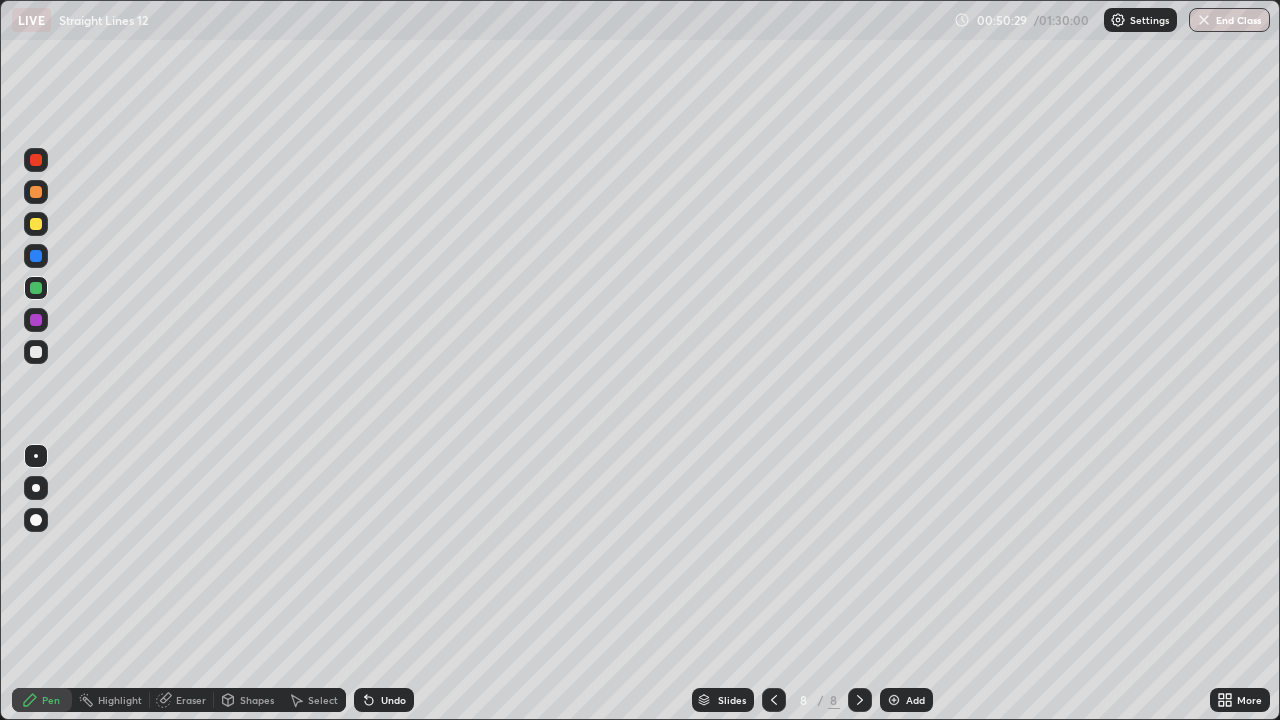 click 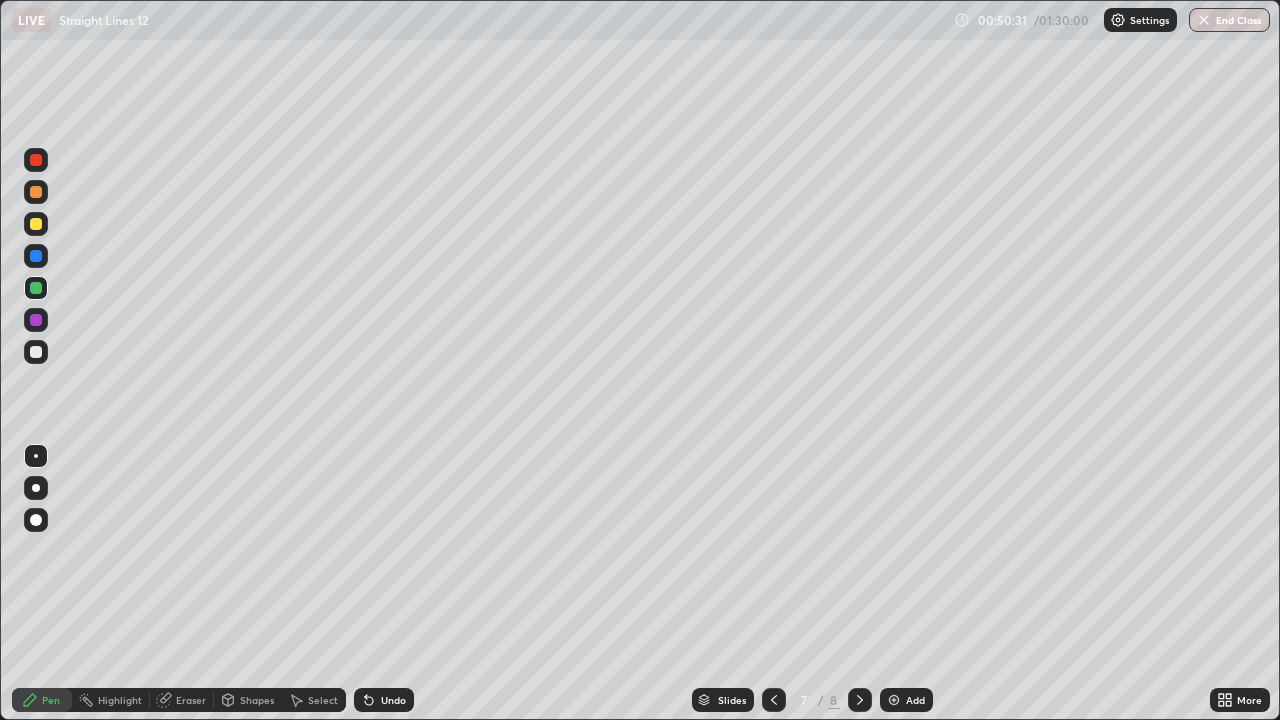 click 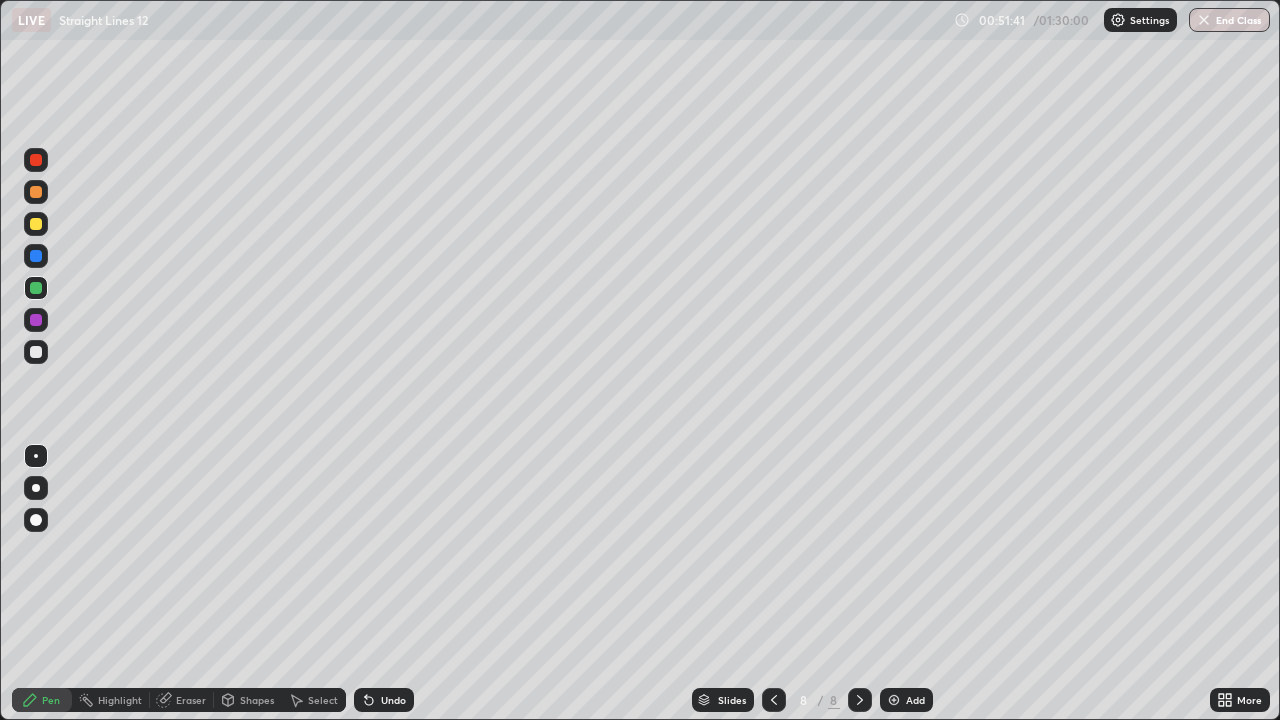 click on "Undo" at bounding box center (393, 700) 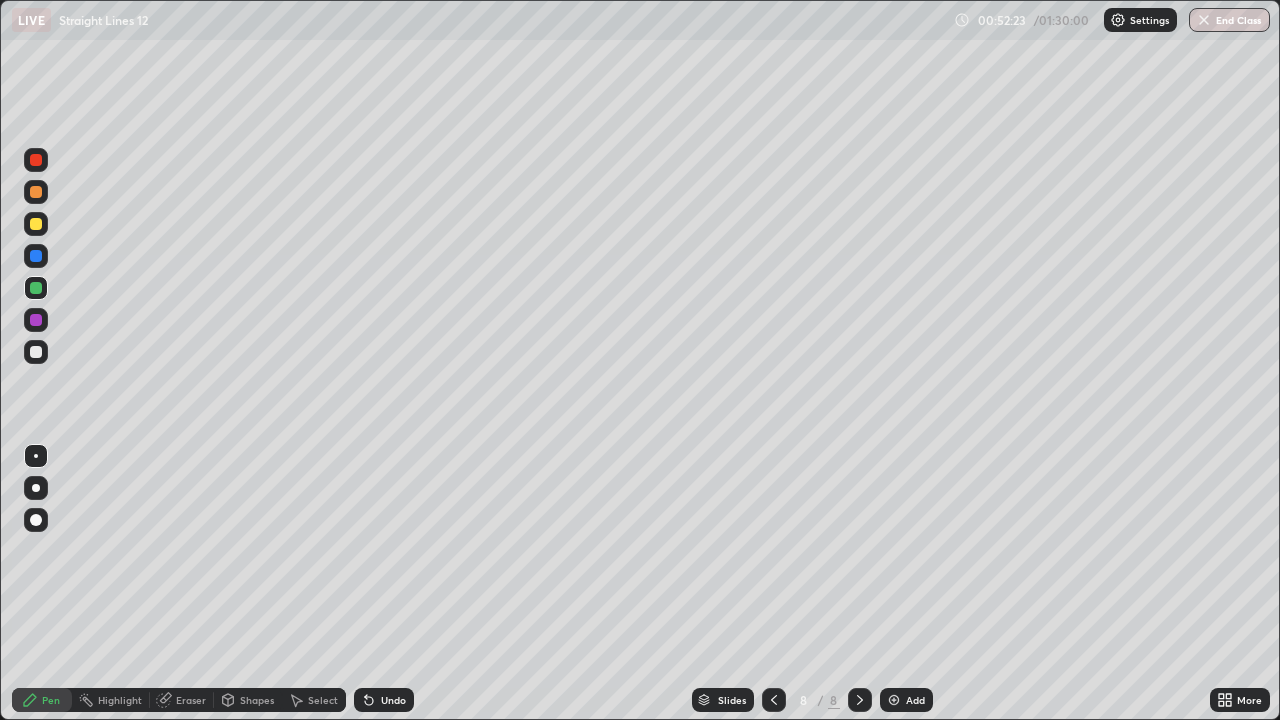 click at bounding box center (36, 320) 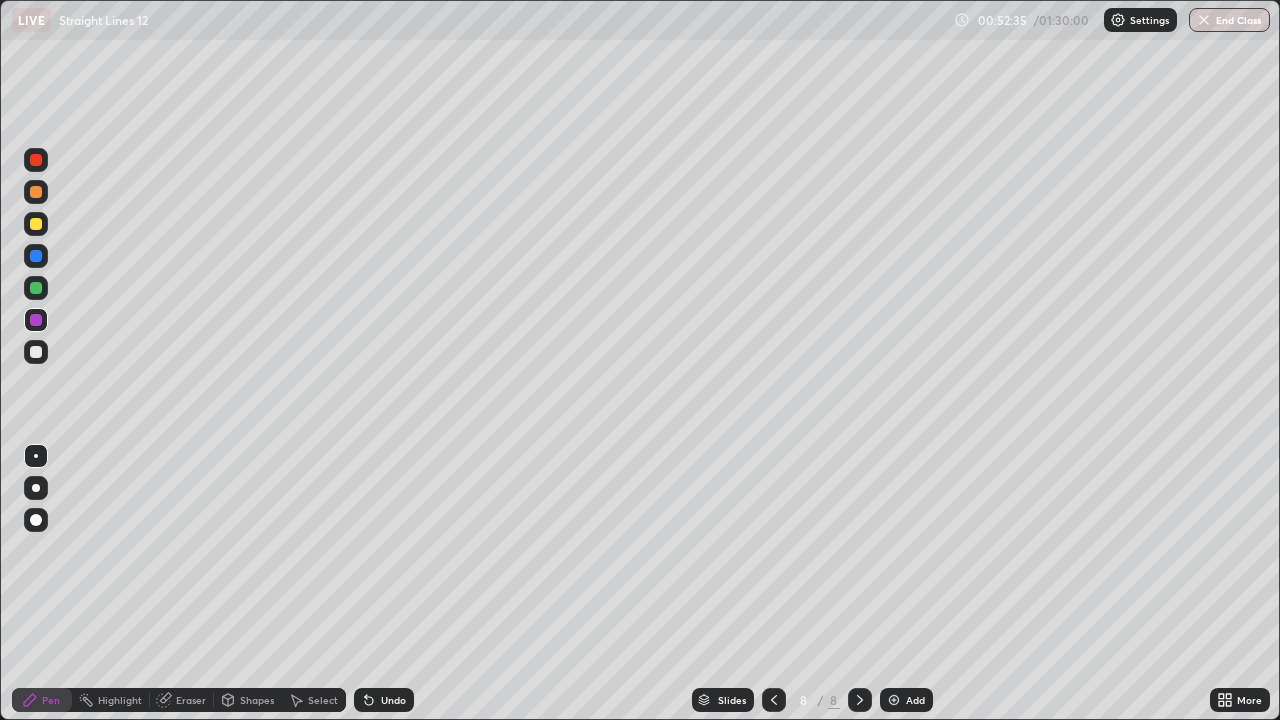 click at bounding box center (36, 288) 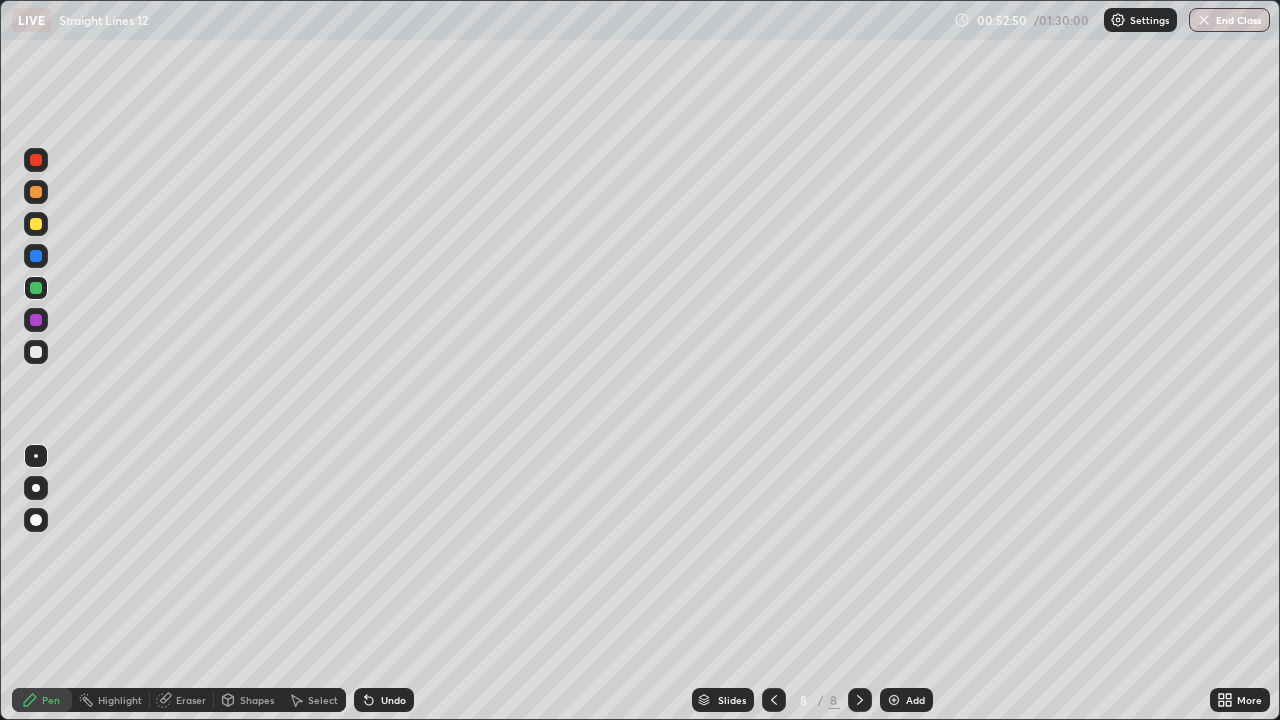 click on "Undo" at bounding box center (393, 700) 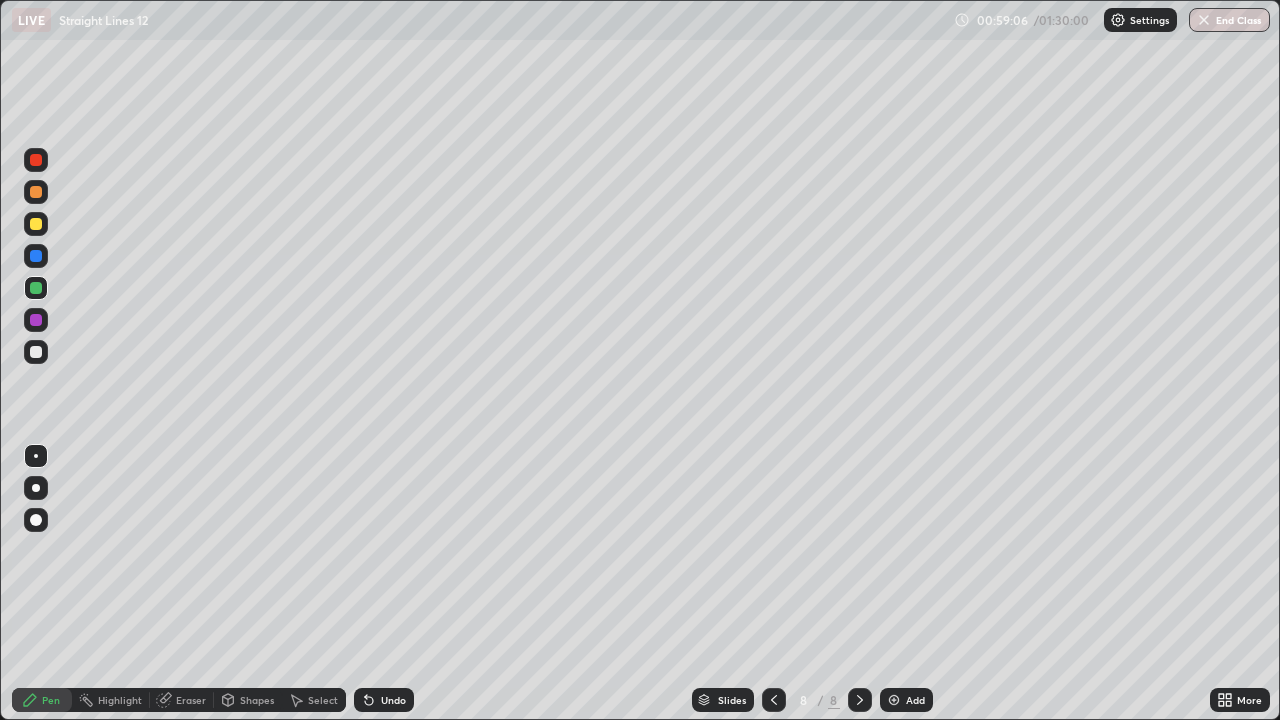 click on "Add" at bounding box center [915, 700] 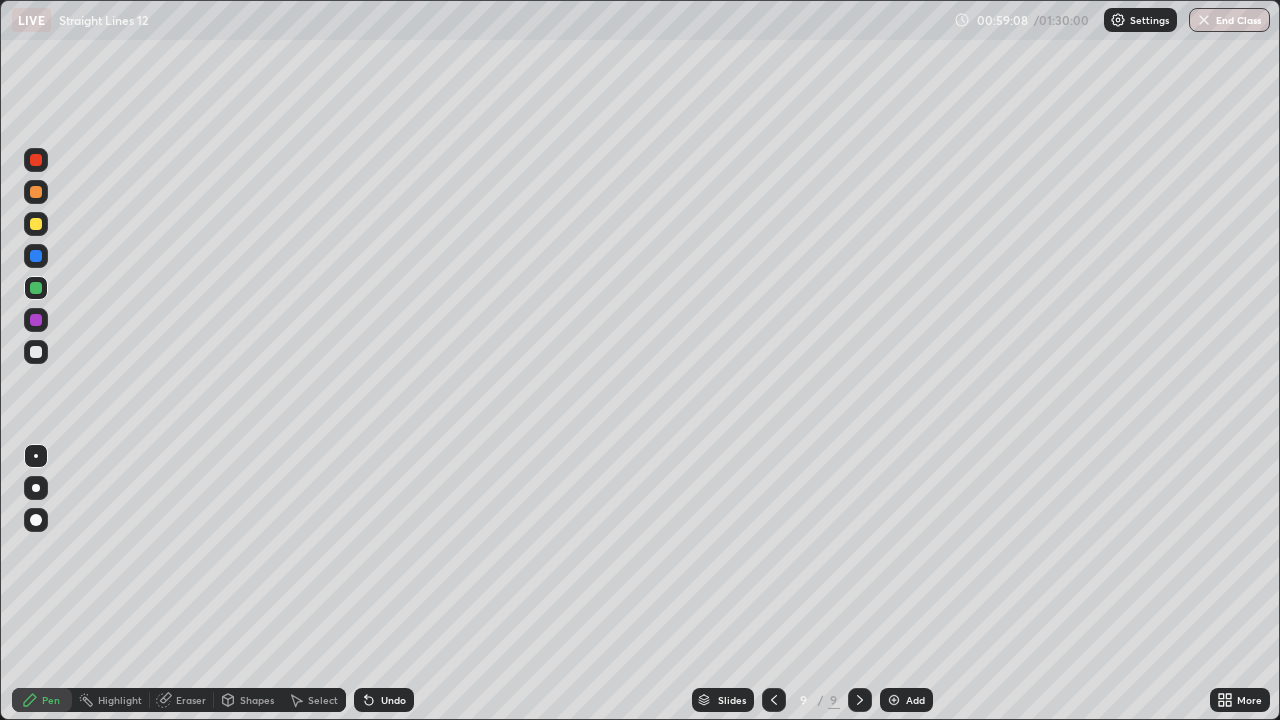 click at bounding box center [36, 224] 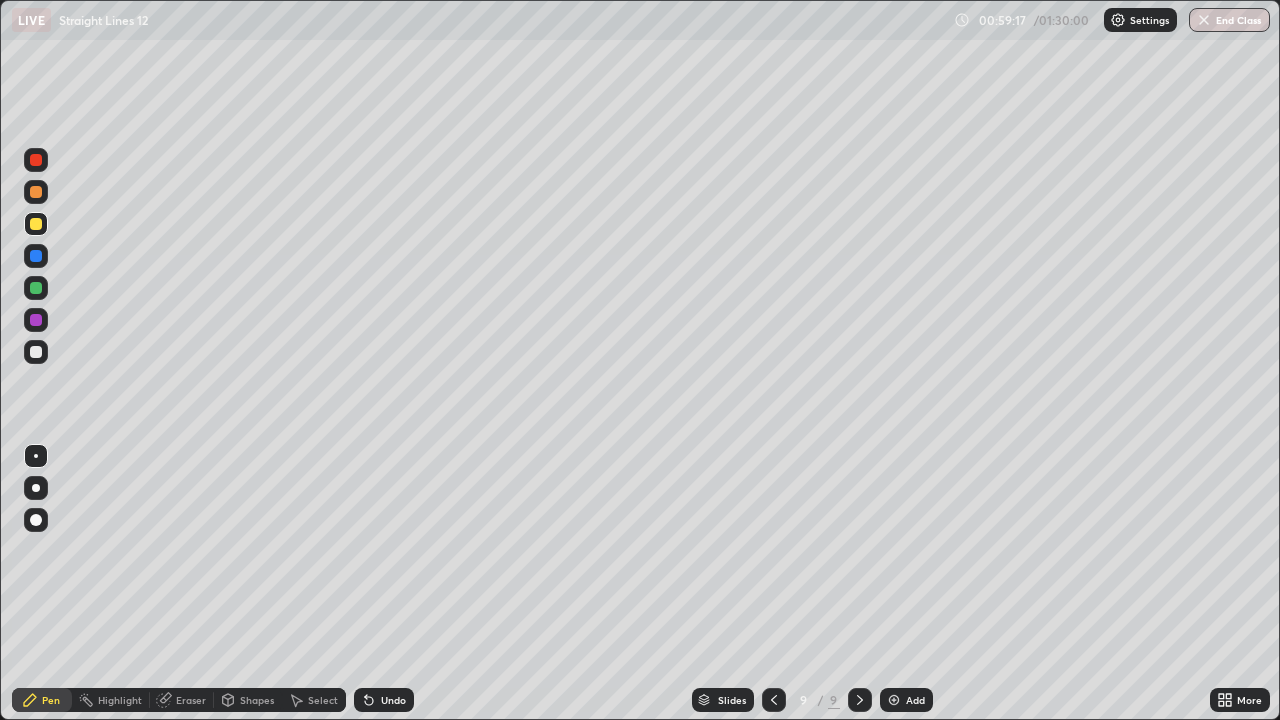 click at bounding box center (36, 288) 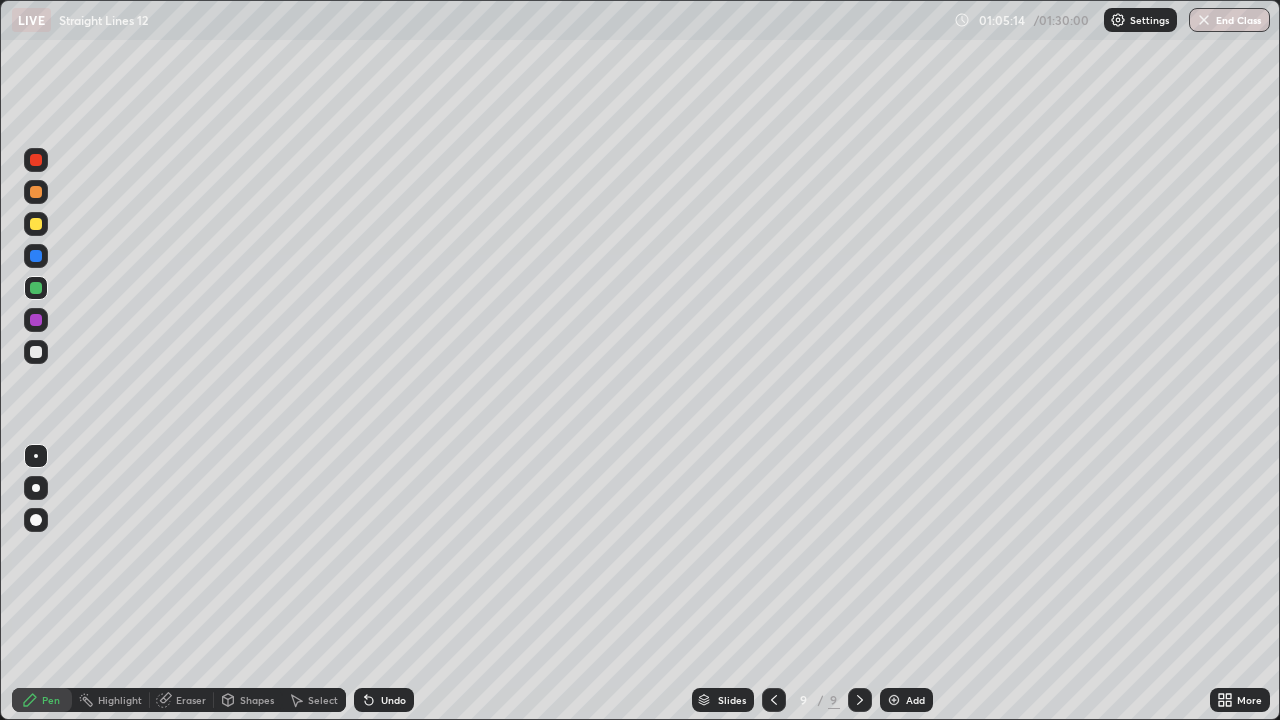 click on "Eraser" at bounding box center (191, 700) 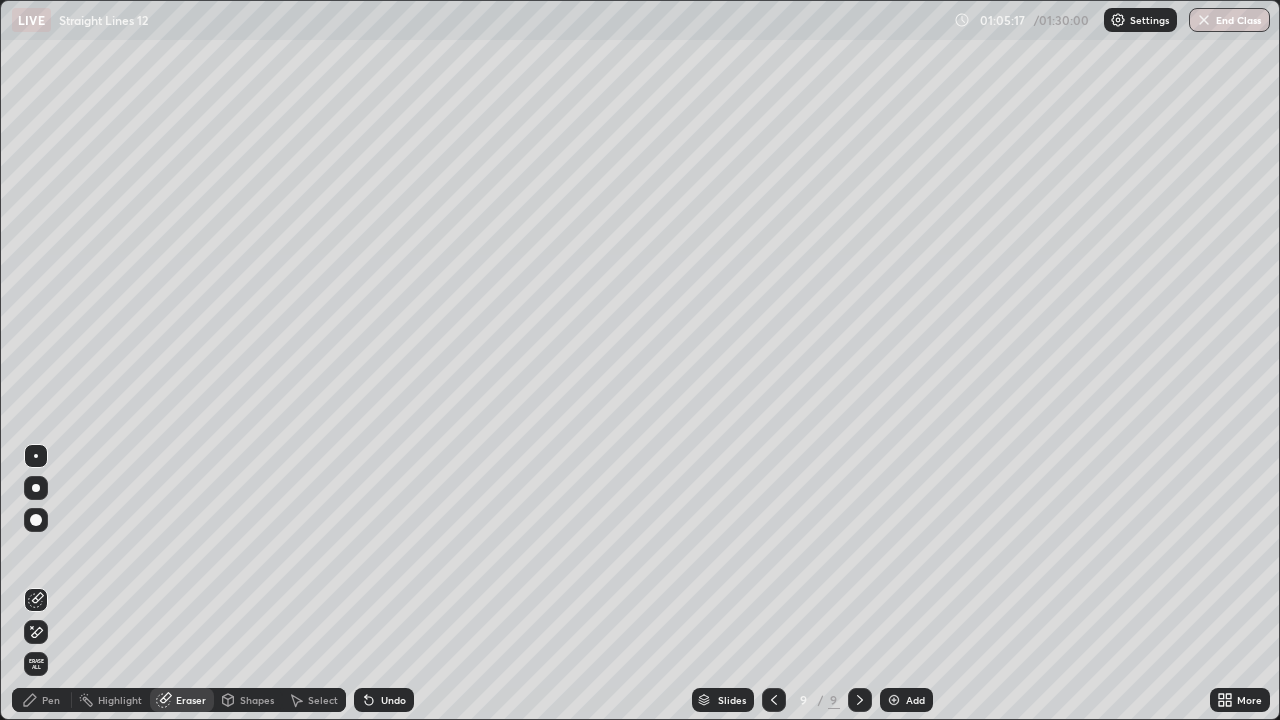 click on "Pen" at bounding box center (51, 700) 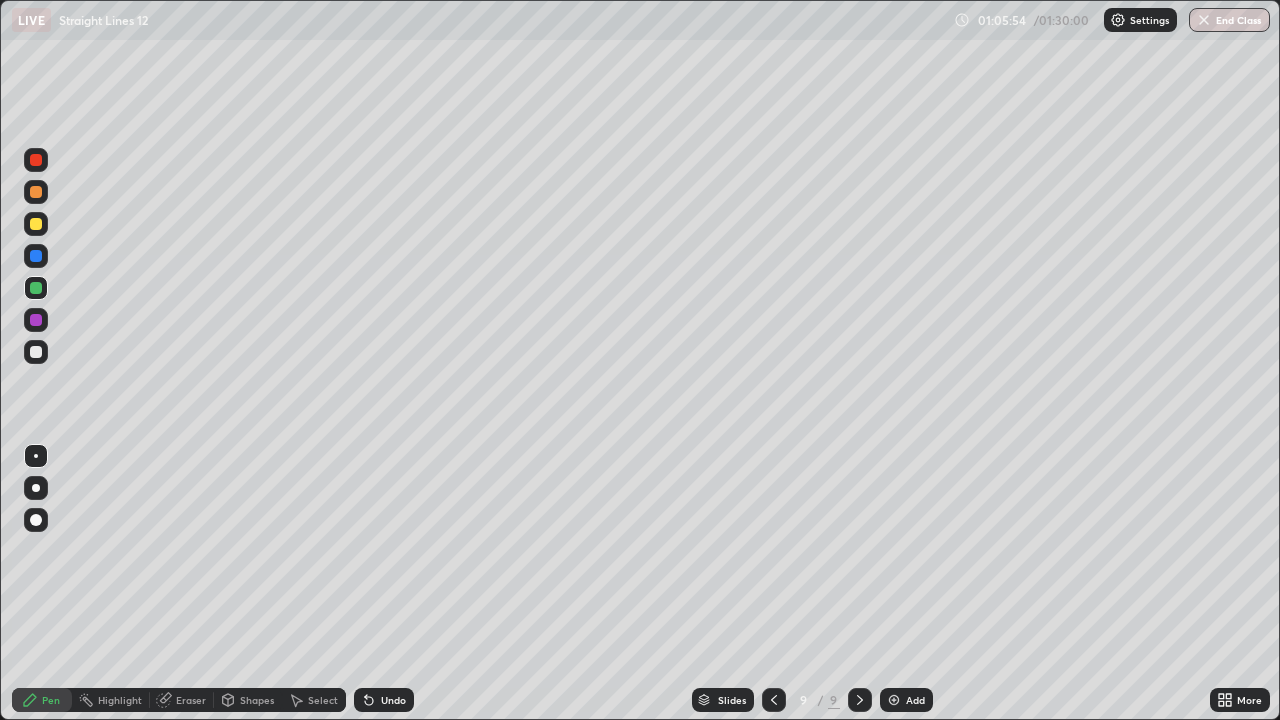 click on "Undo" at bounding box center [393, 700] 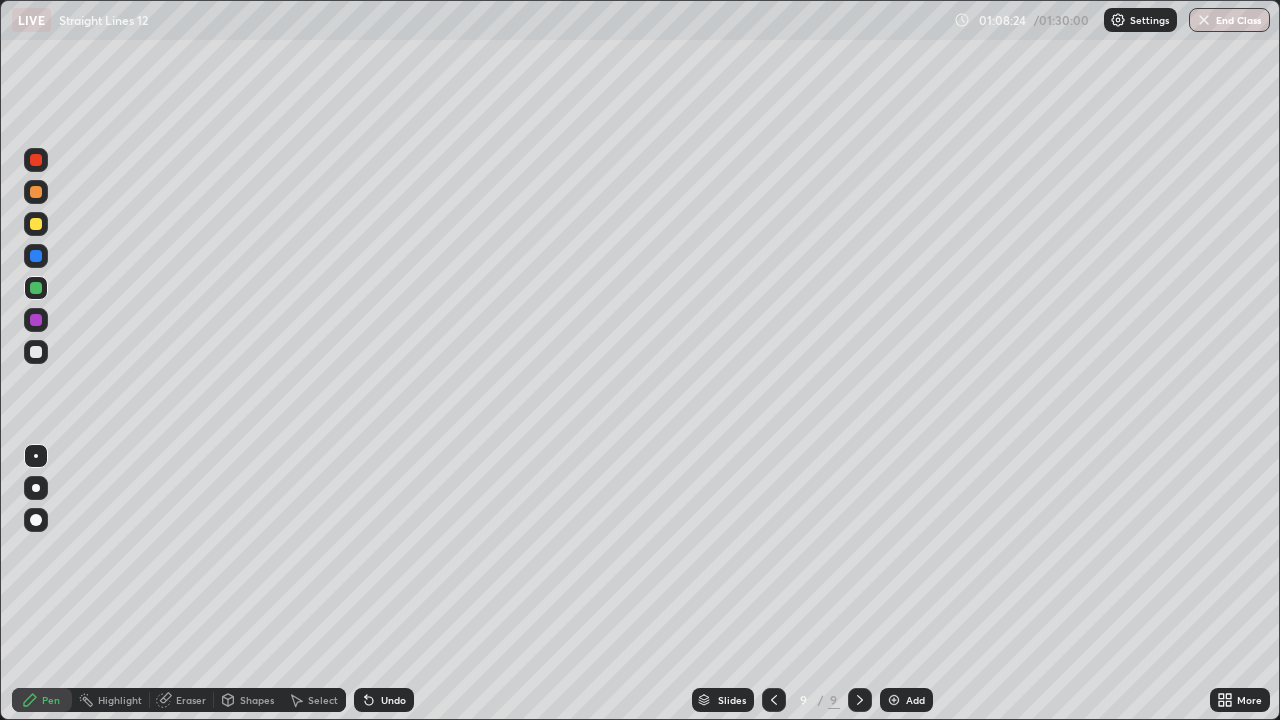 click on "Undo" at bounding box center (393, 700) 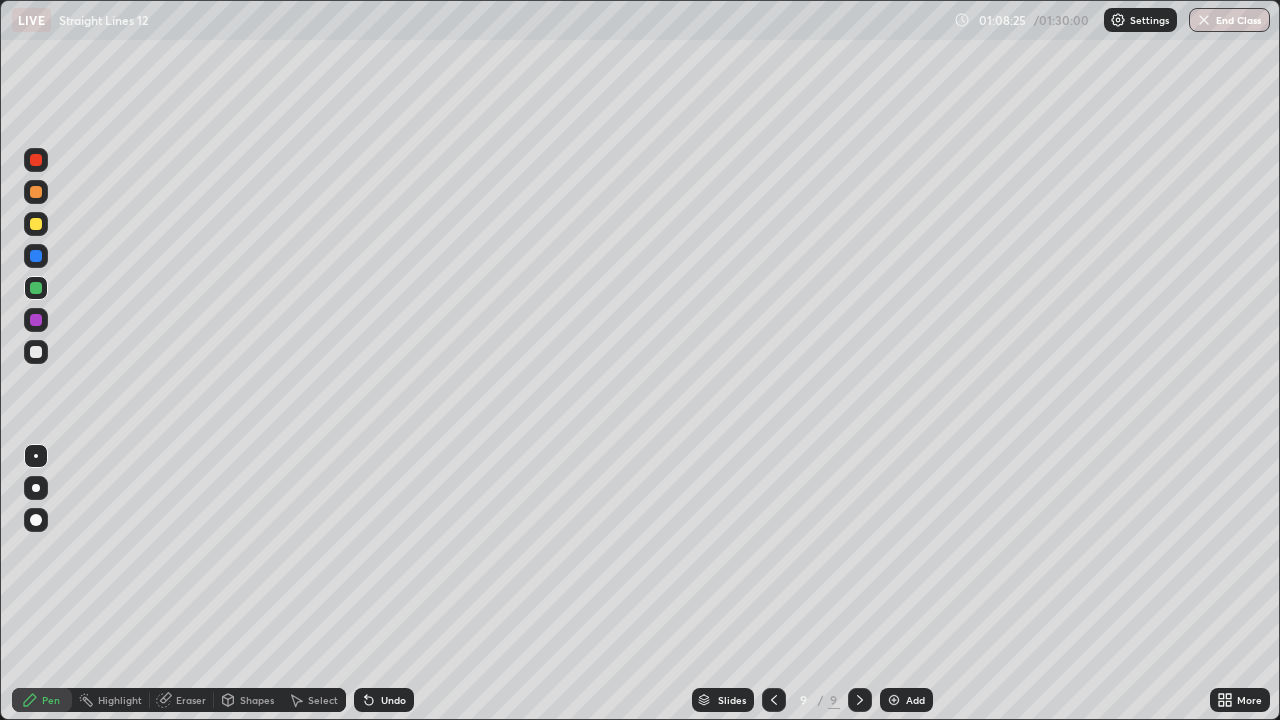 click on "Undo" at bounding box center (393, 700) 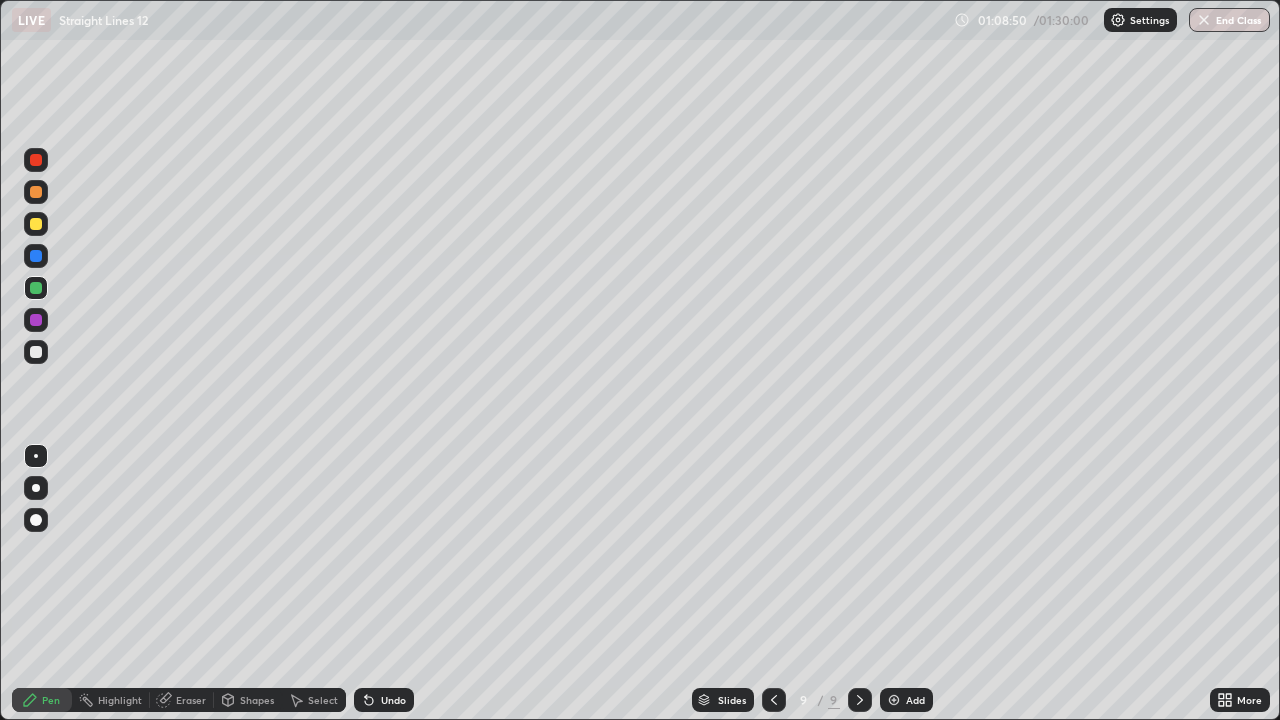 click on "Eraser" at bounding box center [191, 700] 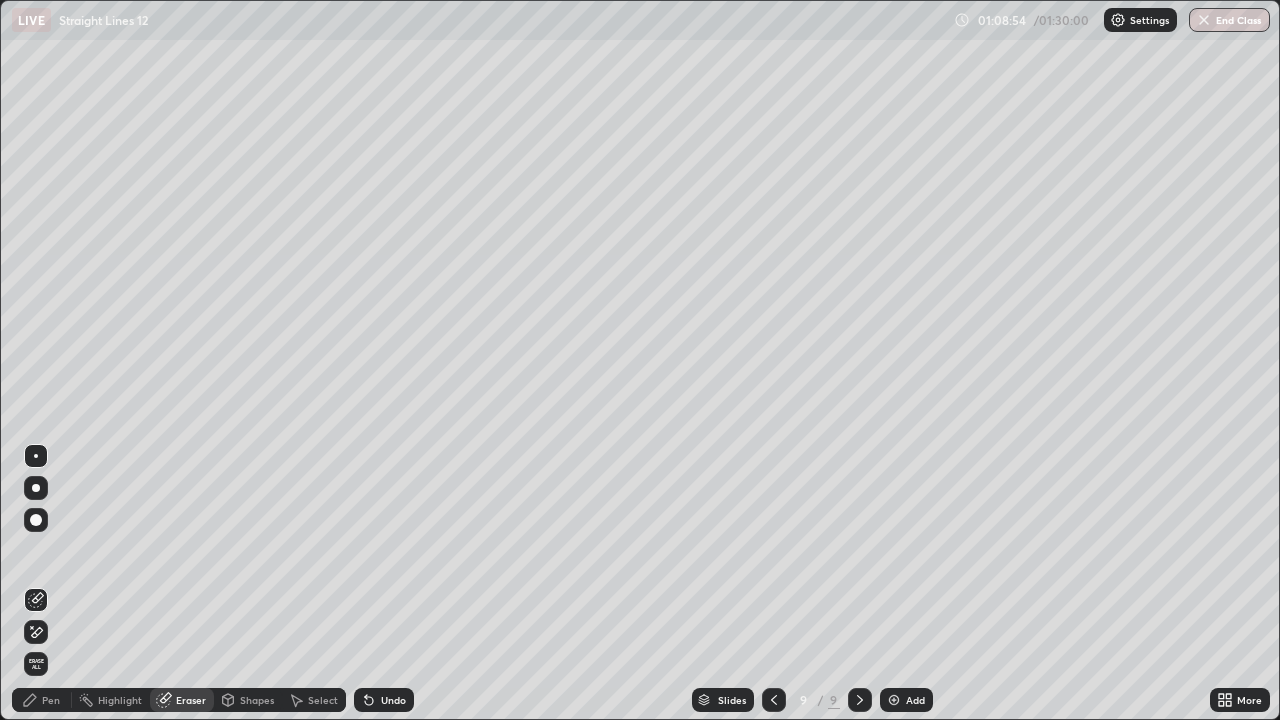 click on "Pen" at bounding box center (51, 700) 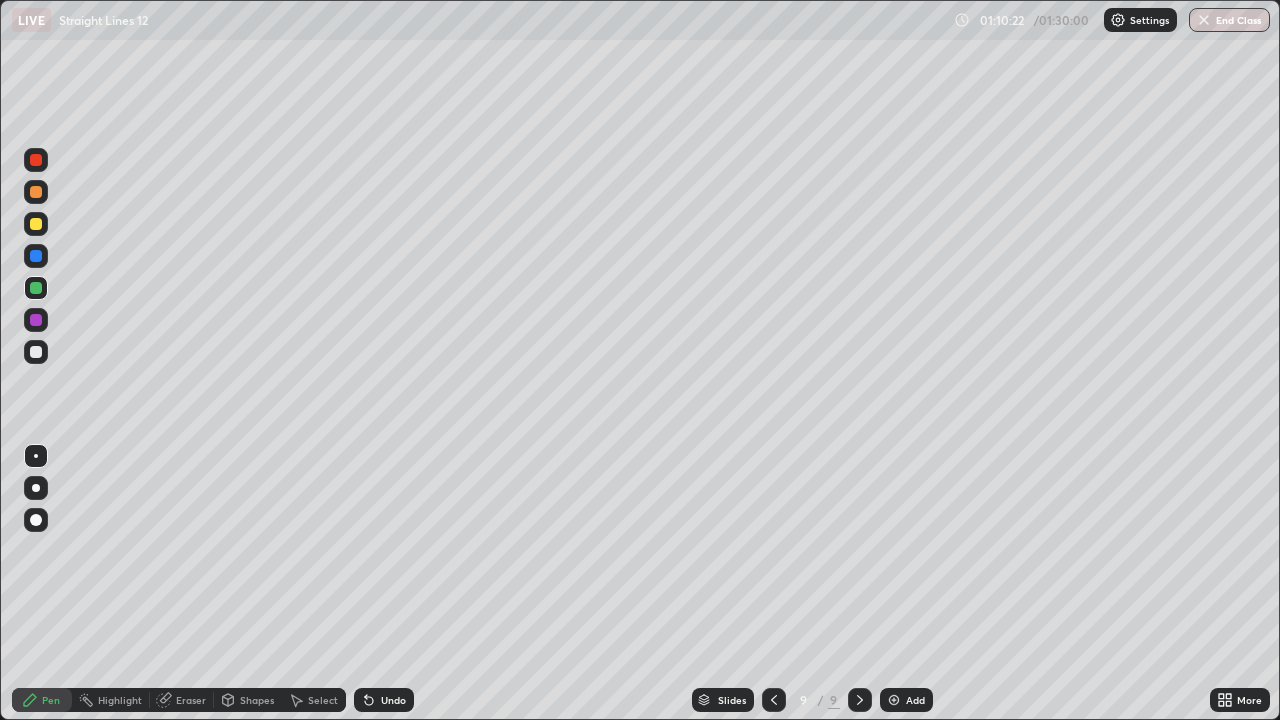 click on "Add" at bounding box center [915, 700] 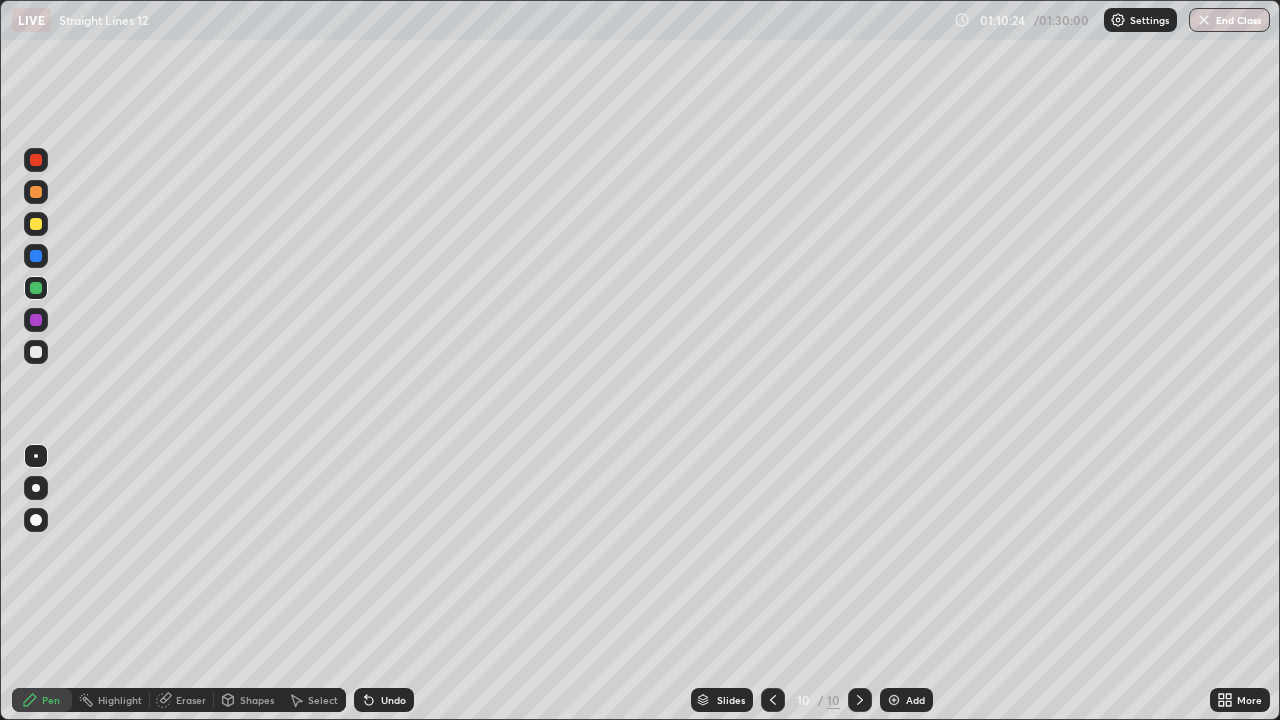 click at bounding box center (36, 224) 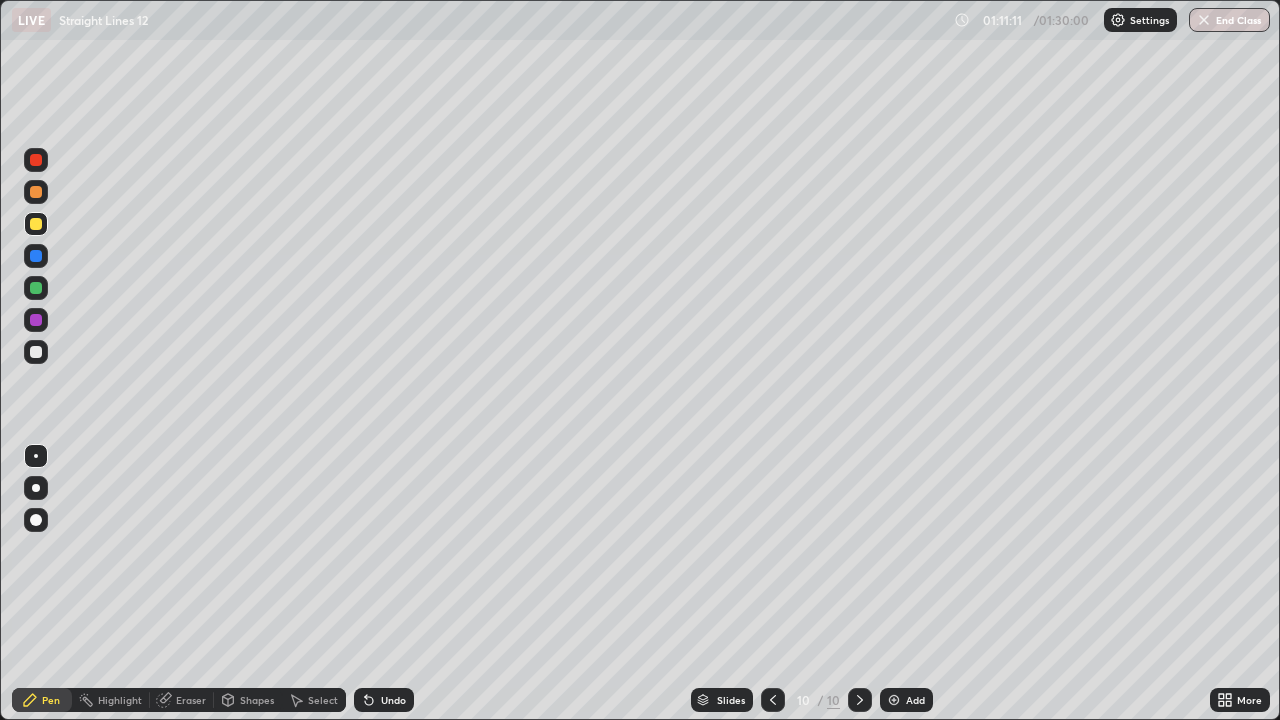 click on "Undo" at bounding box center [393, 700] 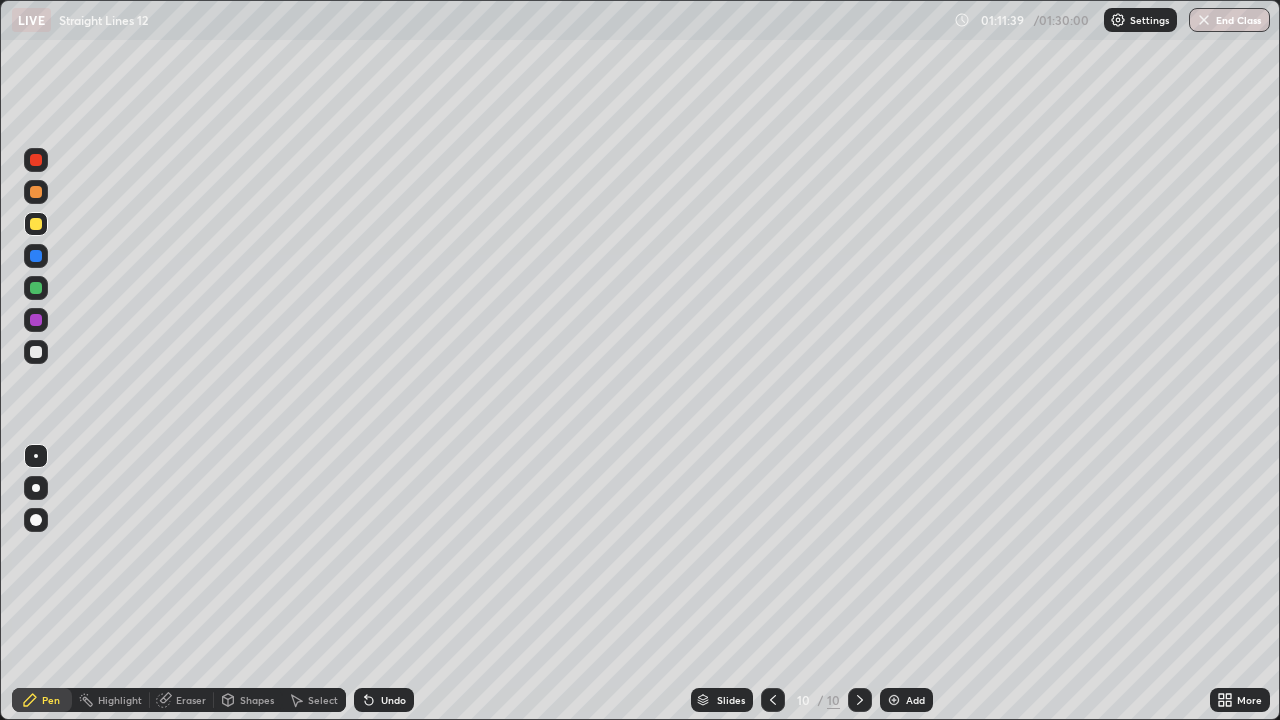 click at bounding box center [36, 288] 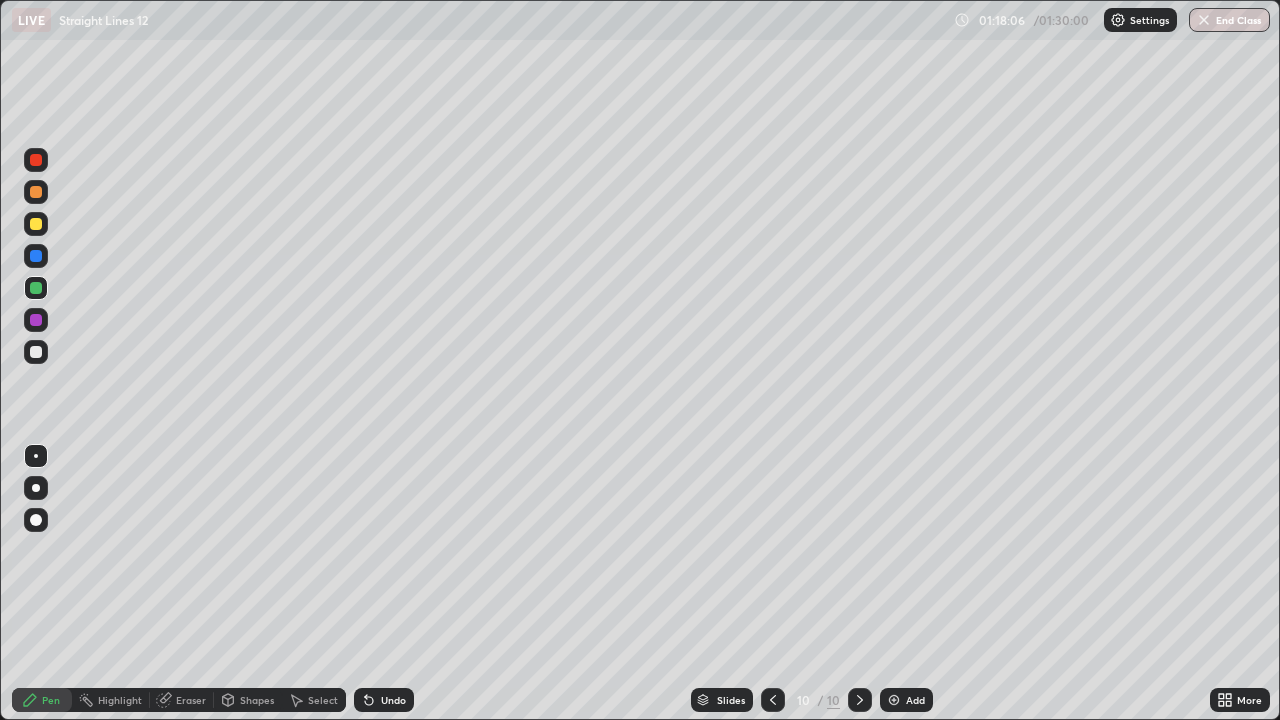 click at bounding box center (36, 224) 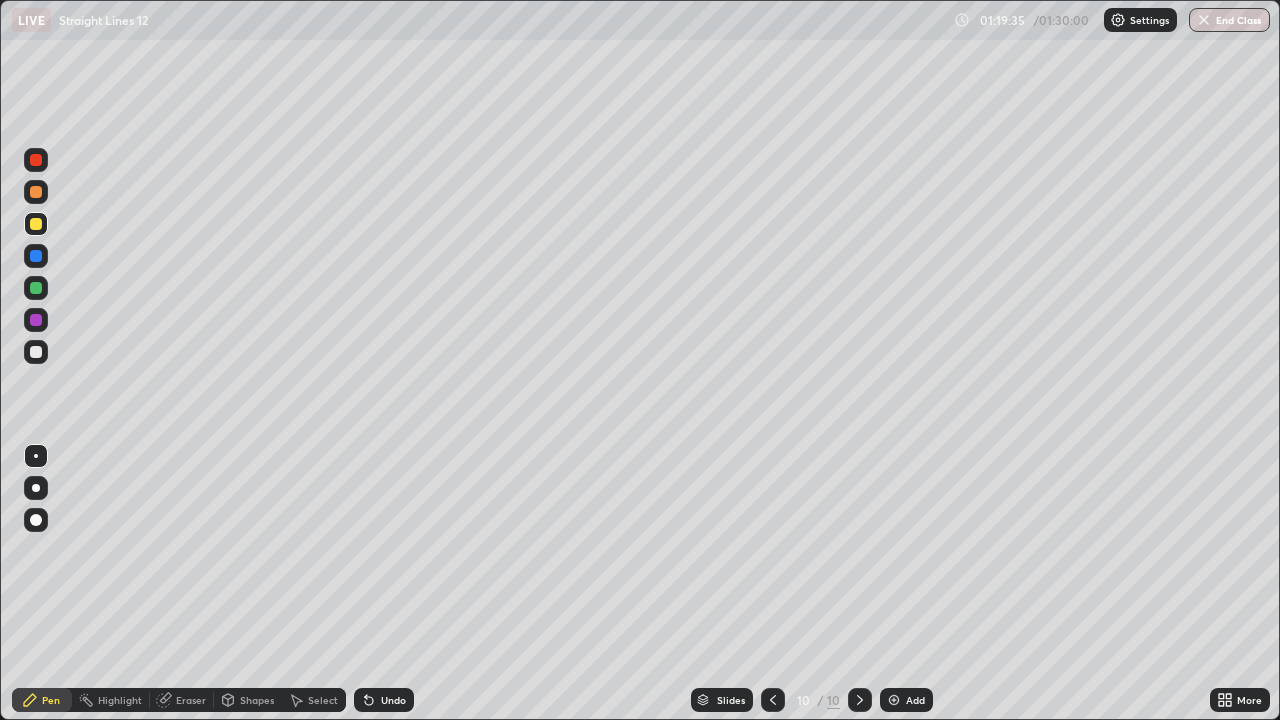 click on "Add" at bounding box center [915, 700] 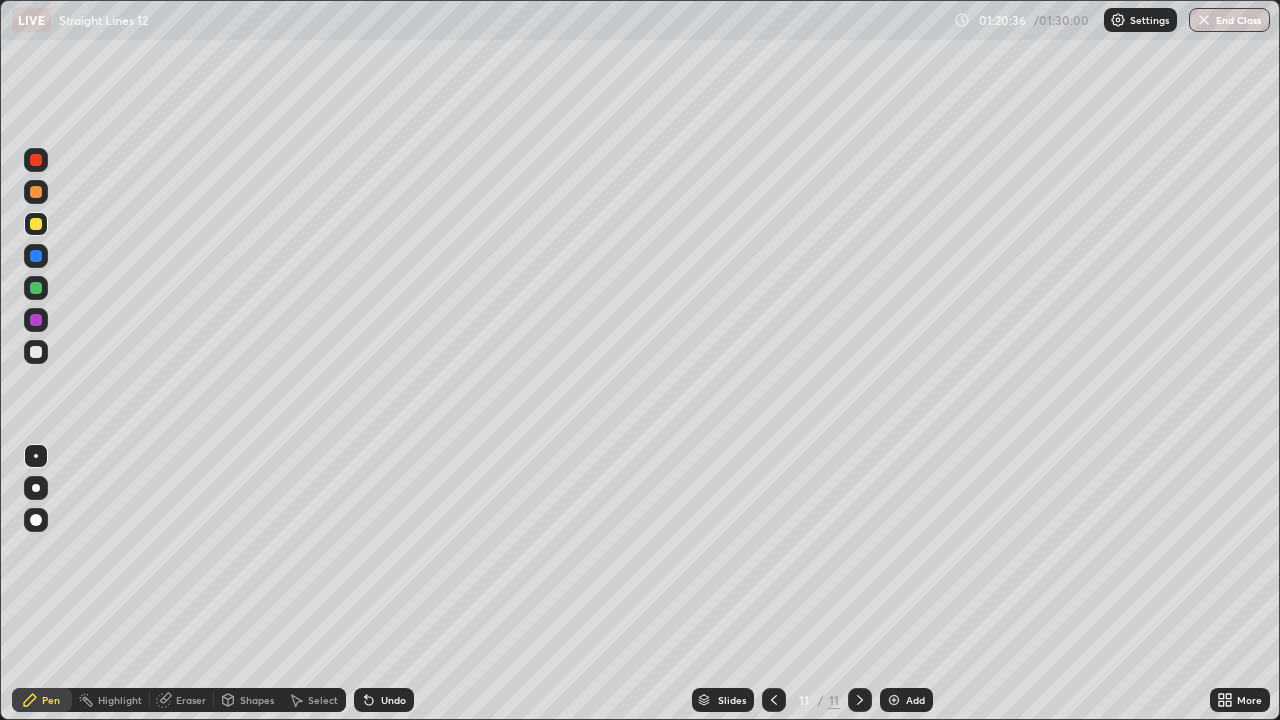click at bounding box center (36, 288) 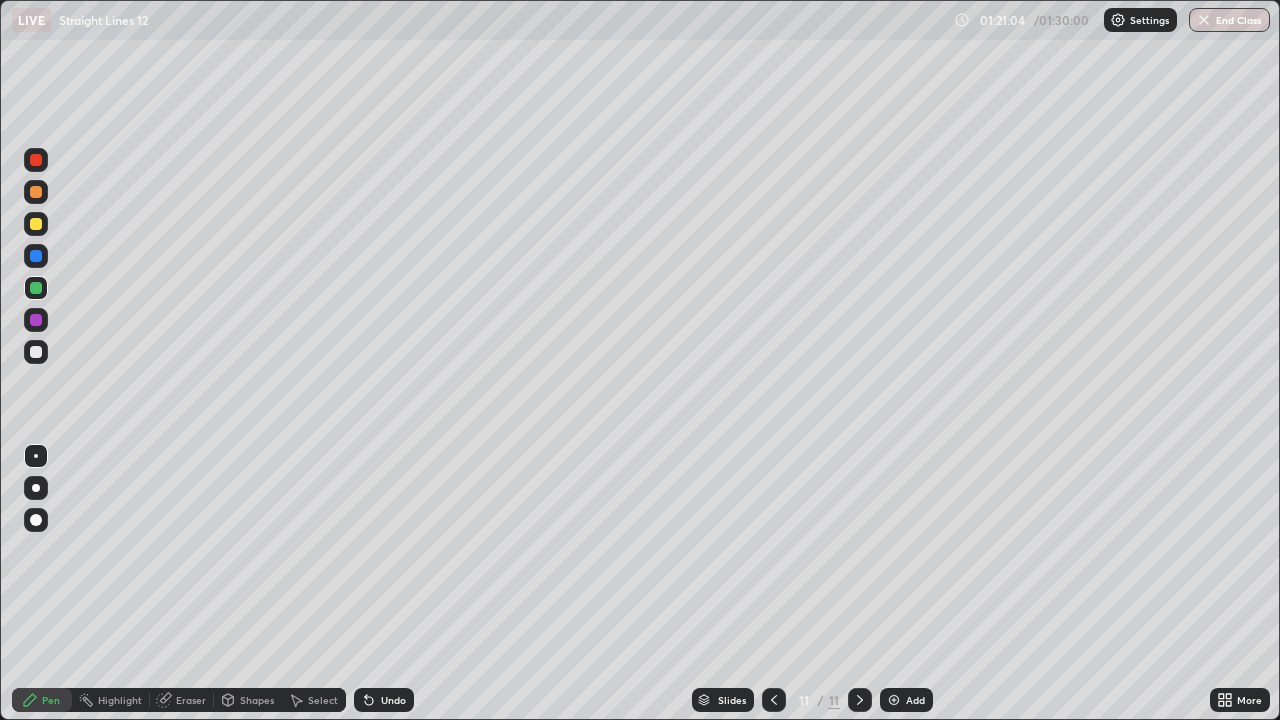 click at bounding box center [36, 352] 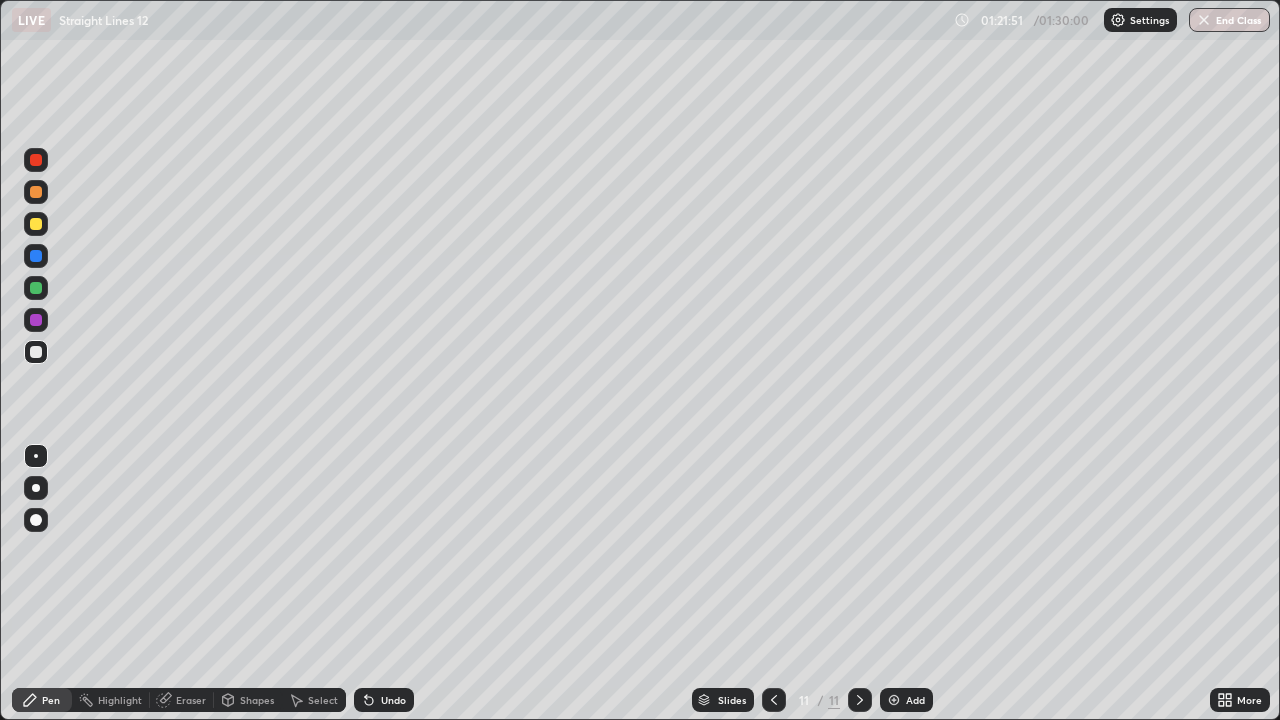 click on "Undo" at bounding box center [393, 700] 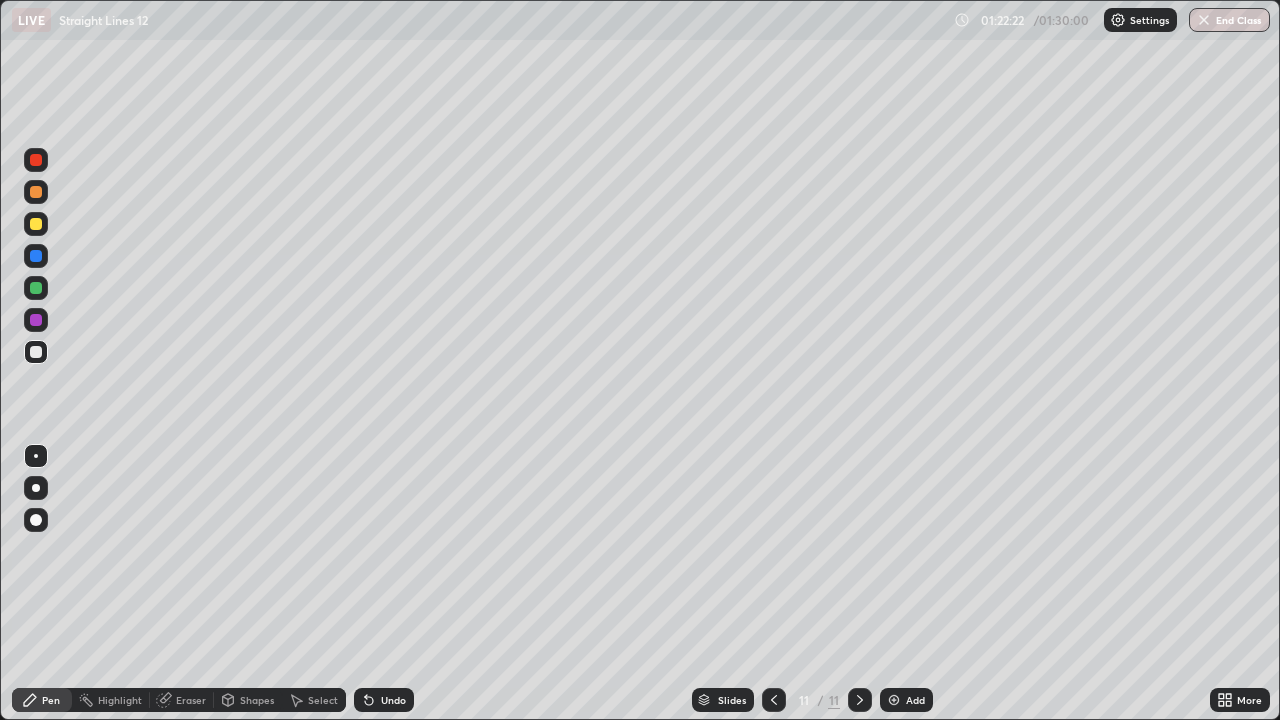 click on "Undo" at bounding box center [393, 700] 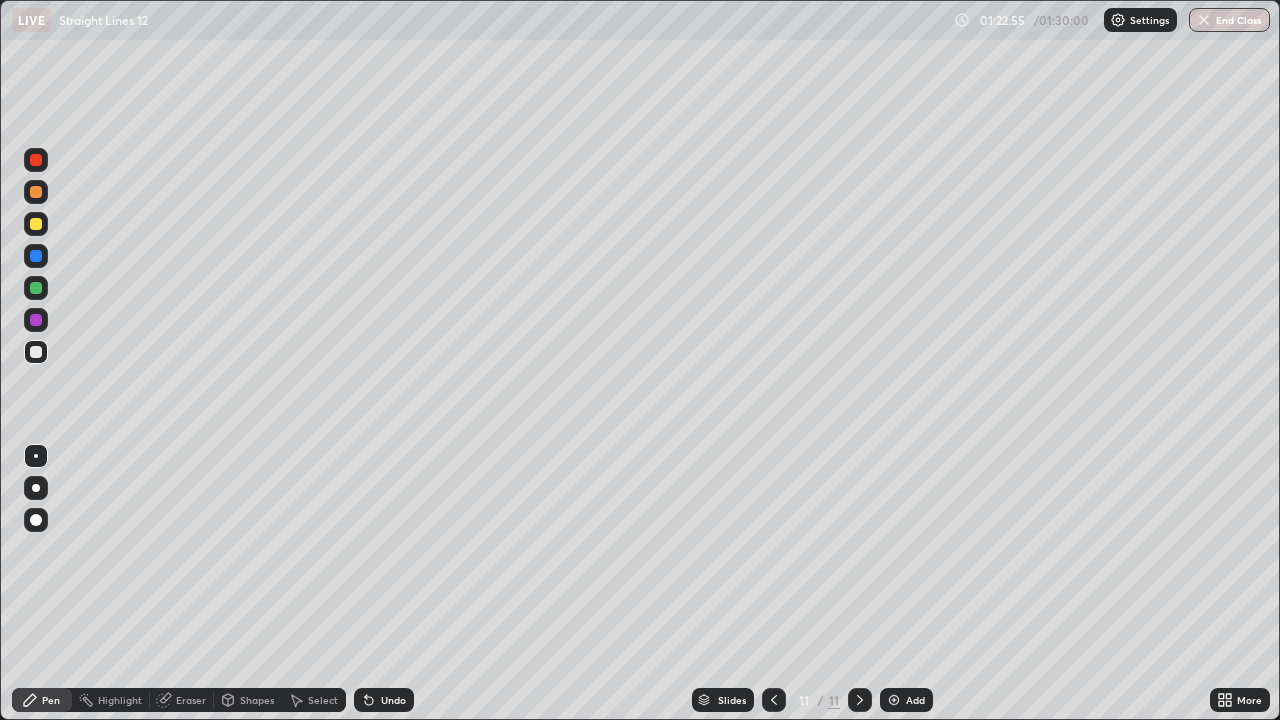 click at bounding box center [36, 320] 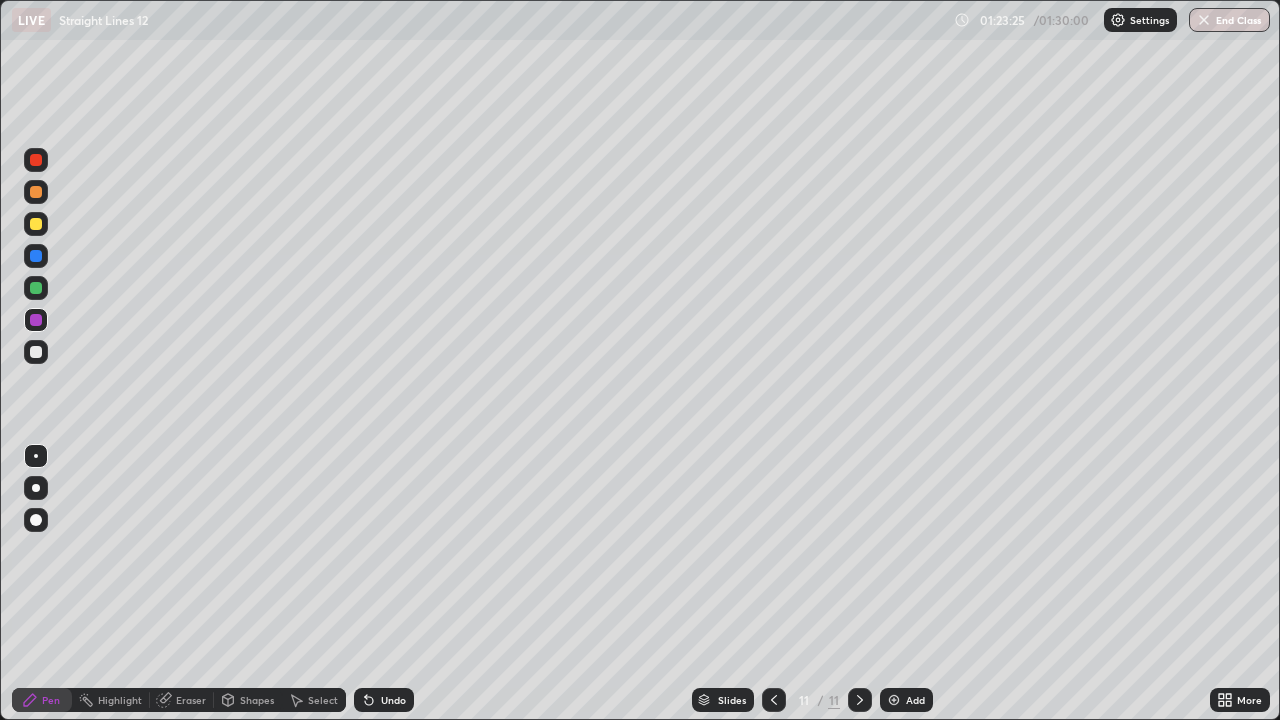 click at bounding box center (36, 352) 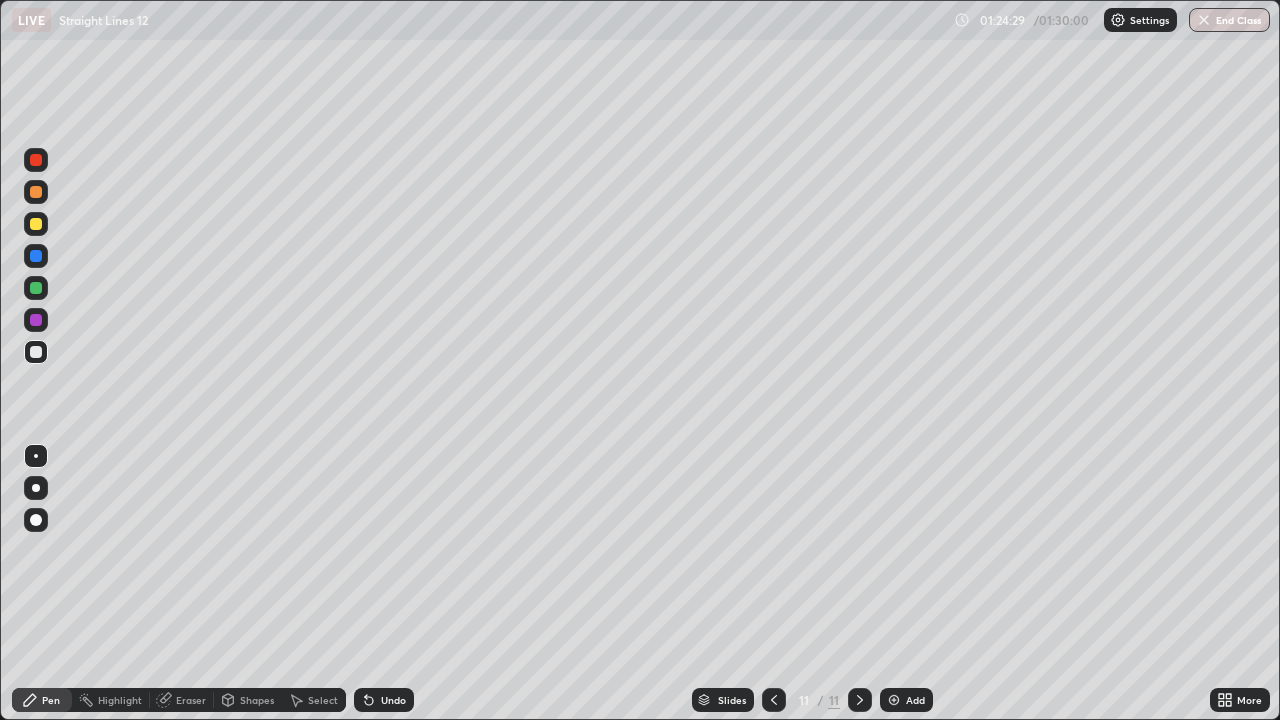click at bounding box center (36, 320) 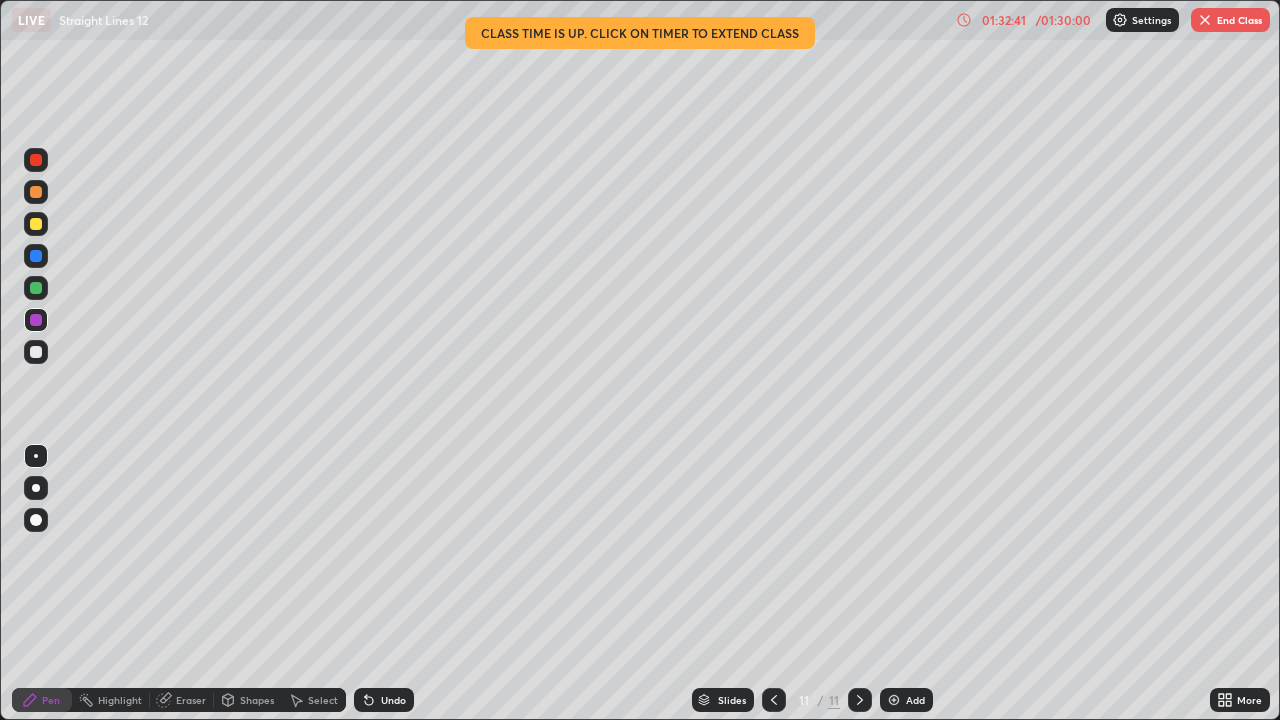 click on "End Class" at bounding box center (1230, 20) 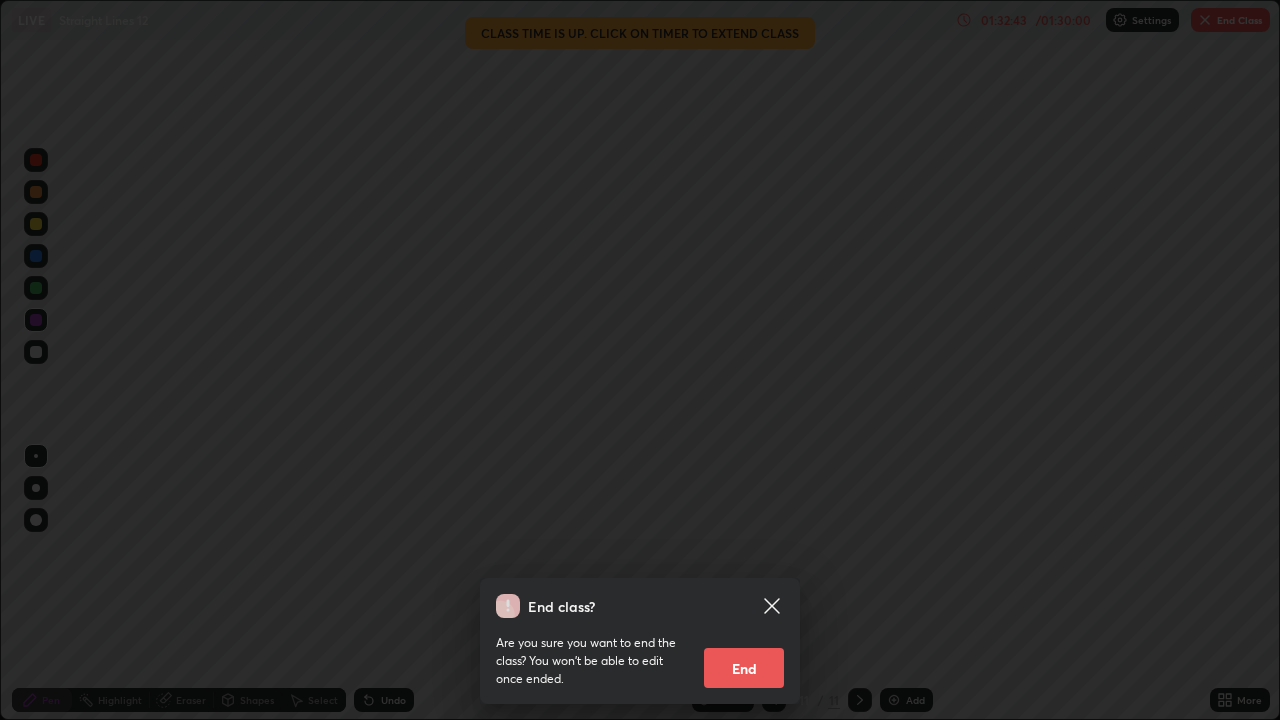 click on "End" at bounding box center (744, 668) 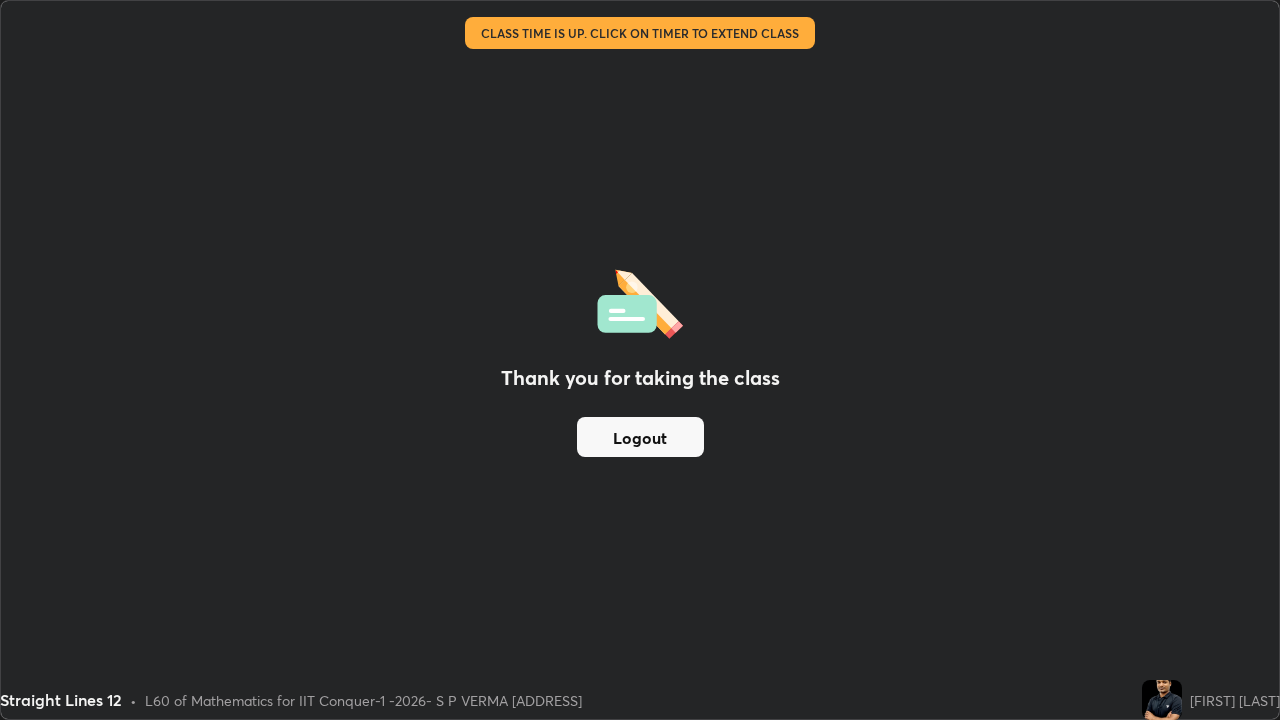 click on "Logout" at bounding box center (640, 437) 